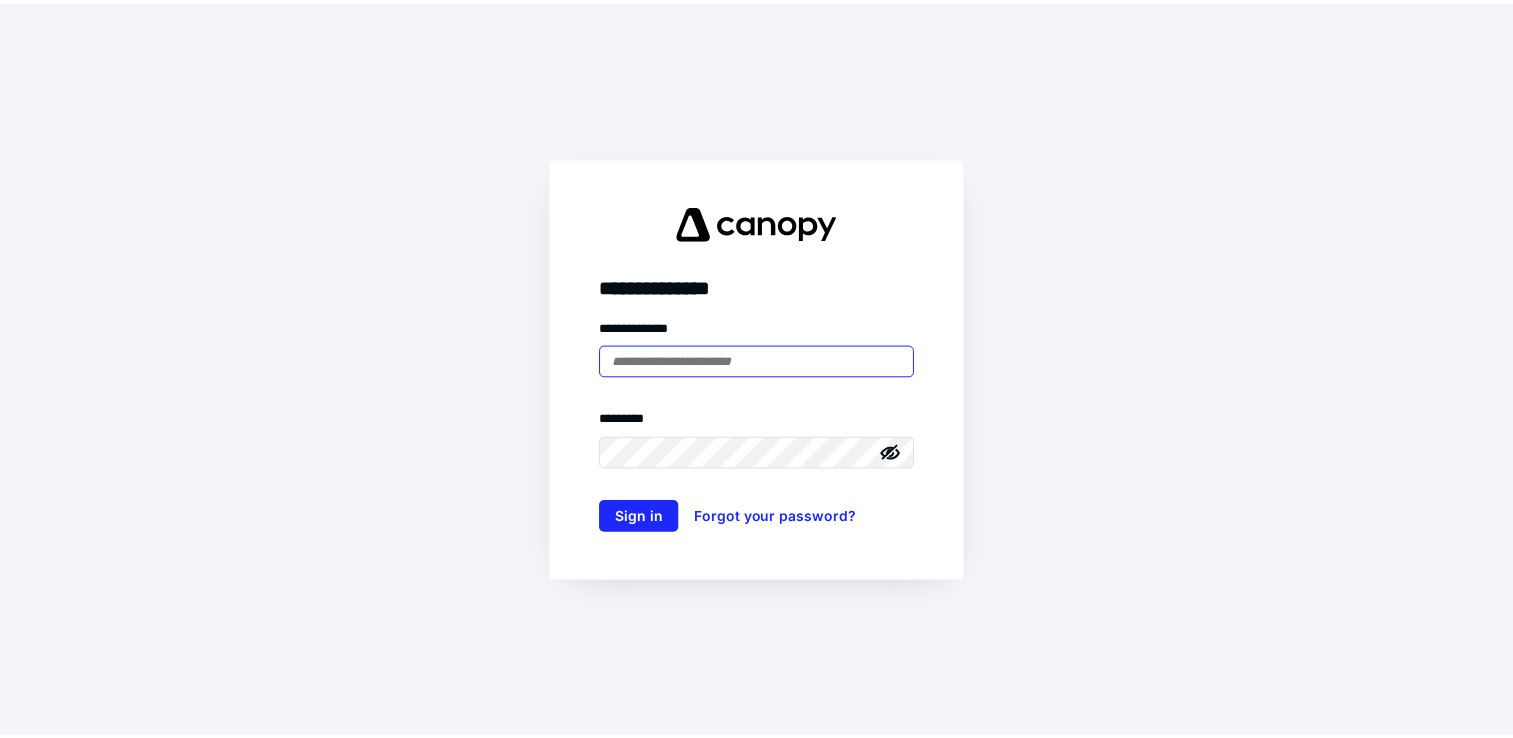 scroll, scrollTop: 0, scrollLeft: 0, axis: both 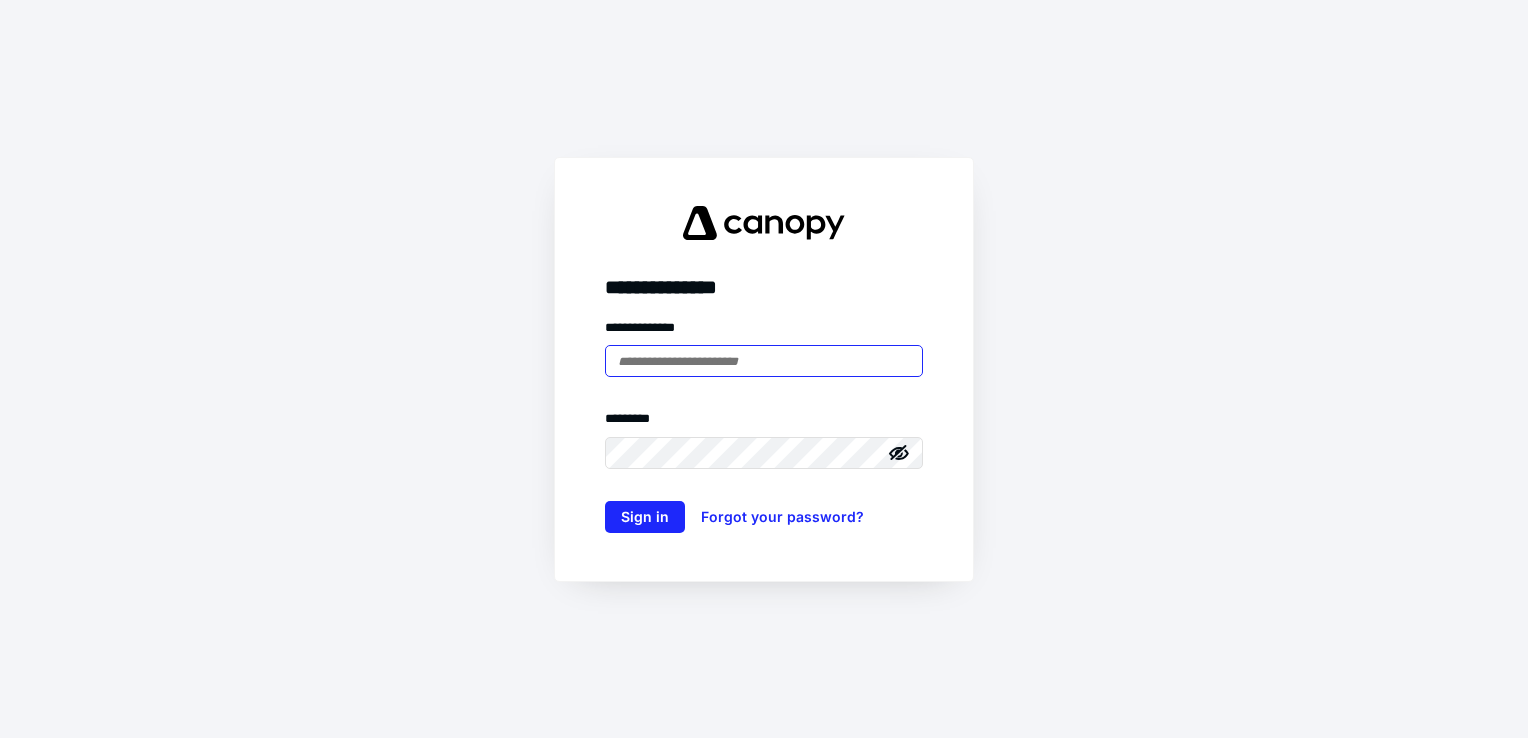 type on "**********" 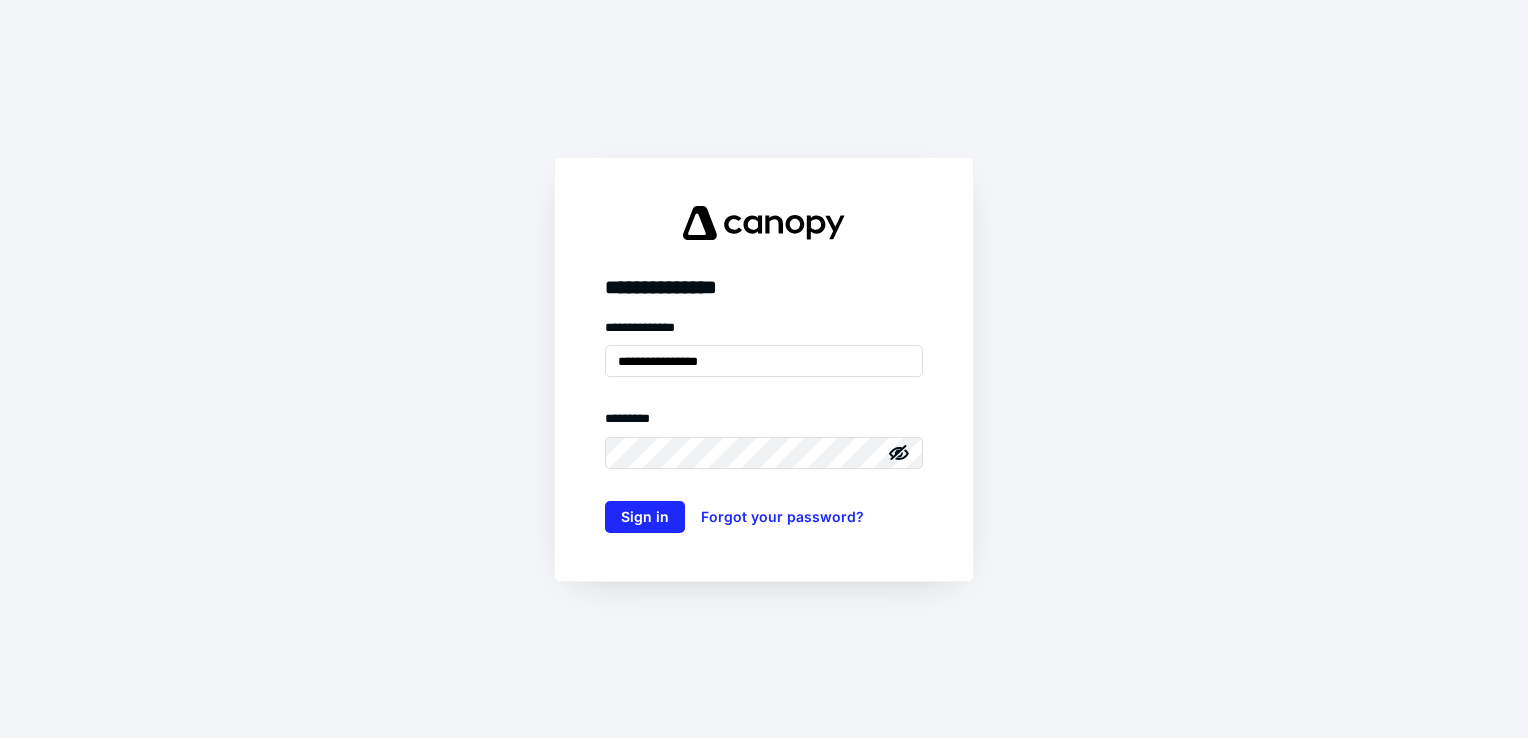 click at bounding box center (0, 0) 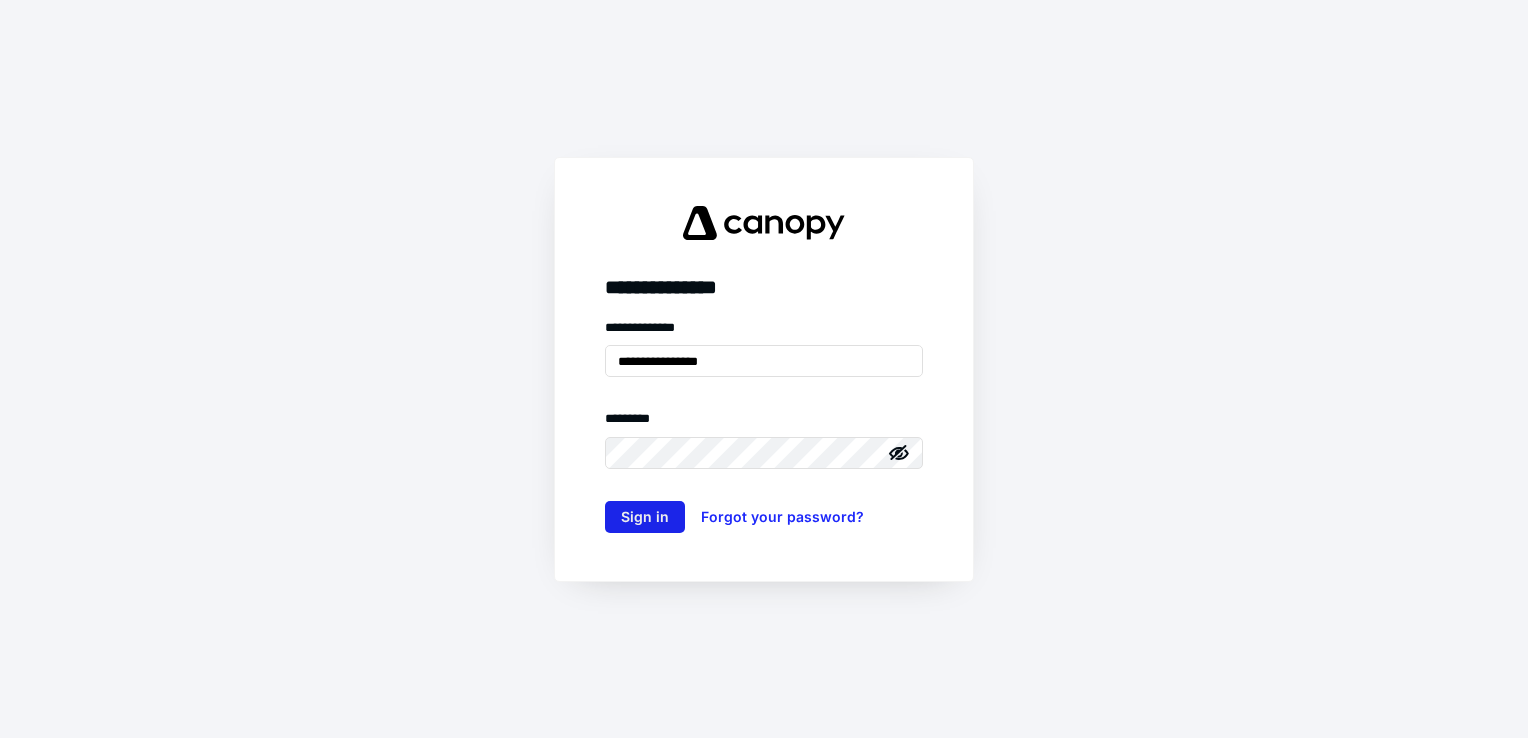 click on "Sign in" at bounding box center (645, 517) 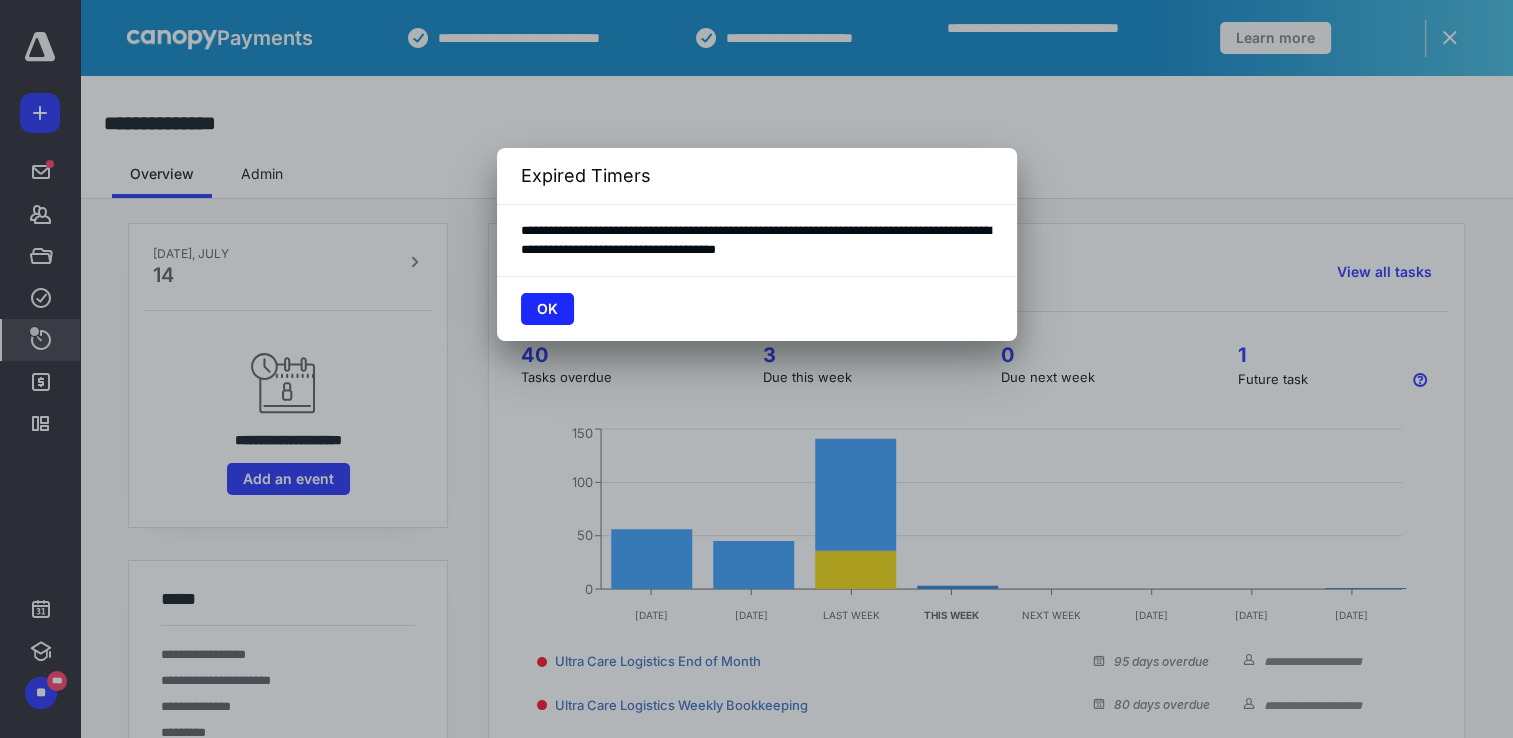 scroll, scrollTop: 0, scrollLeft: 0, axis: both 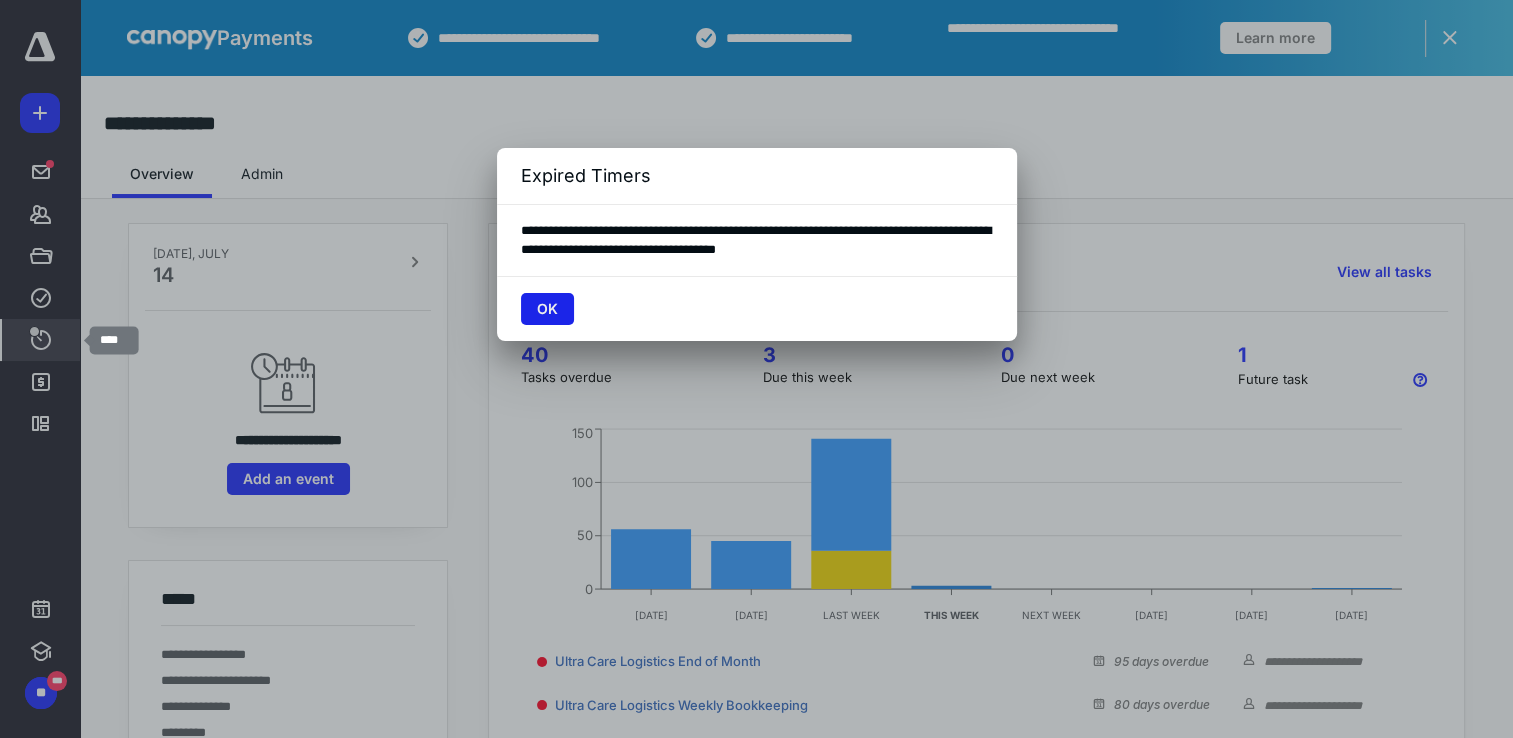 click on "OK" at bounding box center (547, 309) 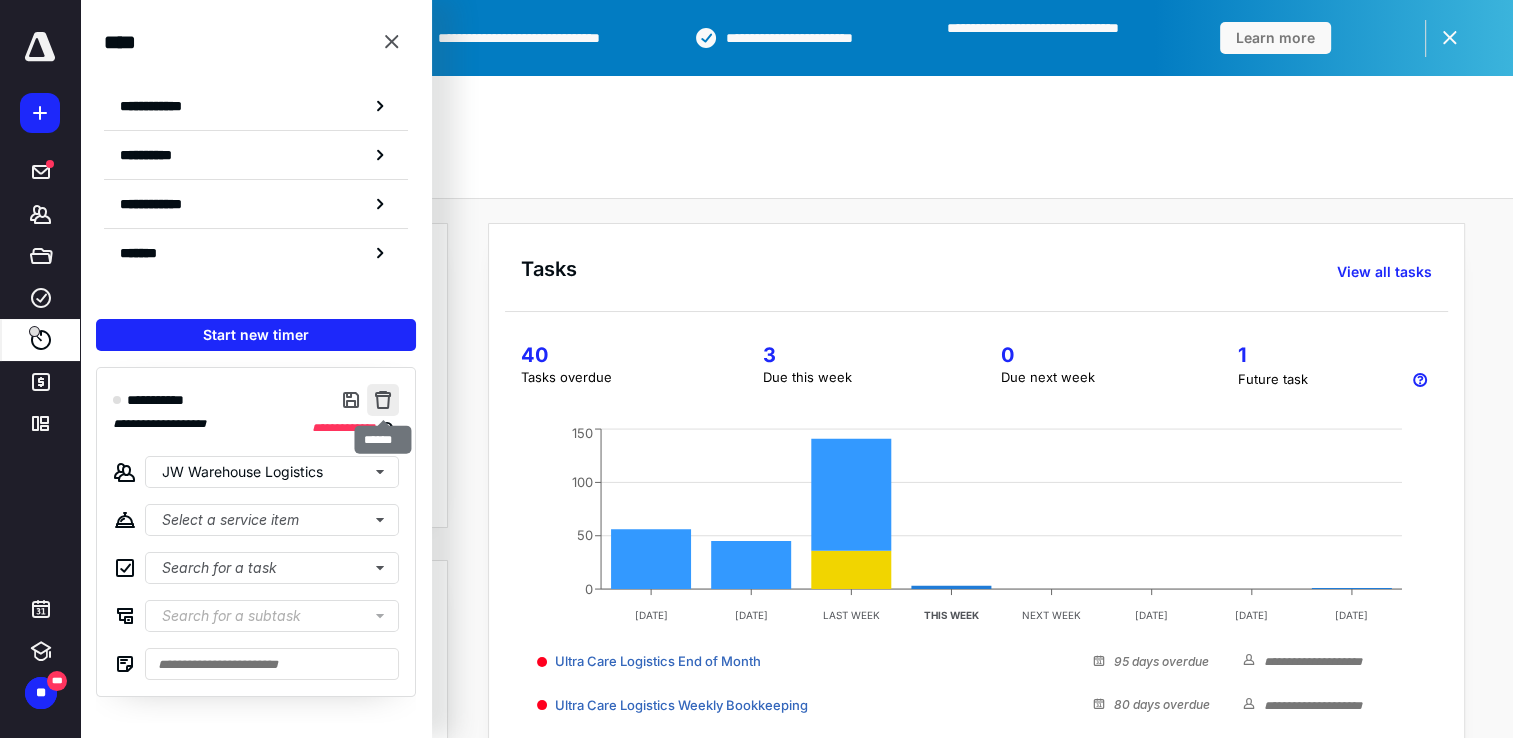 click at bounding box center (383, 400) 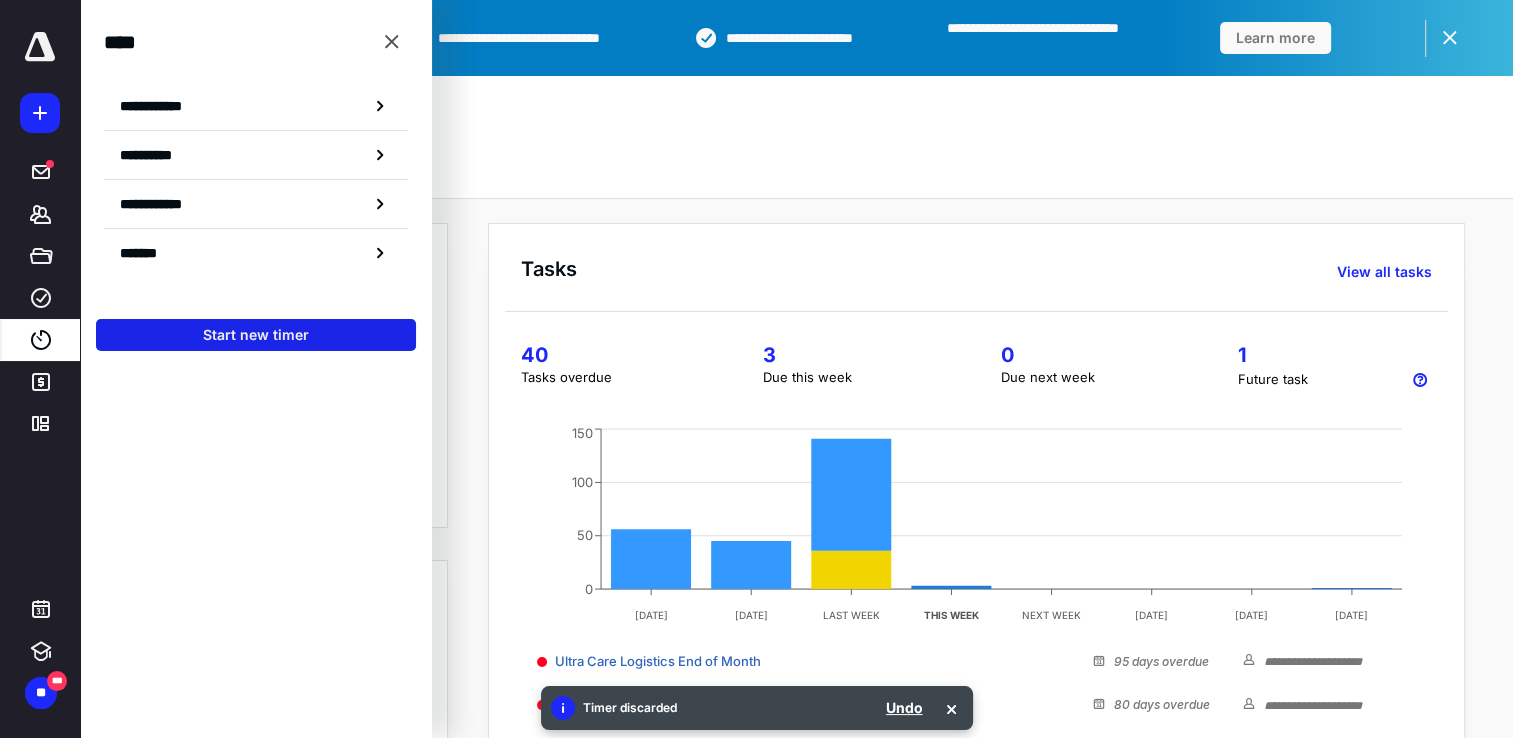 click on "Start new timer" at bounding box center [256, 335] 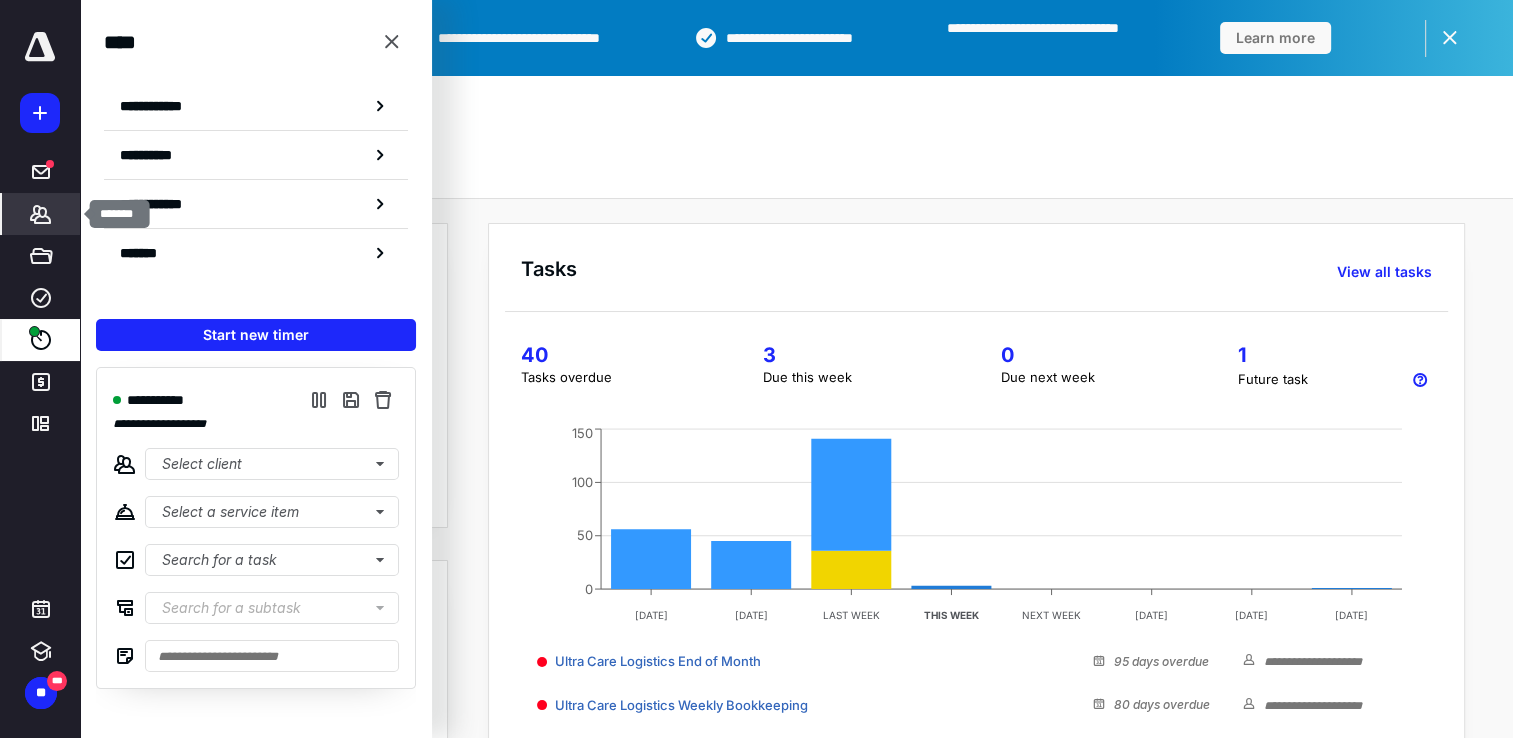 click on "*******" at bounding box center (41, 214) 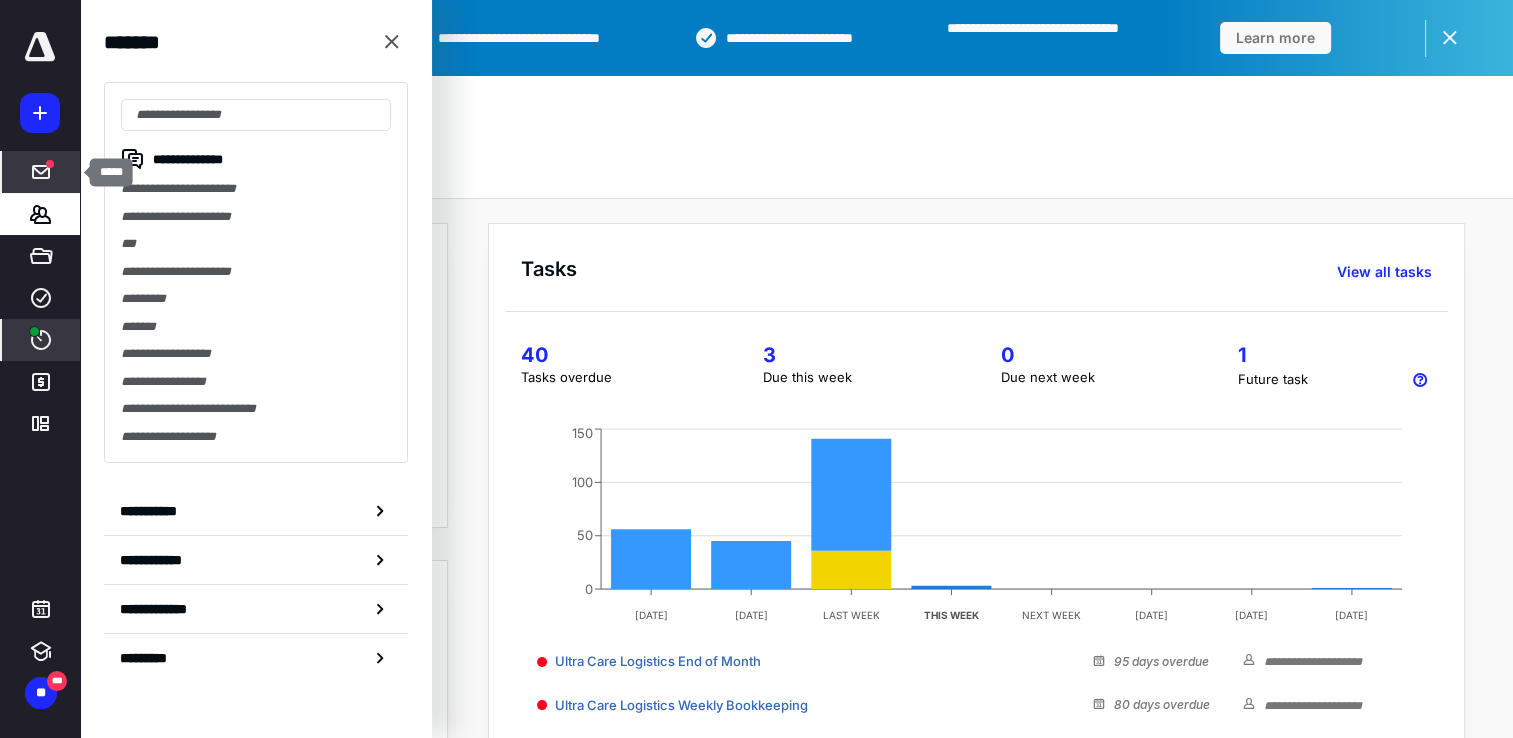 click at bounding box center (41, 172) 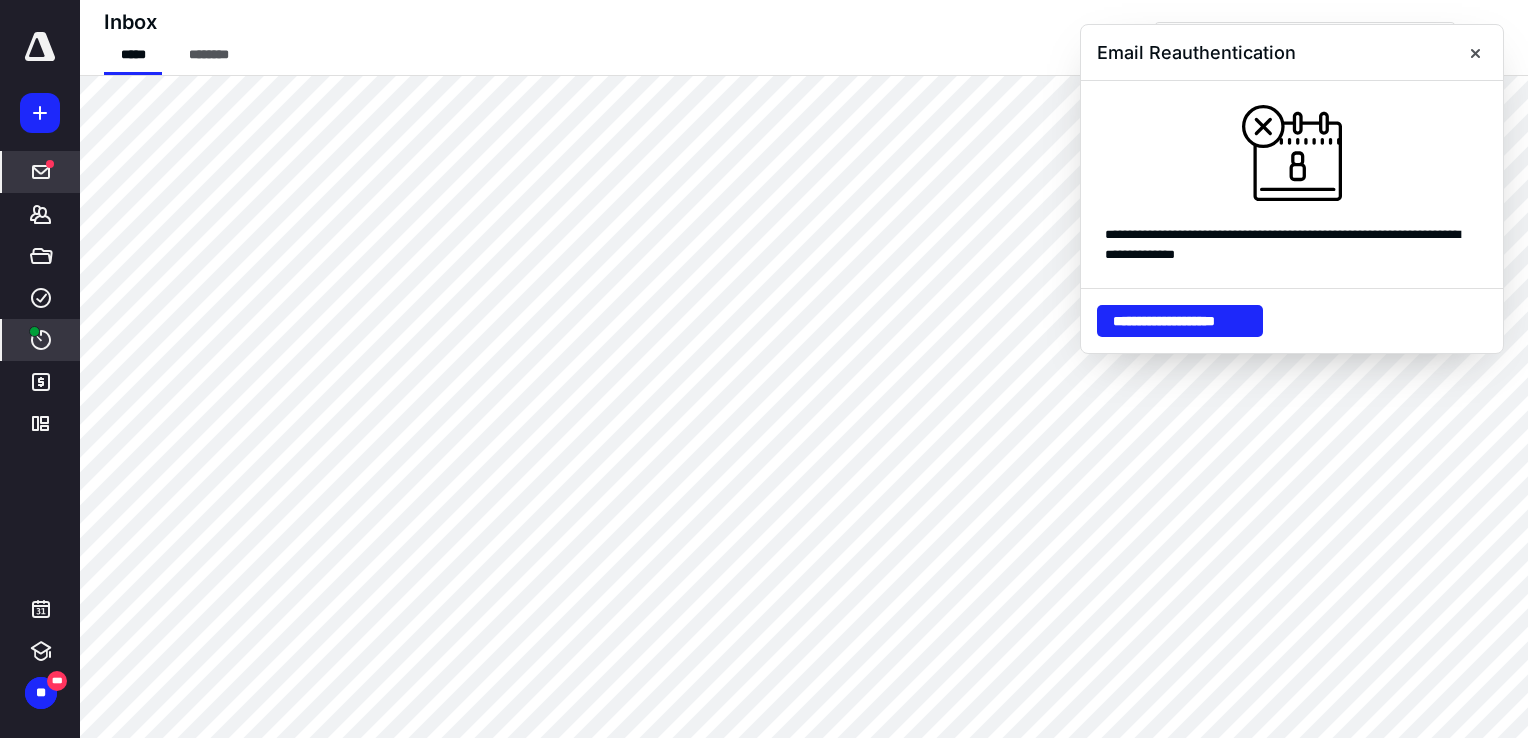 click at bounding box center (40, 50) 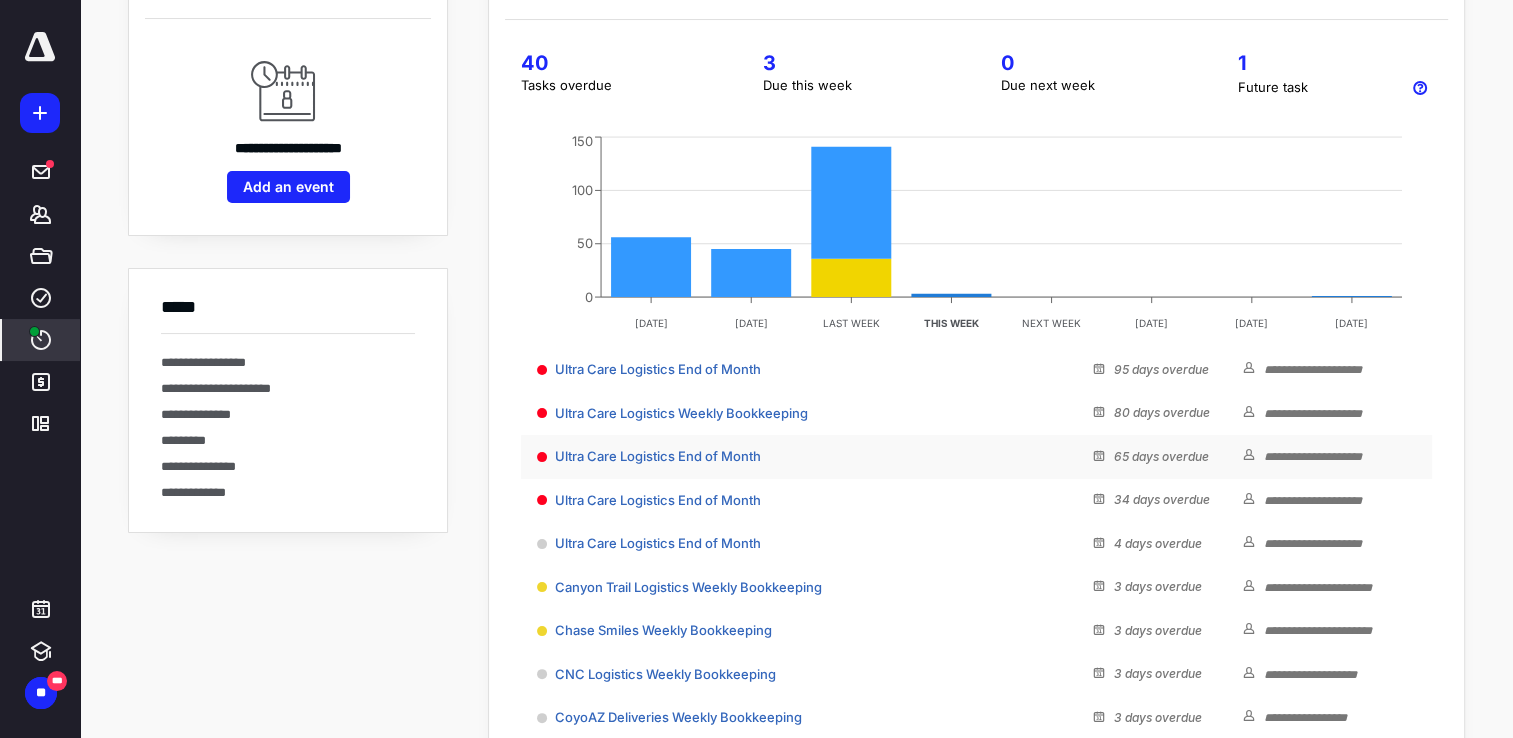 scroll, scrollTop: 300, scrollLeft: 0, axis: vertical 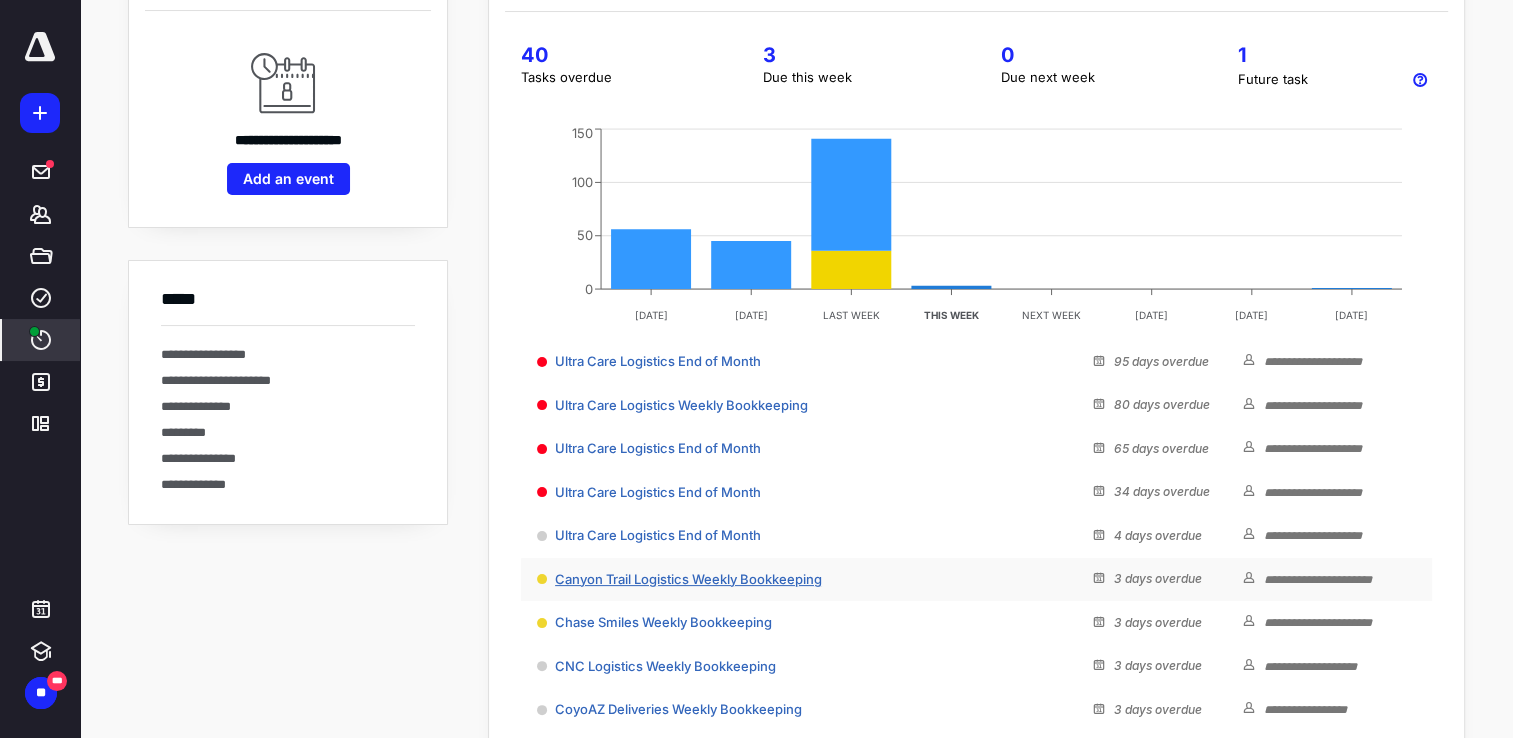 click on "Canyon Trail Logistics Weekly Bookkeeping" at bounding box center (688, 579) 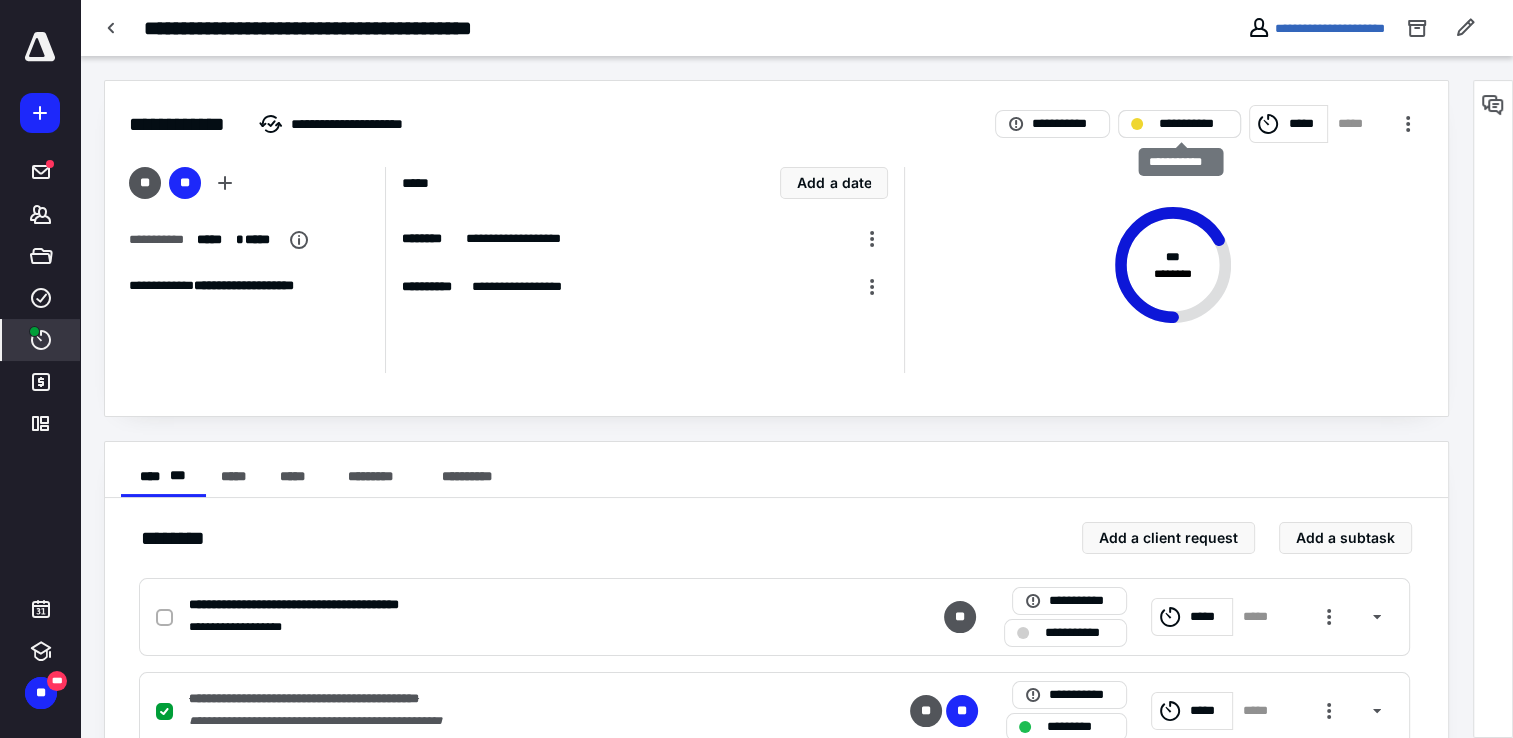 click on "**********" at bounding box center (1193, 124) 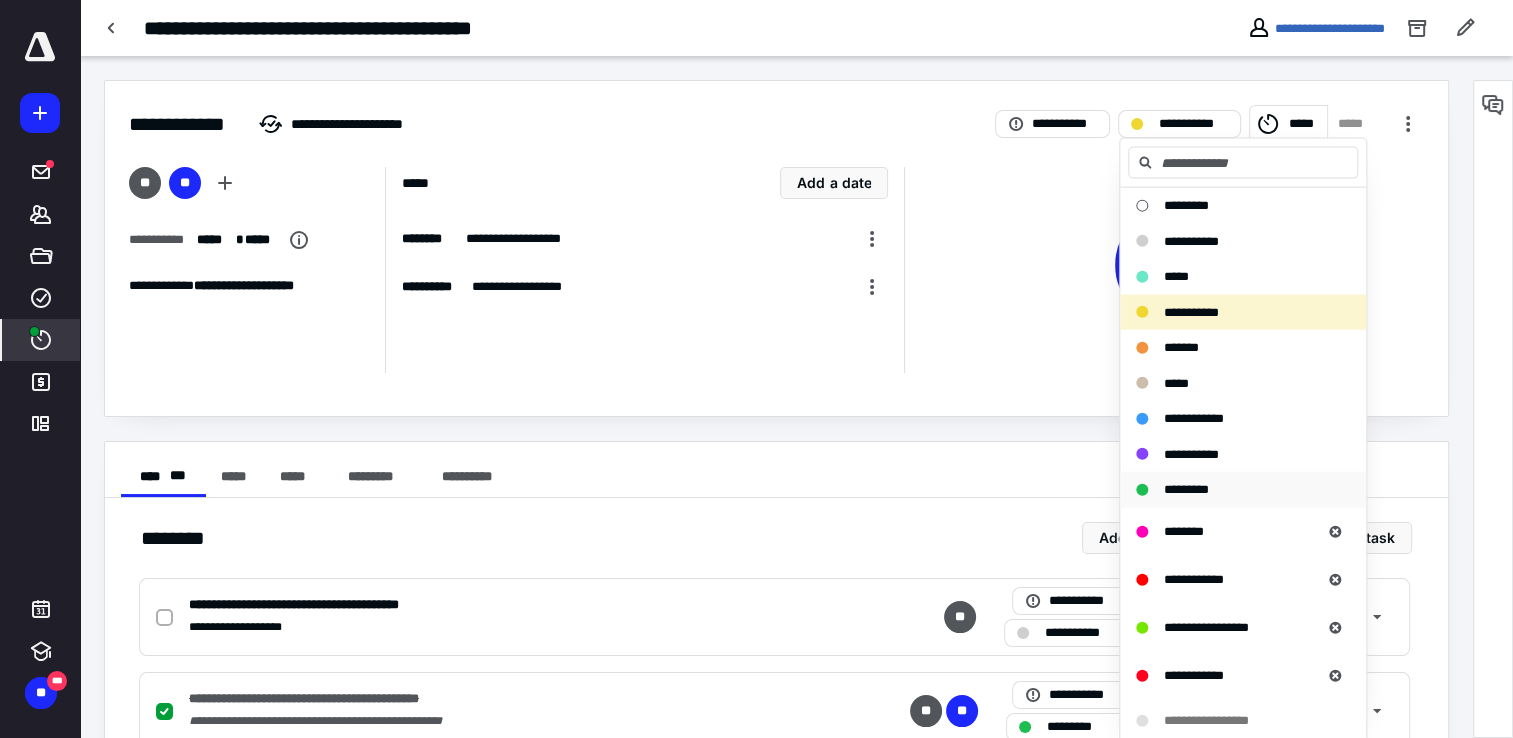 click on "*********" at bounding box center [1186, 490] 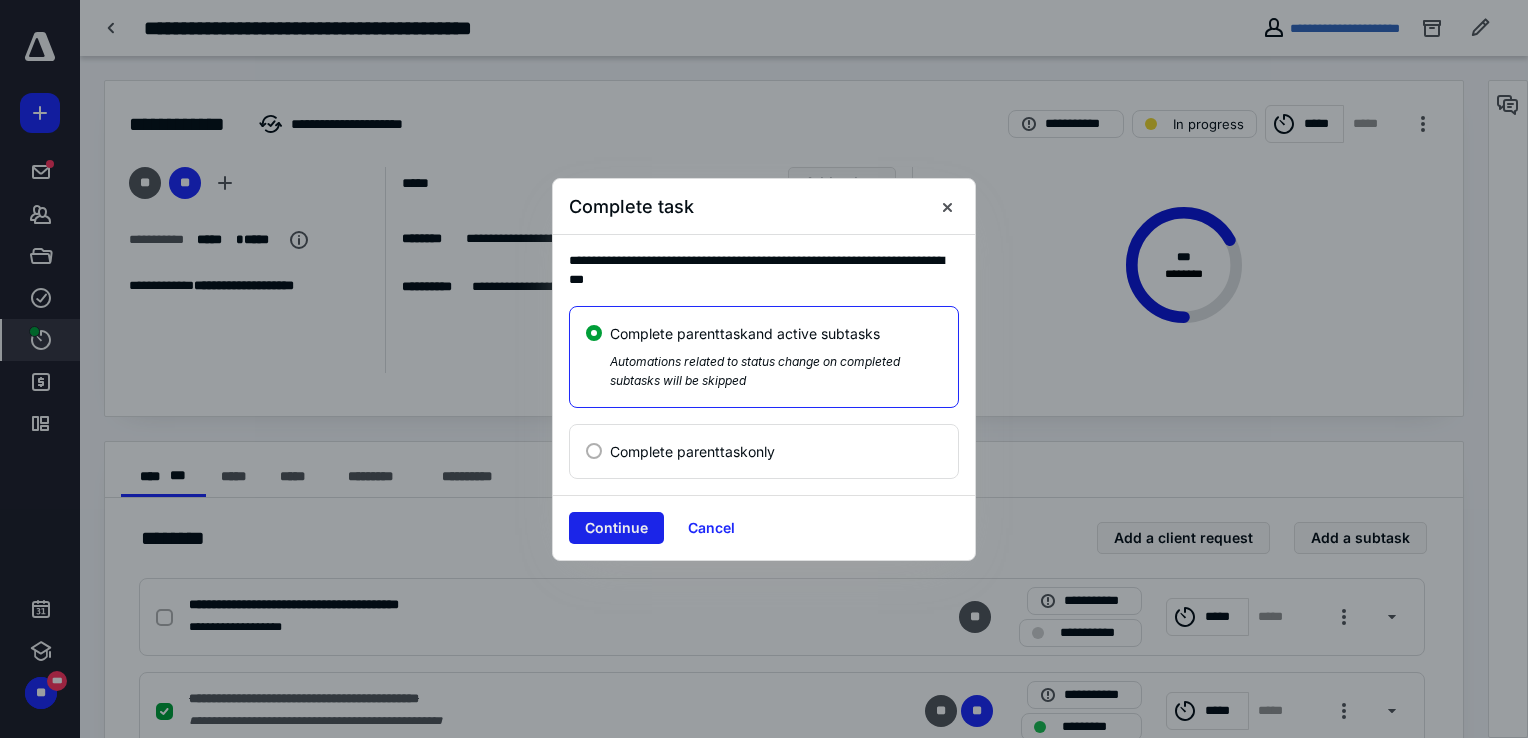 click on "Continue" at bounding box center [616, 528] 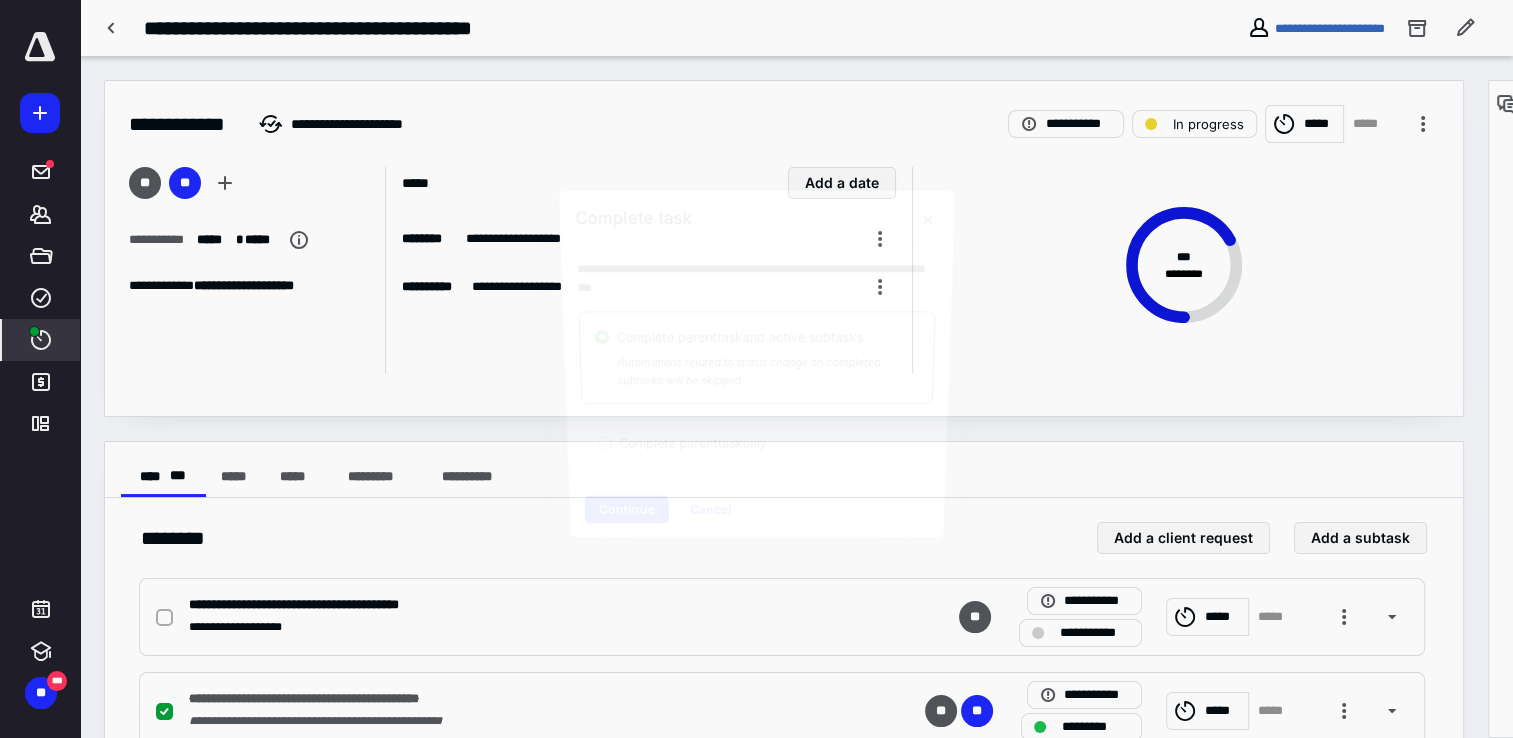 checkbox on "true" 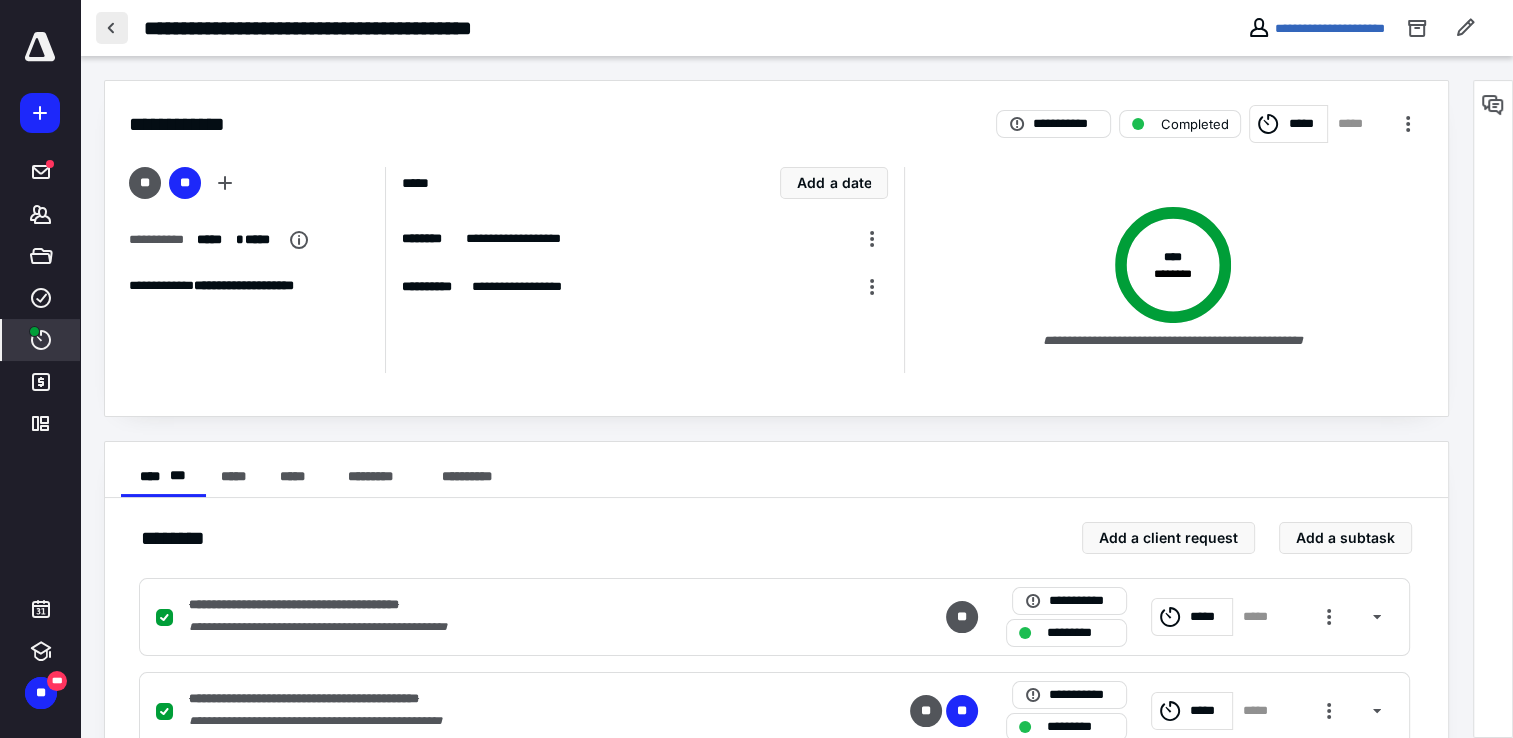 click at bounding box center [112, 28] 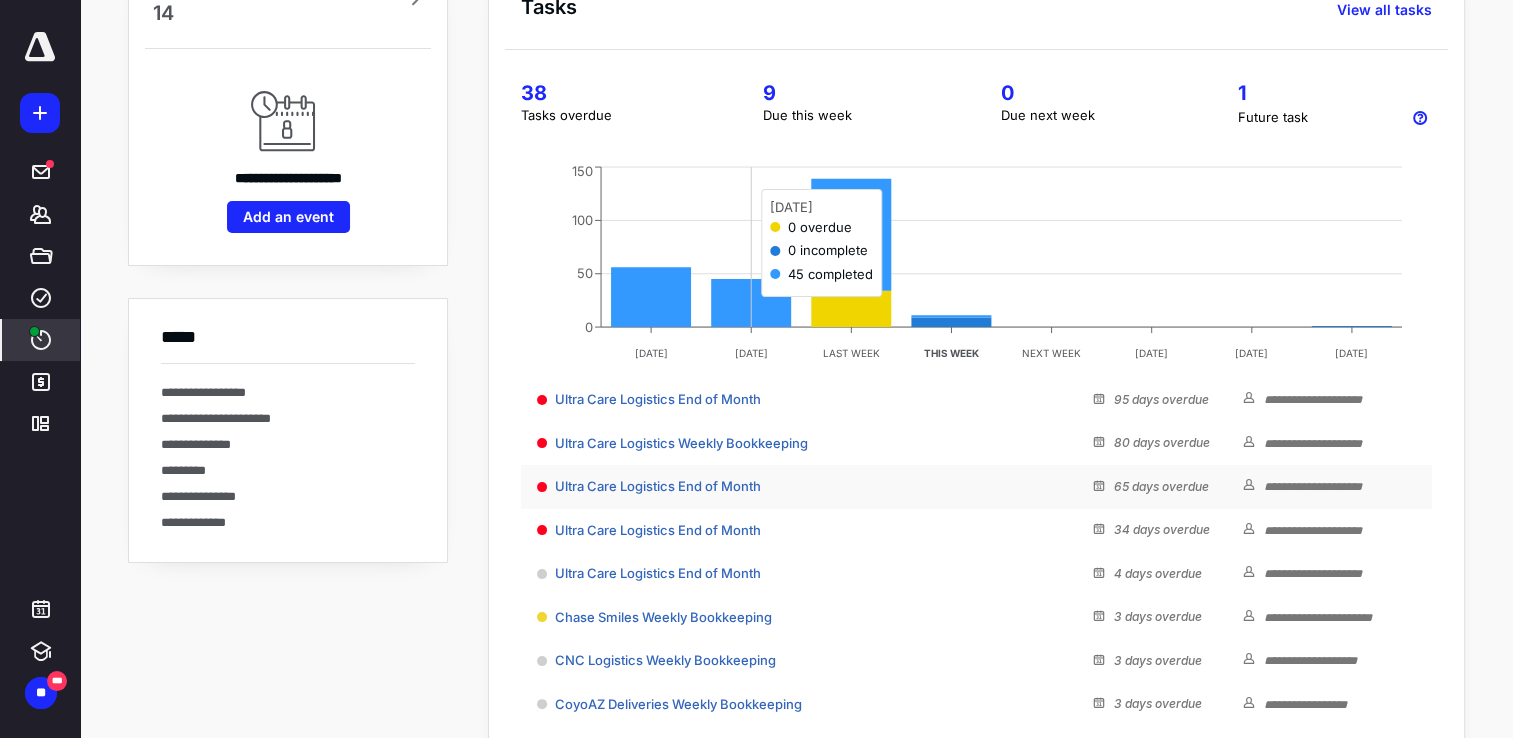 scroll, scrollTop: 300, scrollLeft: 0, axis: vertical 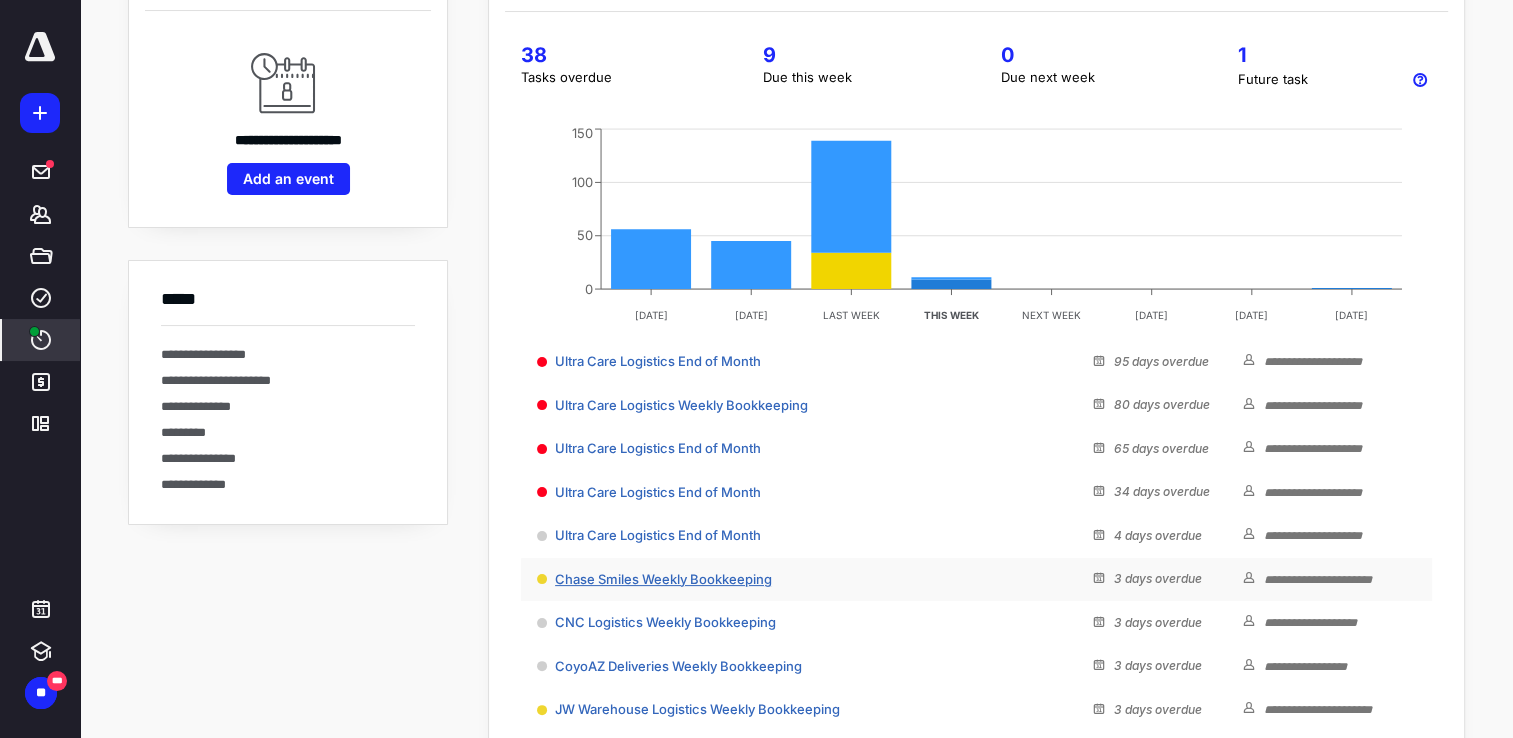click on "Chase Smiles Weekly Bookkeeping" at bounding box center [663, 579] 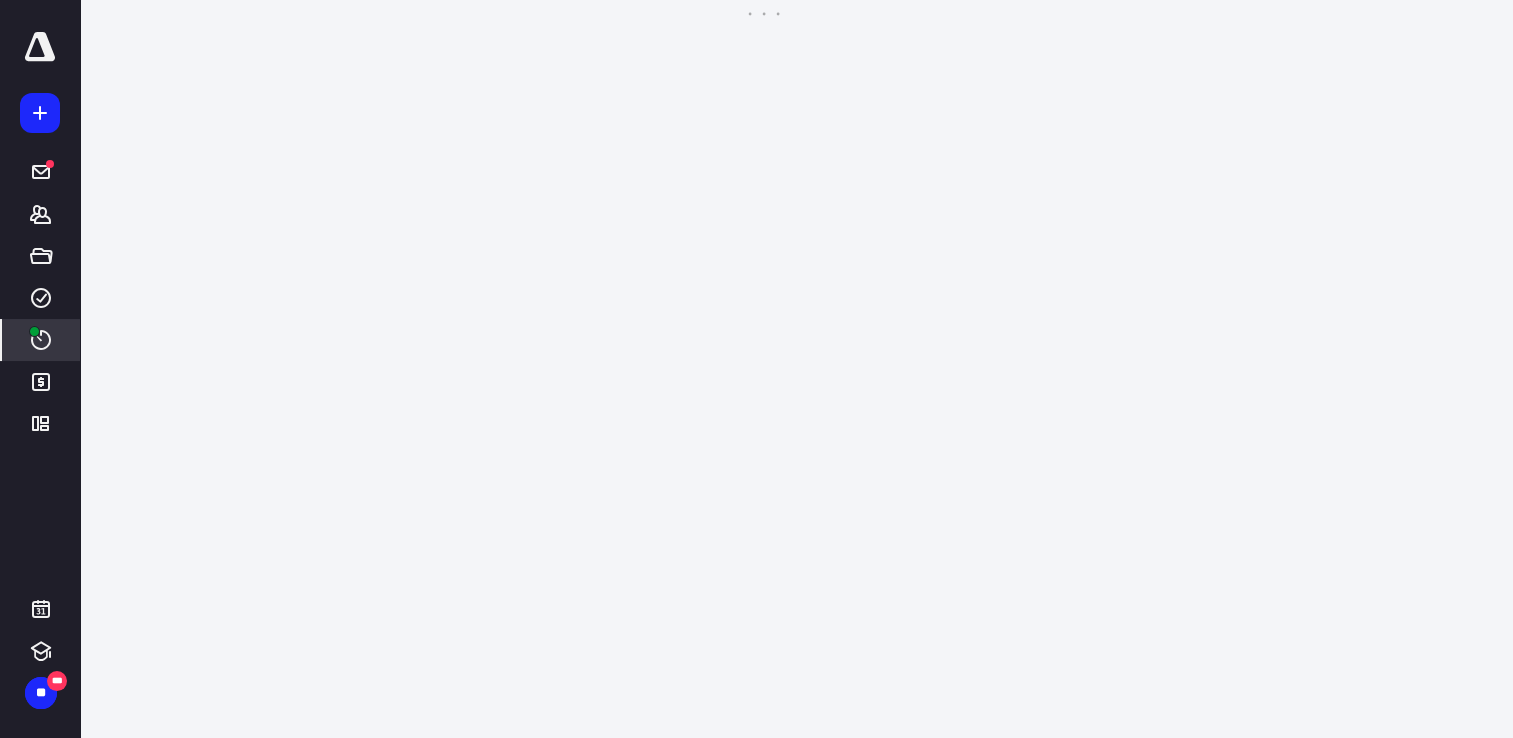 scroll, scrollTop: 0, scrollLeft: 0, axis: both 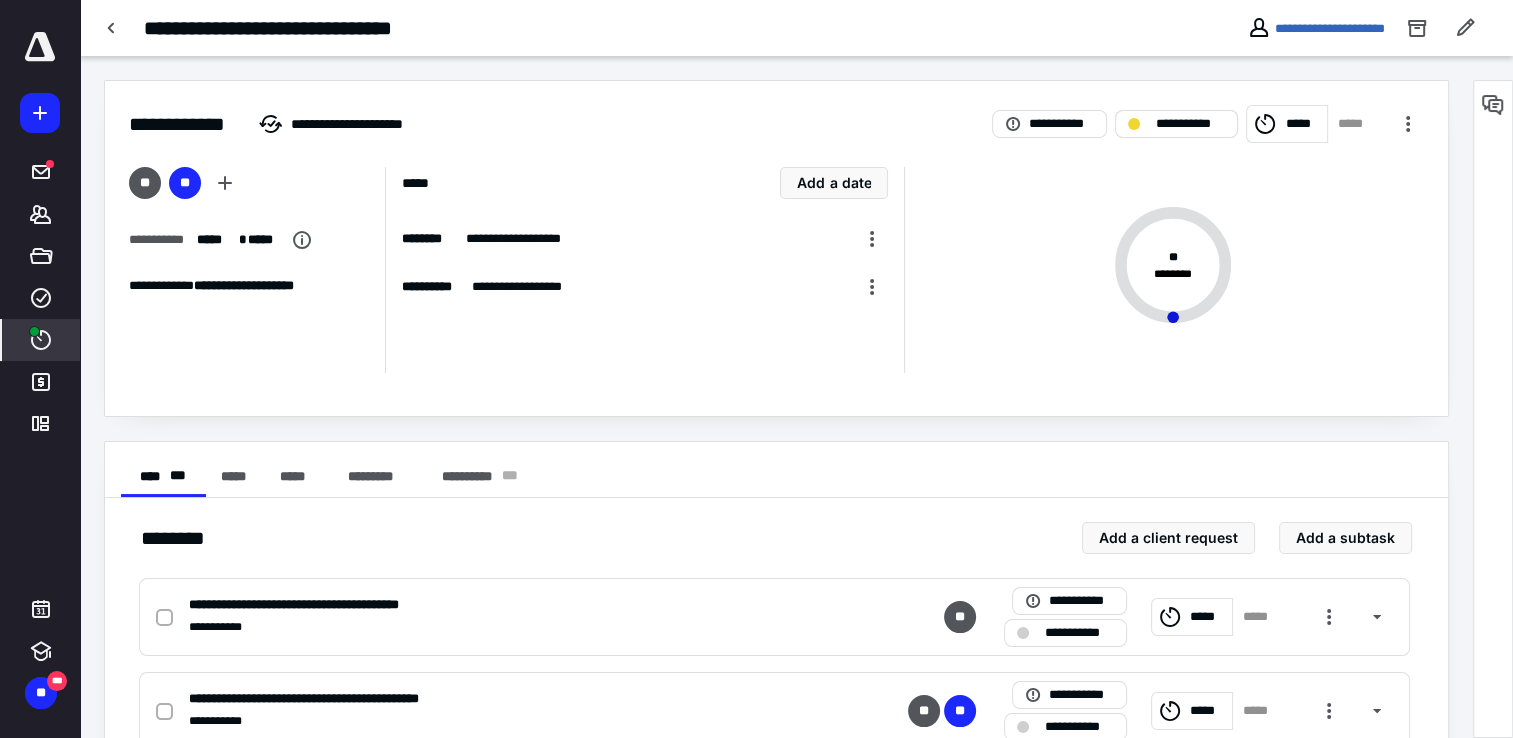 click on "**********" at bounding box center [1176, 124] 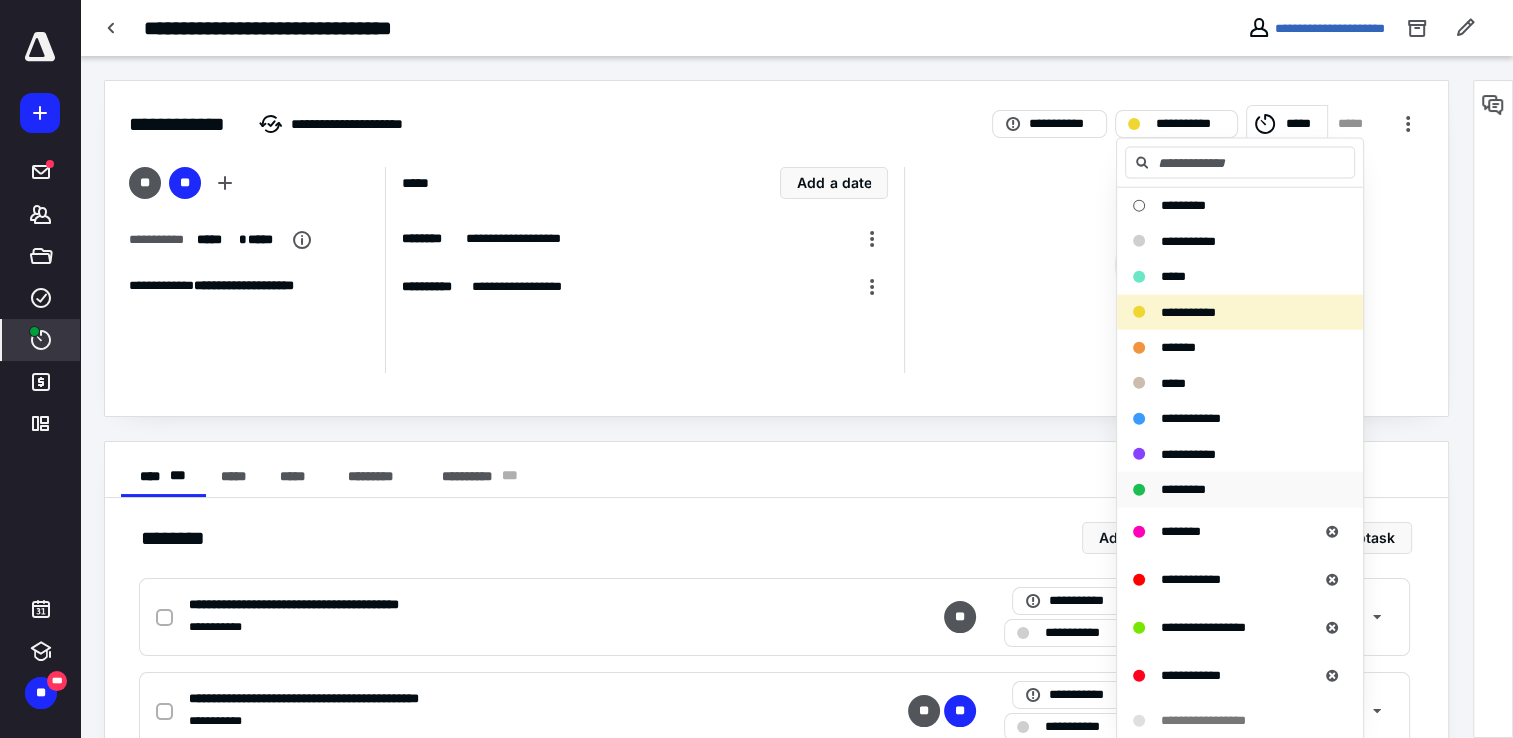 click on "*********" at bounding box center (1240, 490) 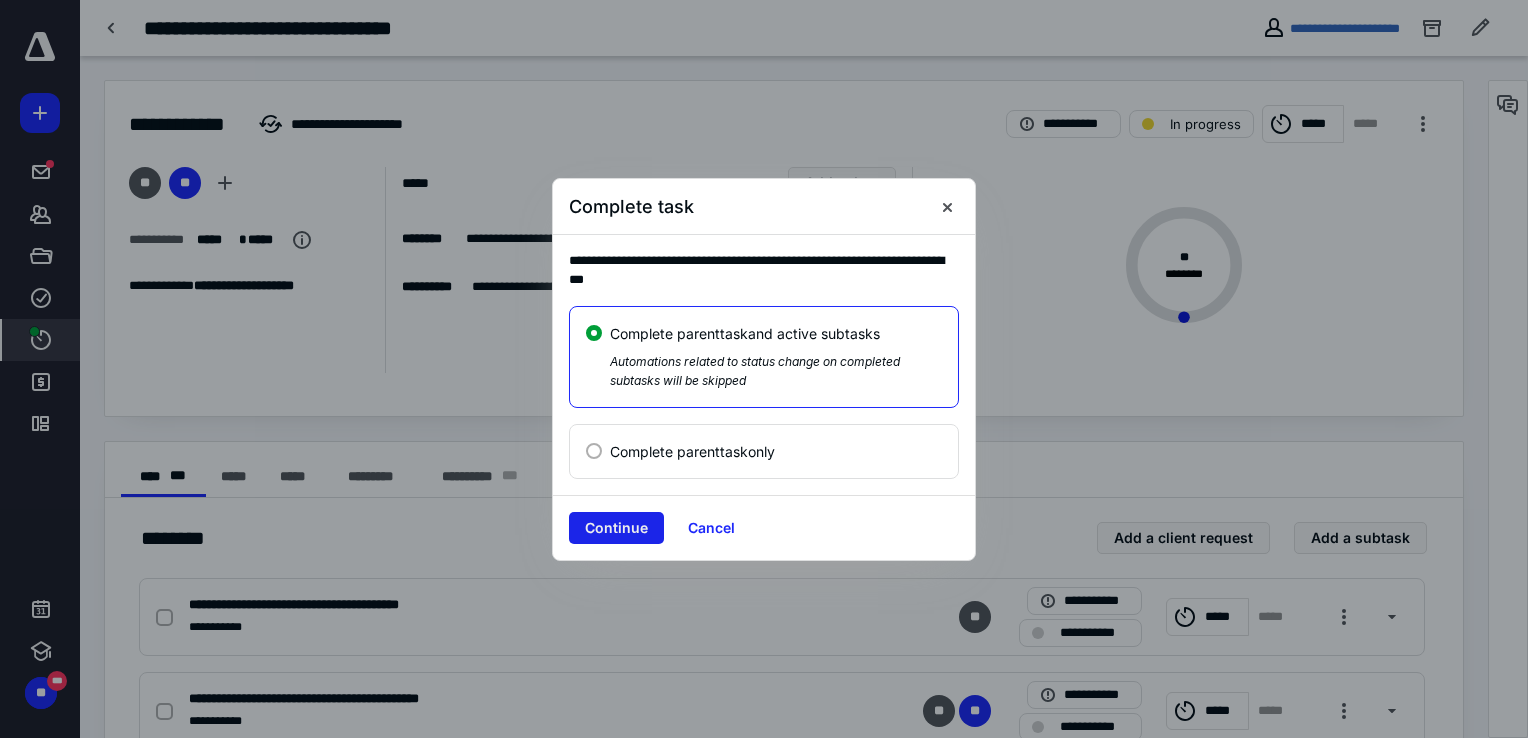 click on "Continue" at bounding box center (616, 528) 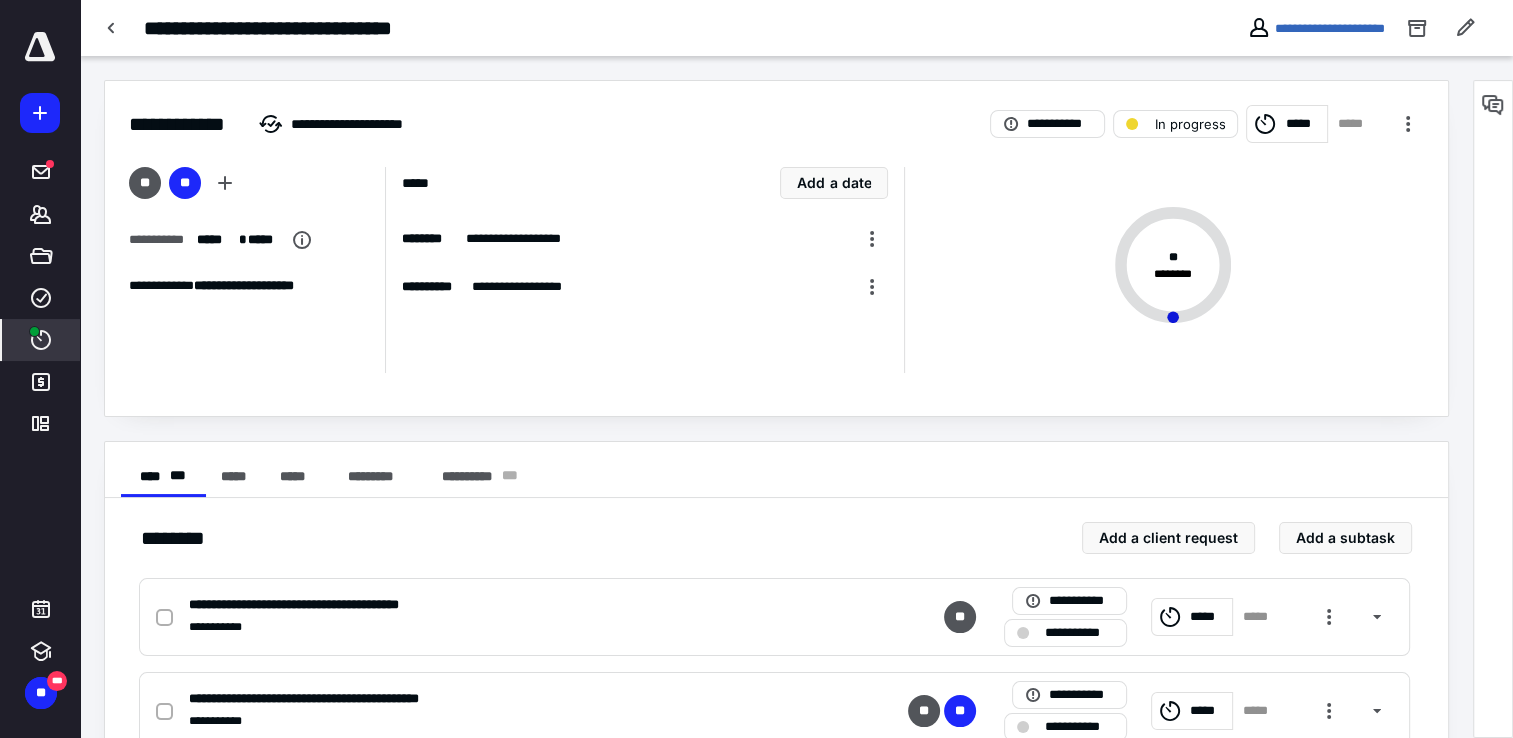 checkbox on "true" 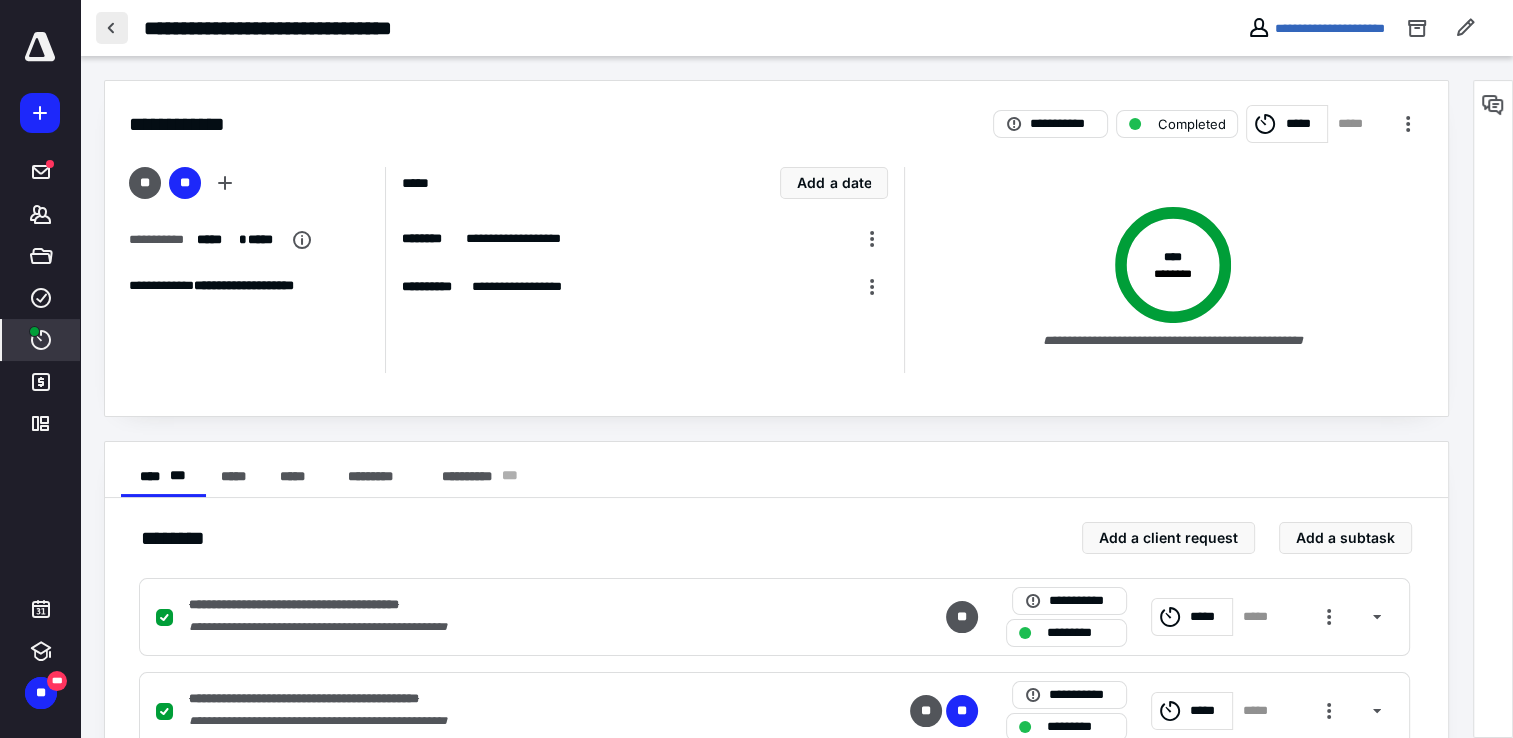 click at bounding box center [112, 28] 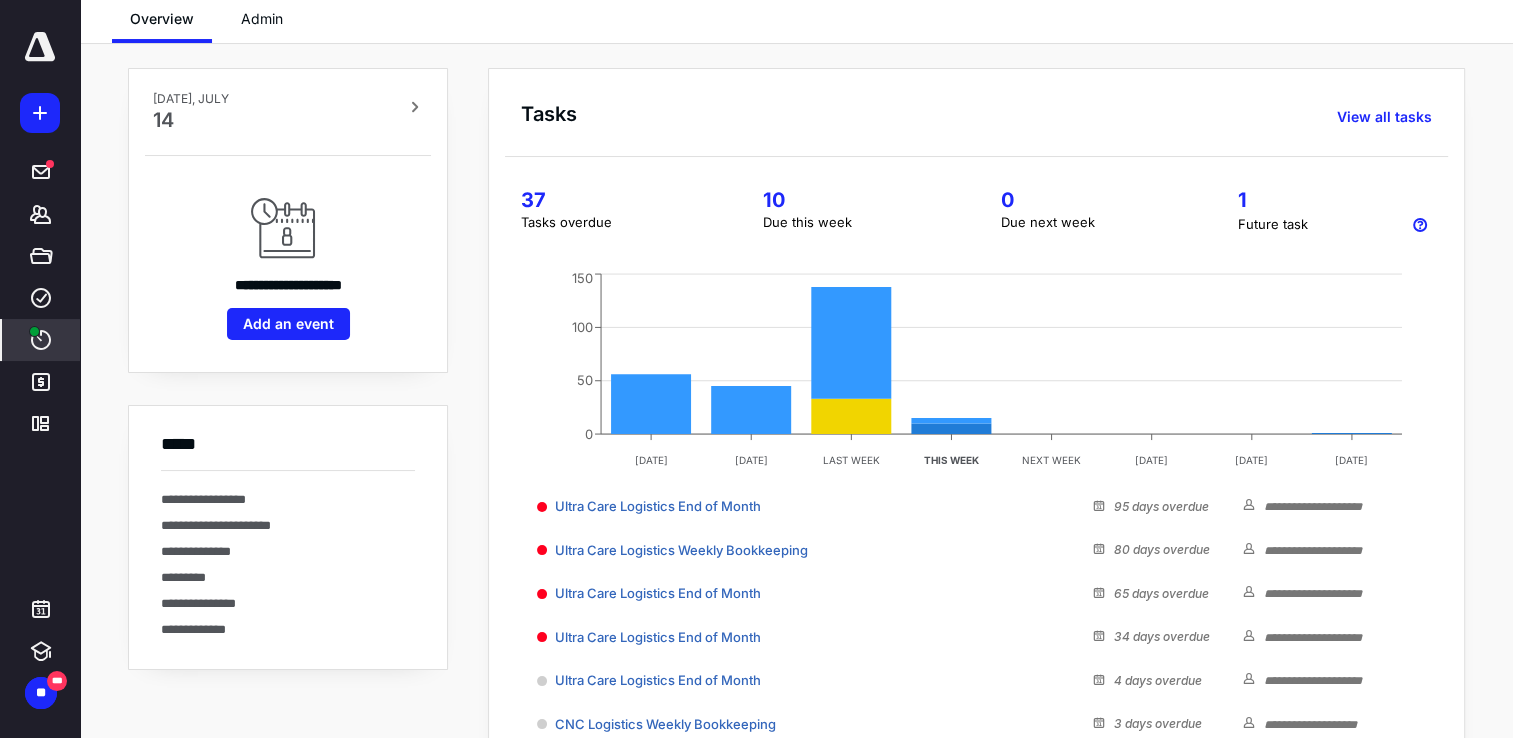 scroll, scrollTop: 200, scrollLeft: 0, axis: vertical 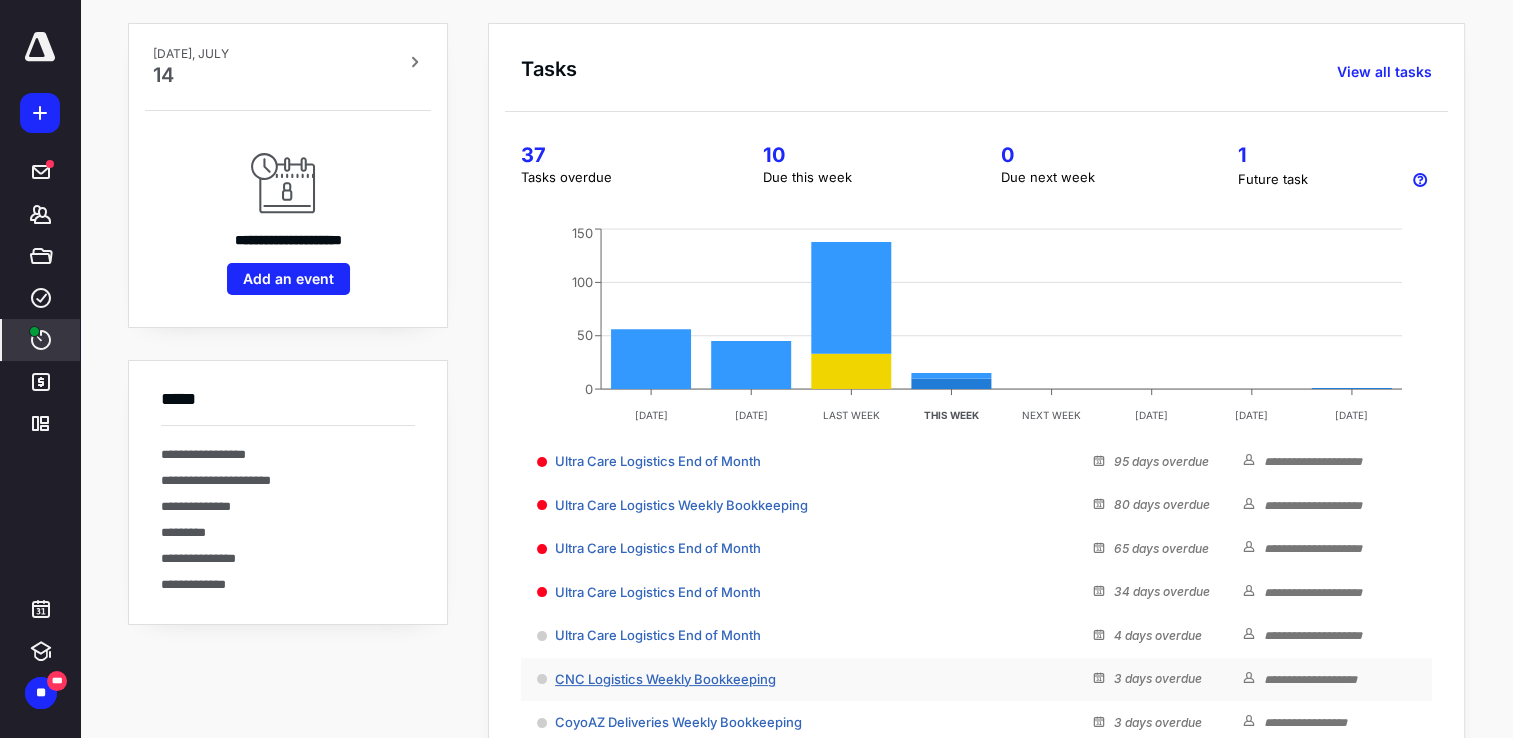 click on "CNC Logistics Weekly Bookkeeping" at bounding box center [665, 679] 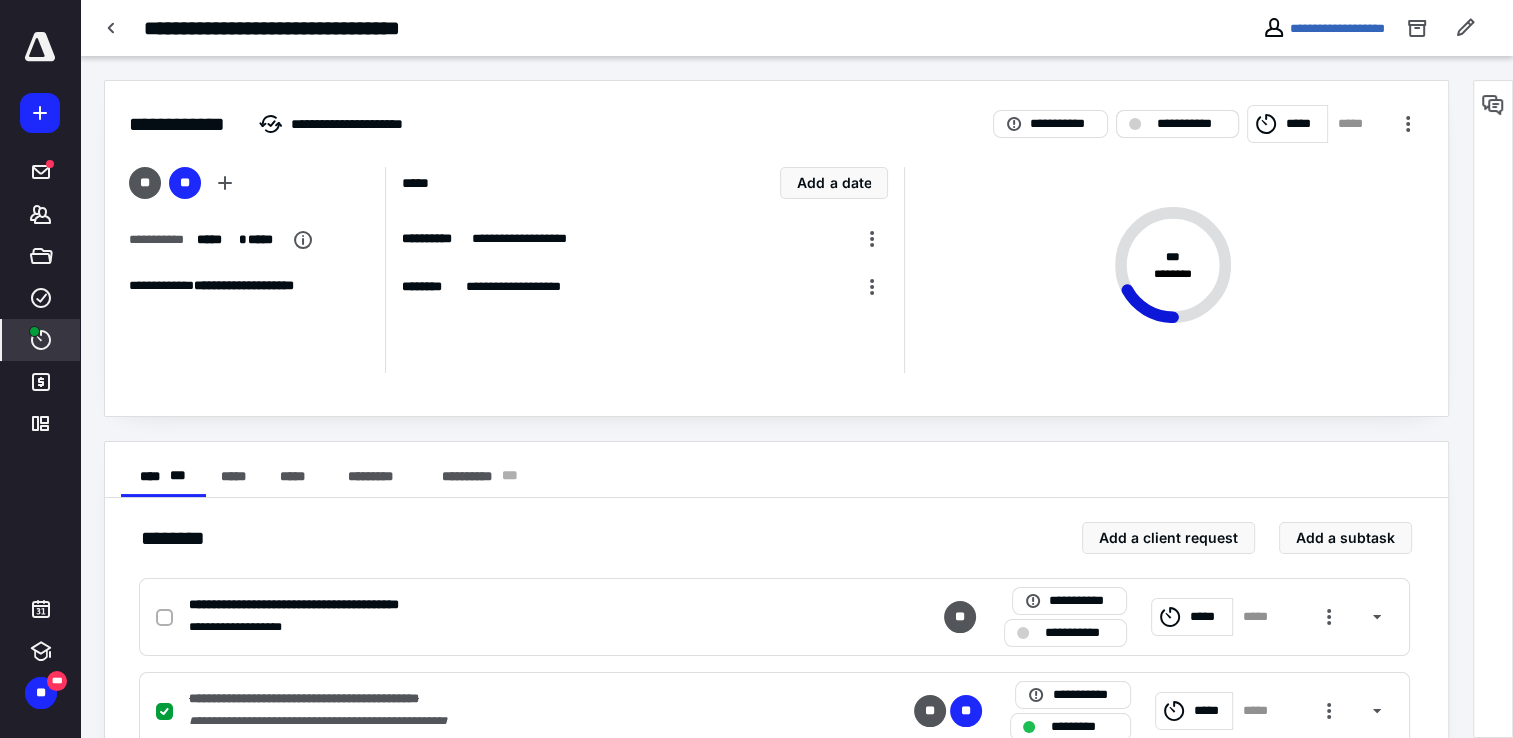 click on "**********" at bounding box center (1177, 124) 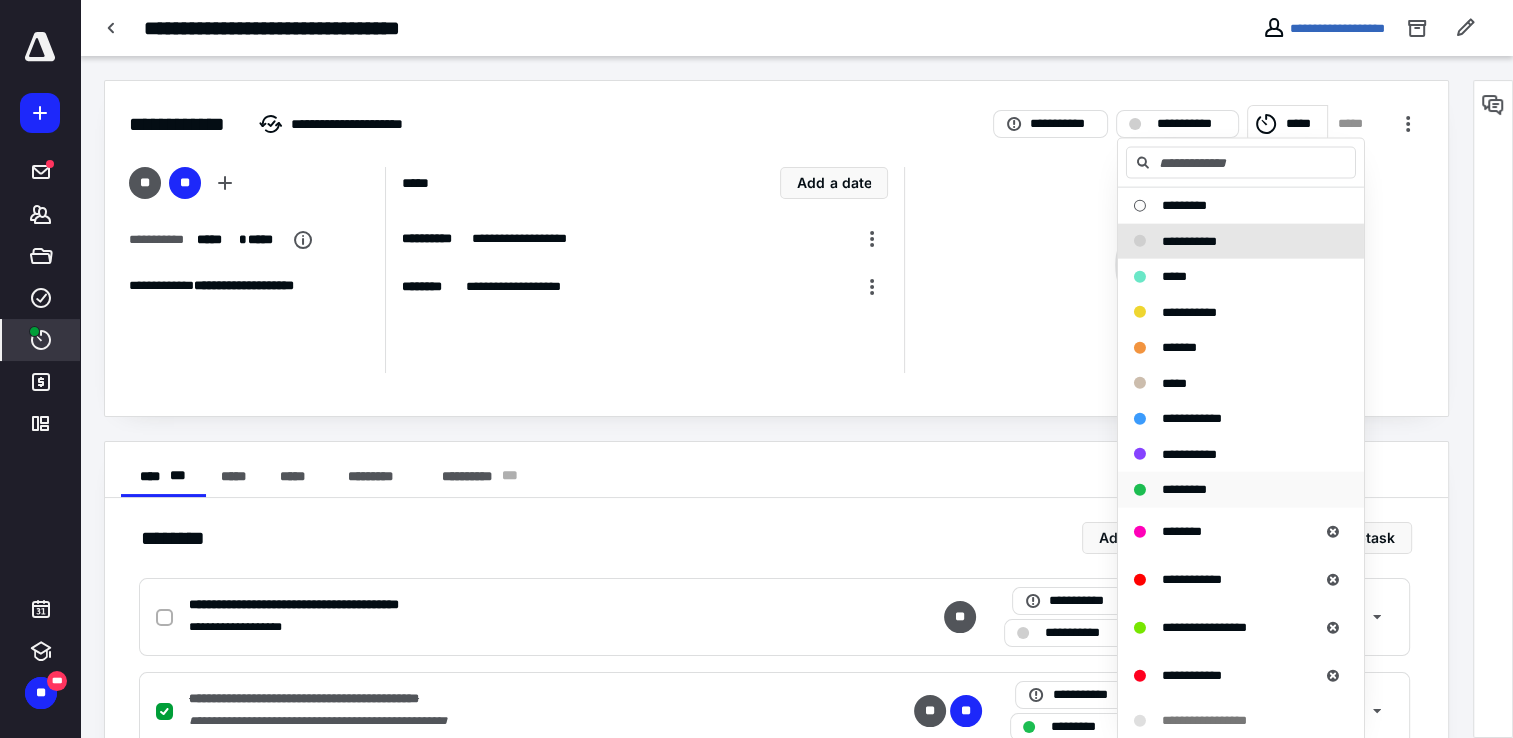 click on "*********" at bounding box center [1184, 489] 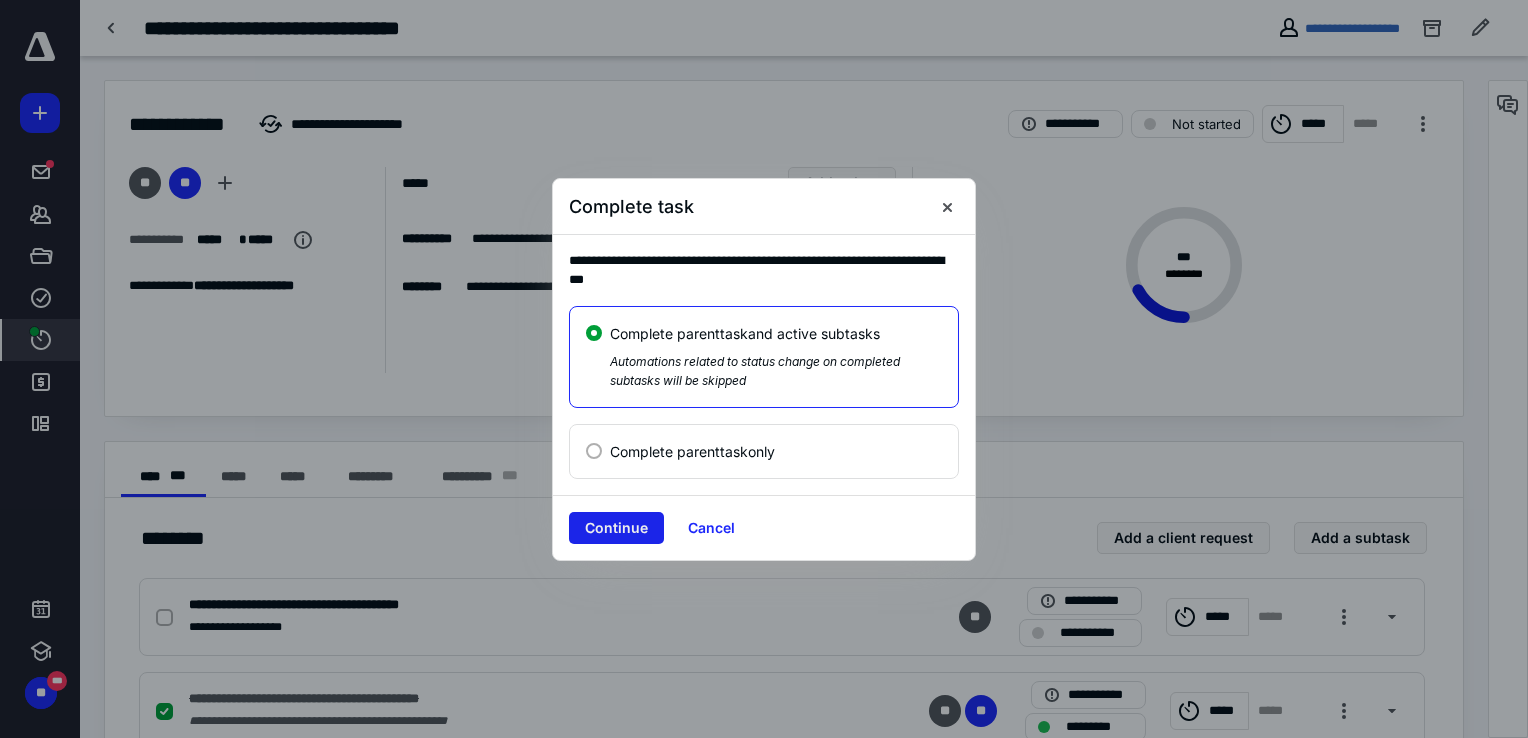 click on "Continue" at bounding box center (616, 528) 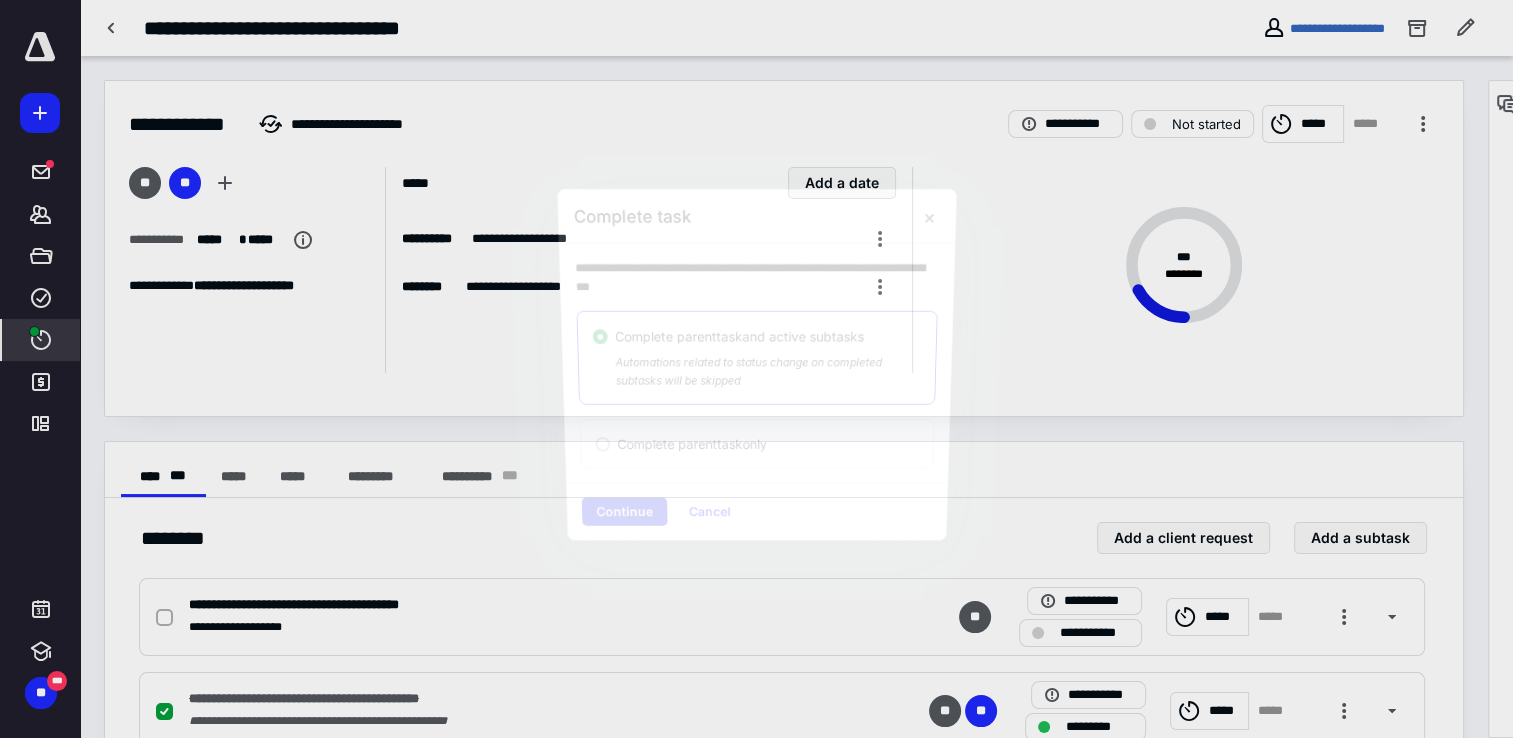 checkbox on "true" 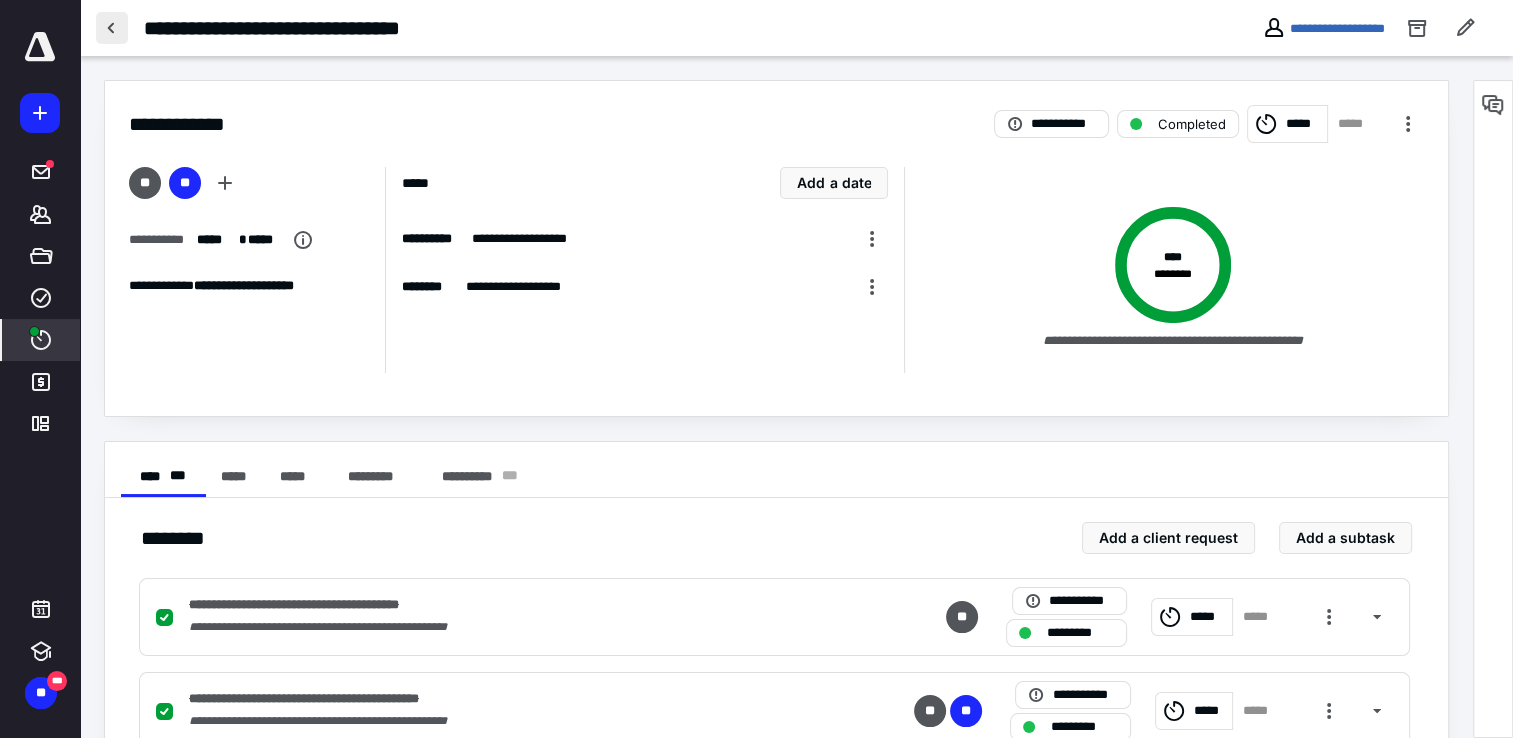 click at bounding box center (112, 28) 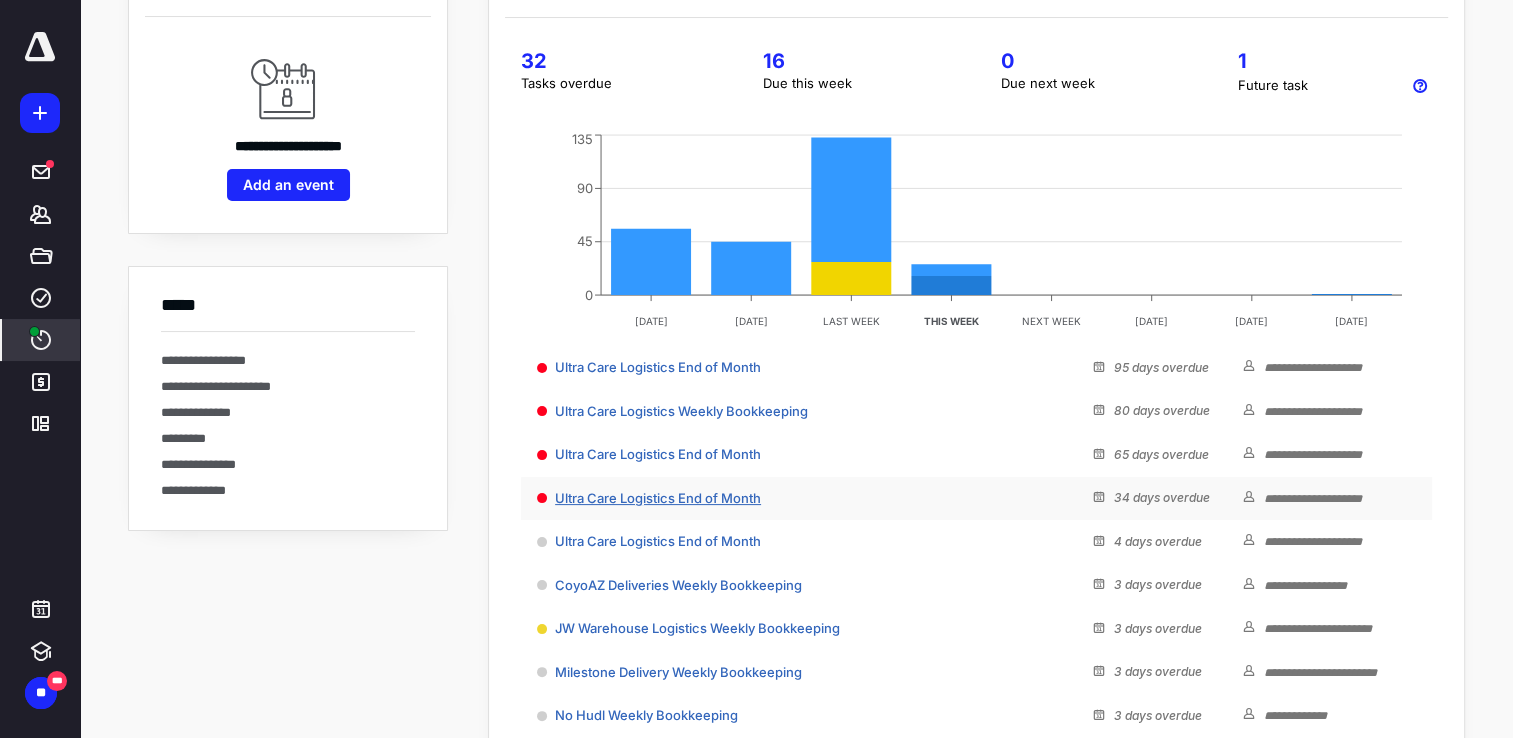 scroll, scrollTop: 300, scrollLeft: 0, axis: vertical 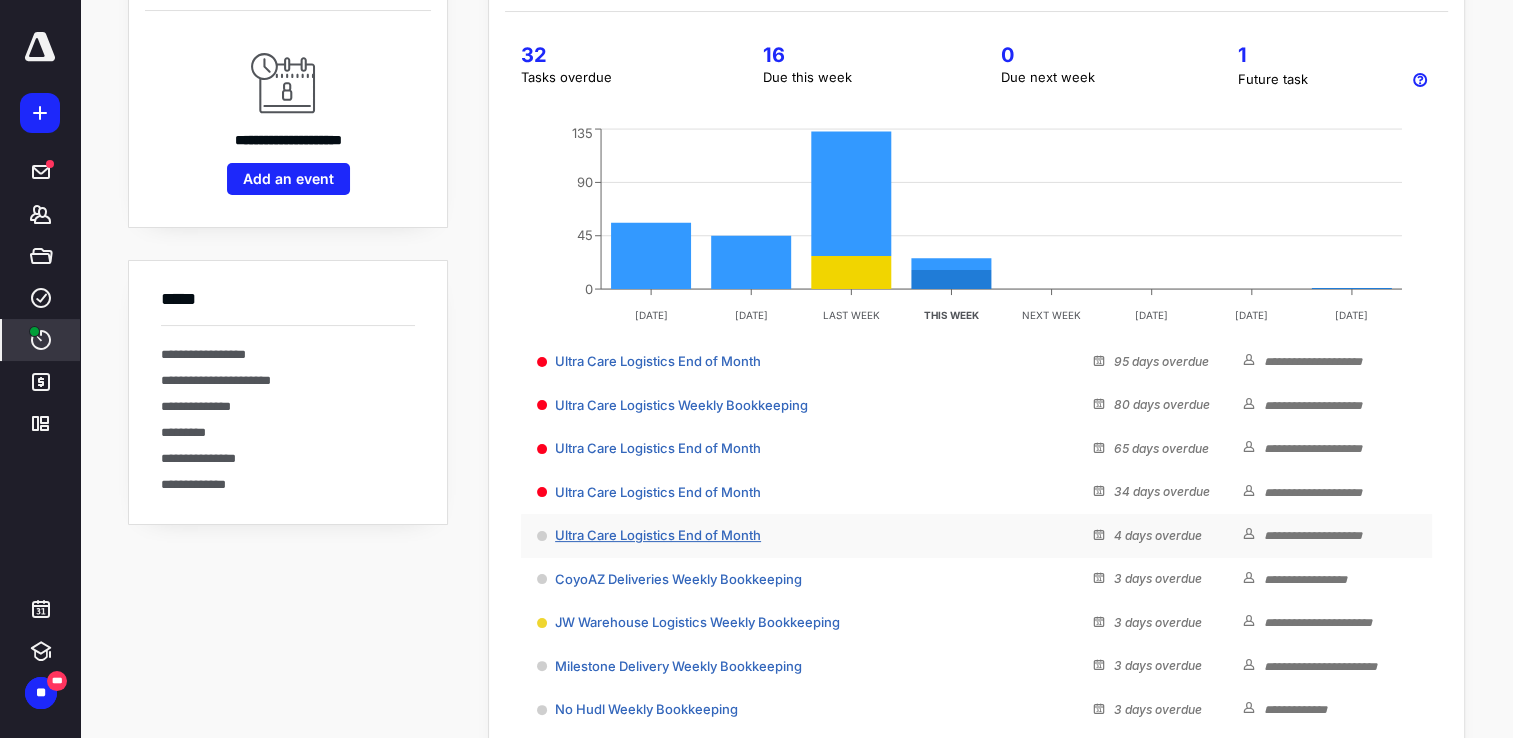 click on "Ultra Care Logistics End of Month" at bounding box center [658, 535] 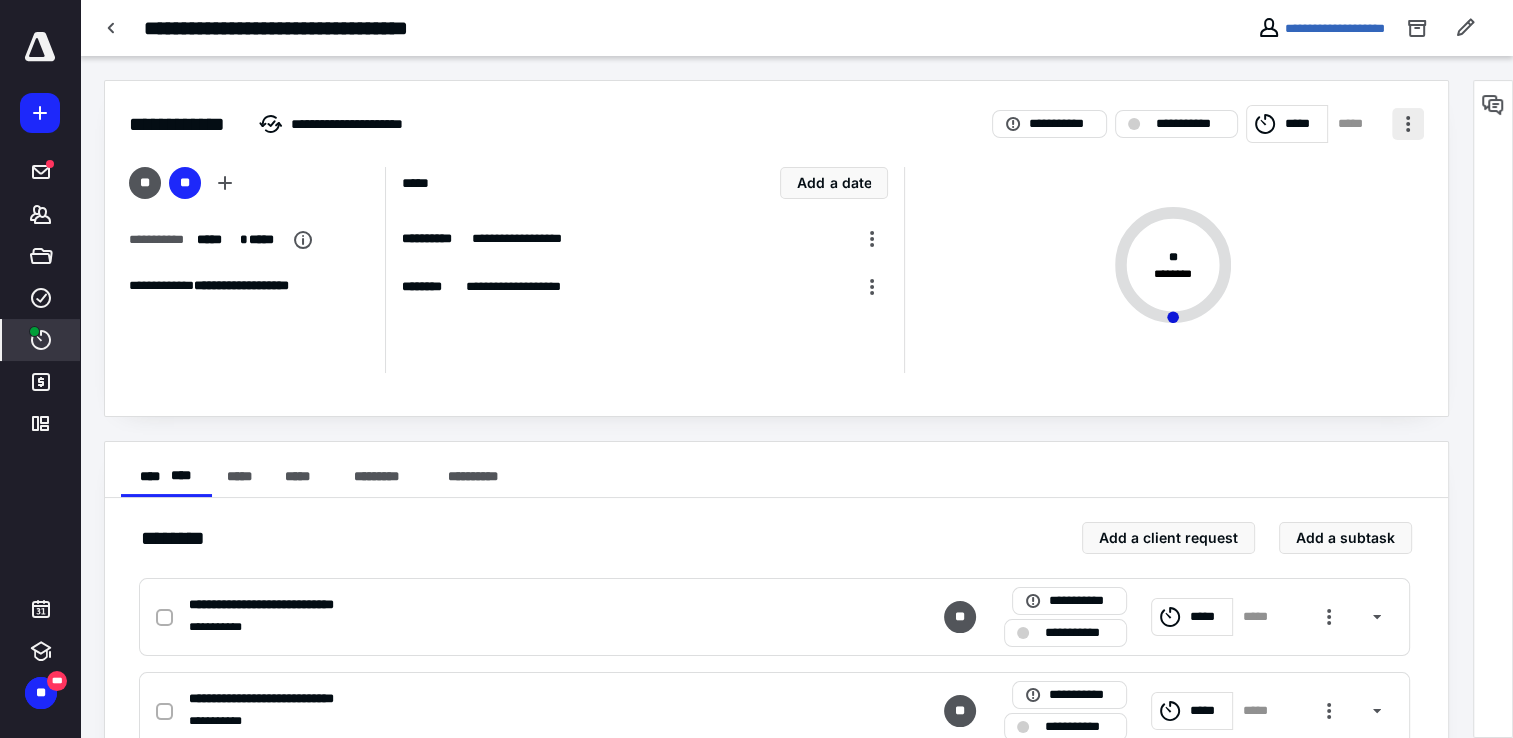 click at bounding box center (1408, 124) 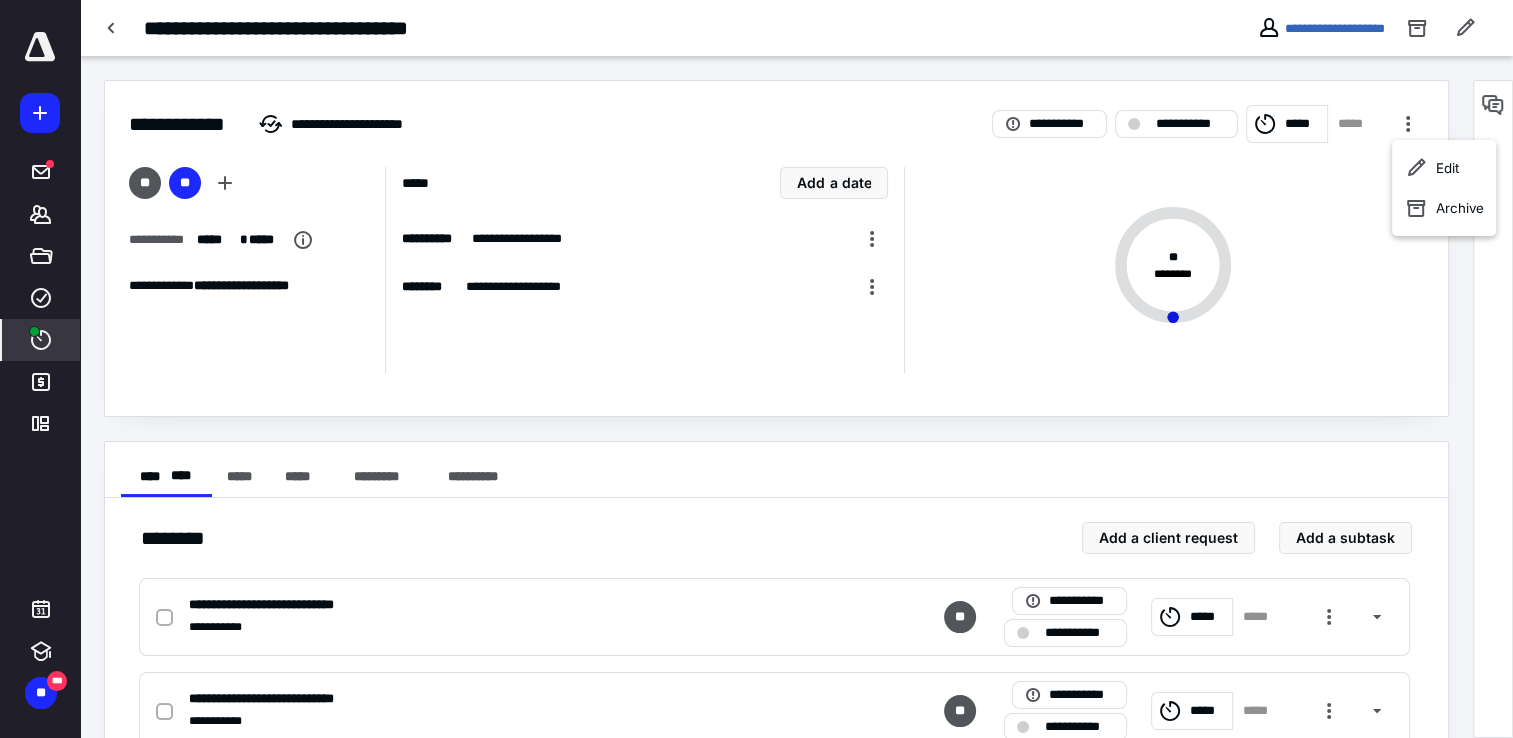 click on "* * ********" at bounding box center [1163, 270] 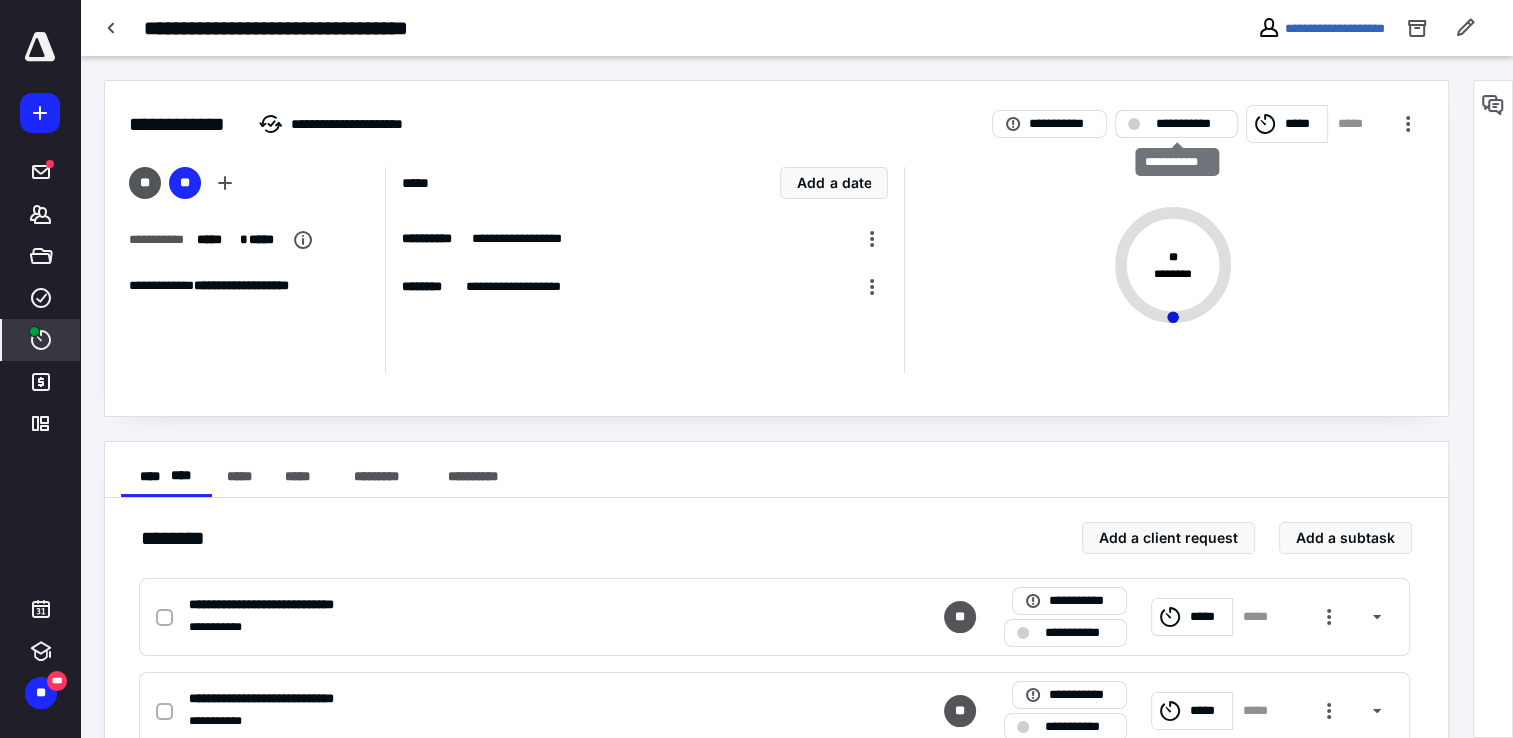 click on "**********" at bounding box center [1190, 124] 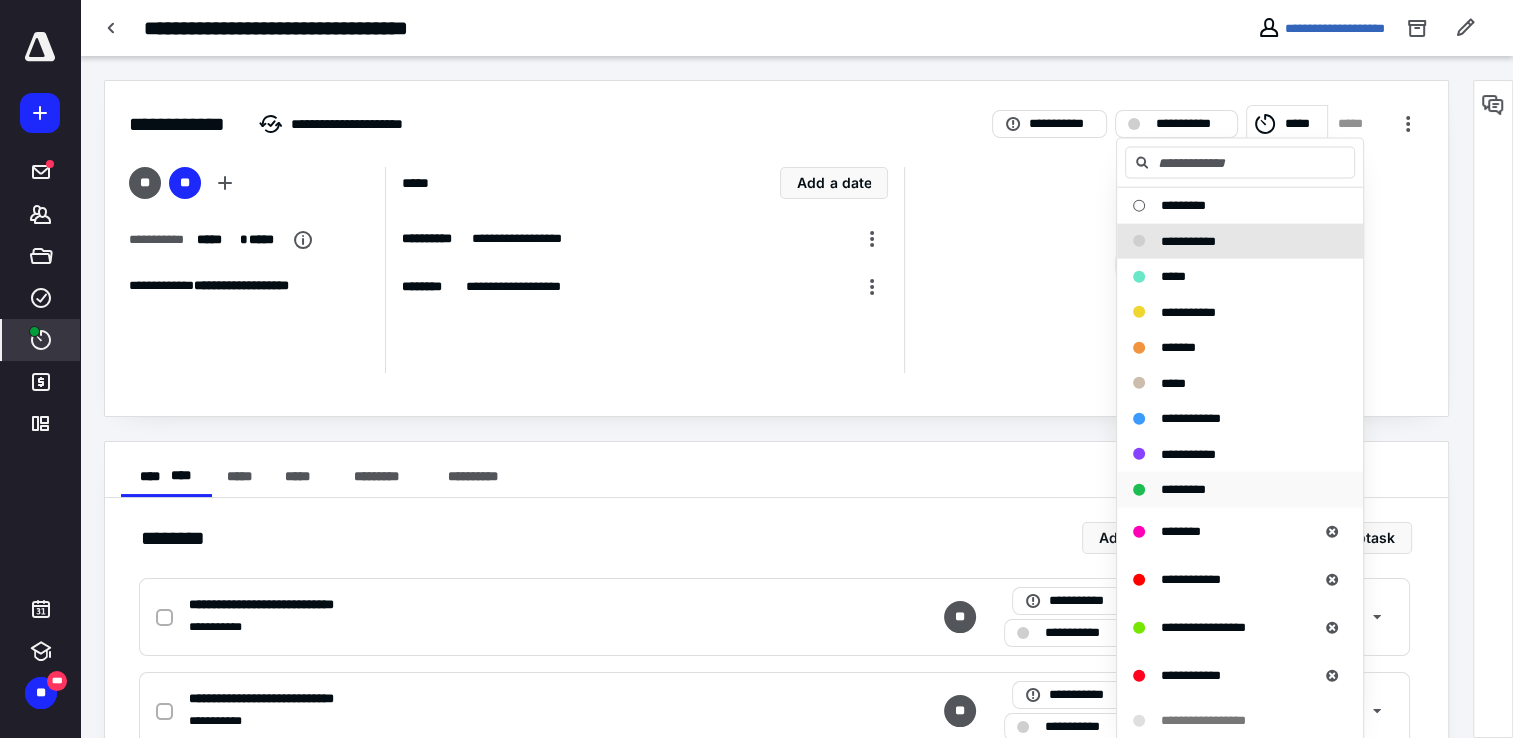 click on "*********" at bounding box center [1183, 489] 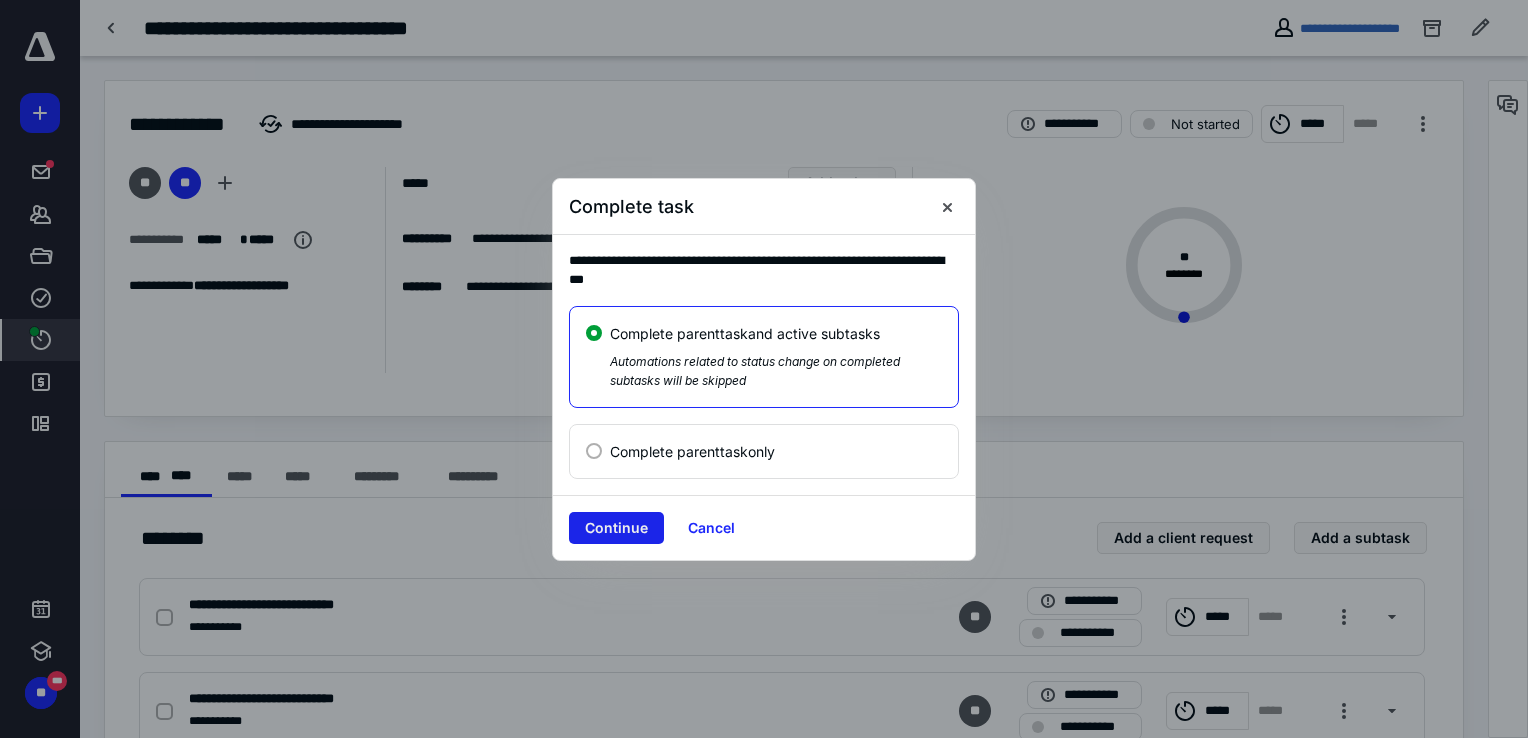 click on "Continue" at bounding box center [616, 528] 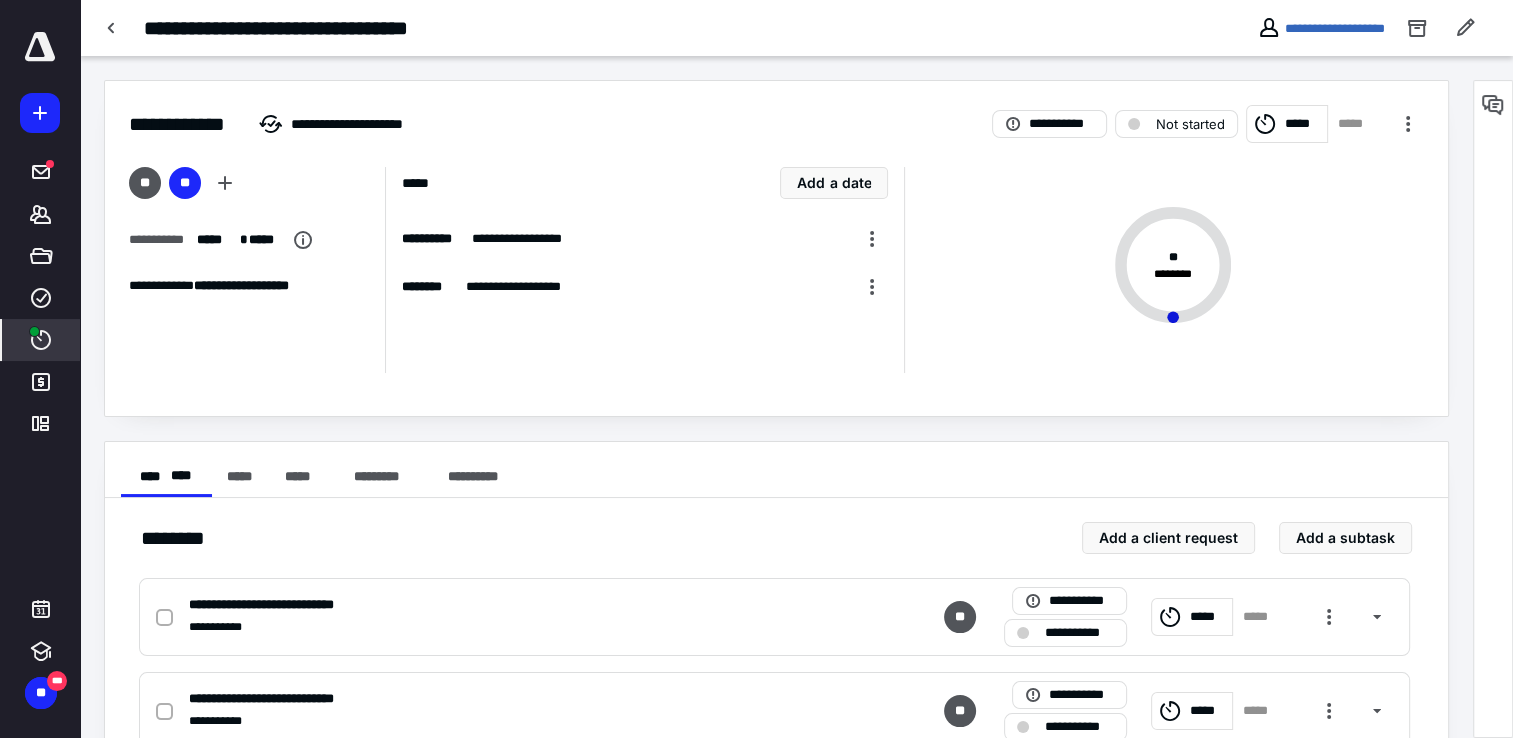 checkbox on "true" 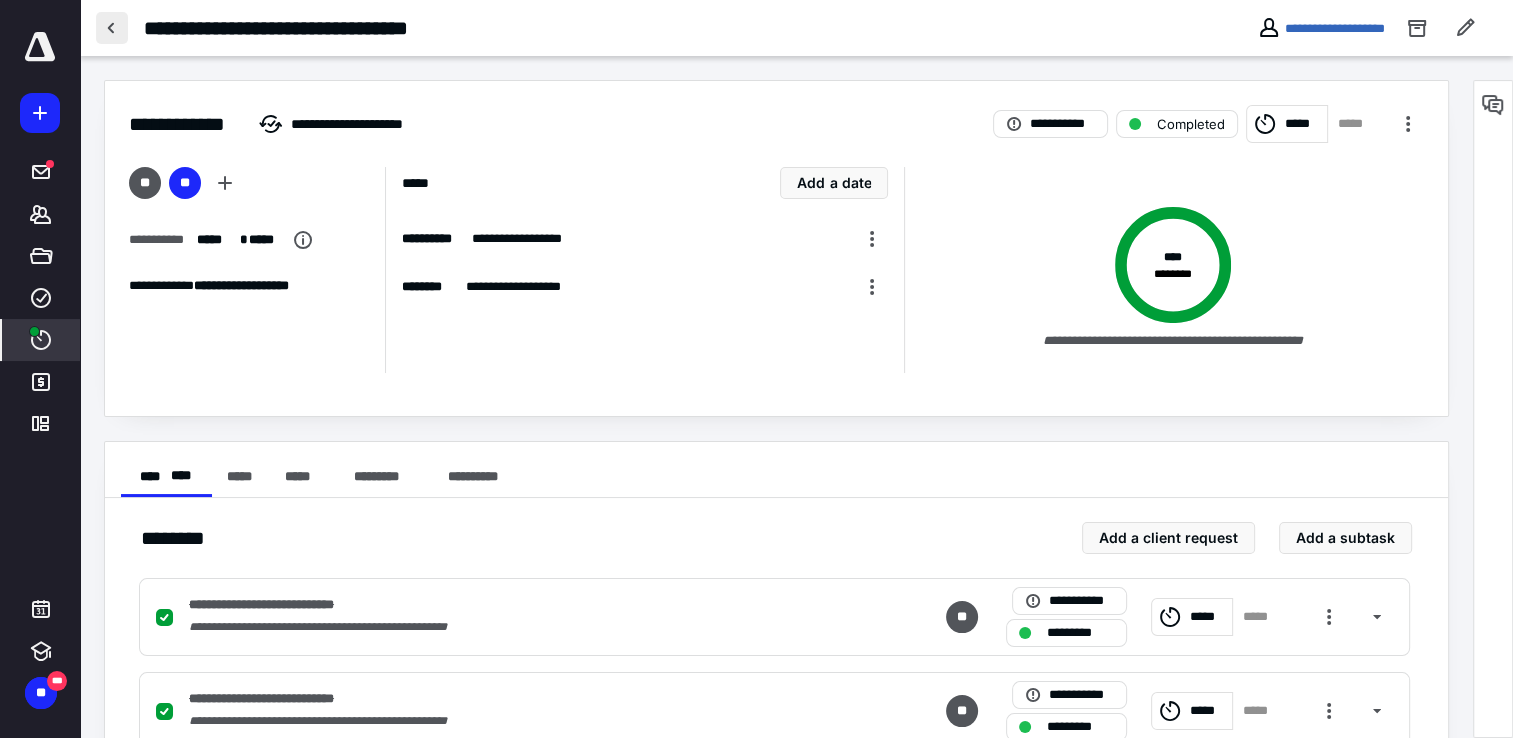 click at bounding box center (112, 28) 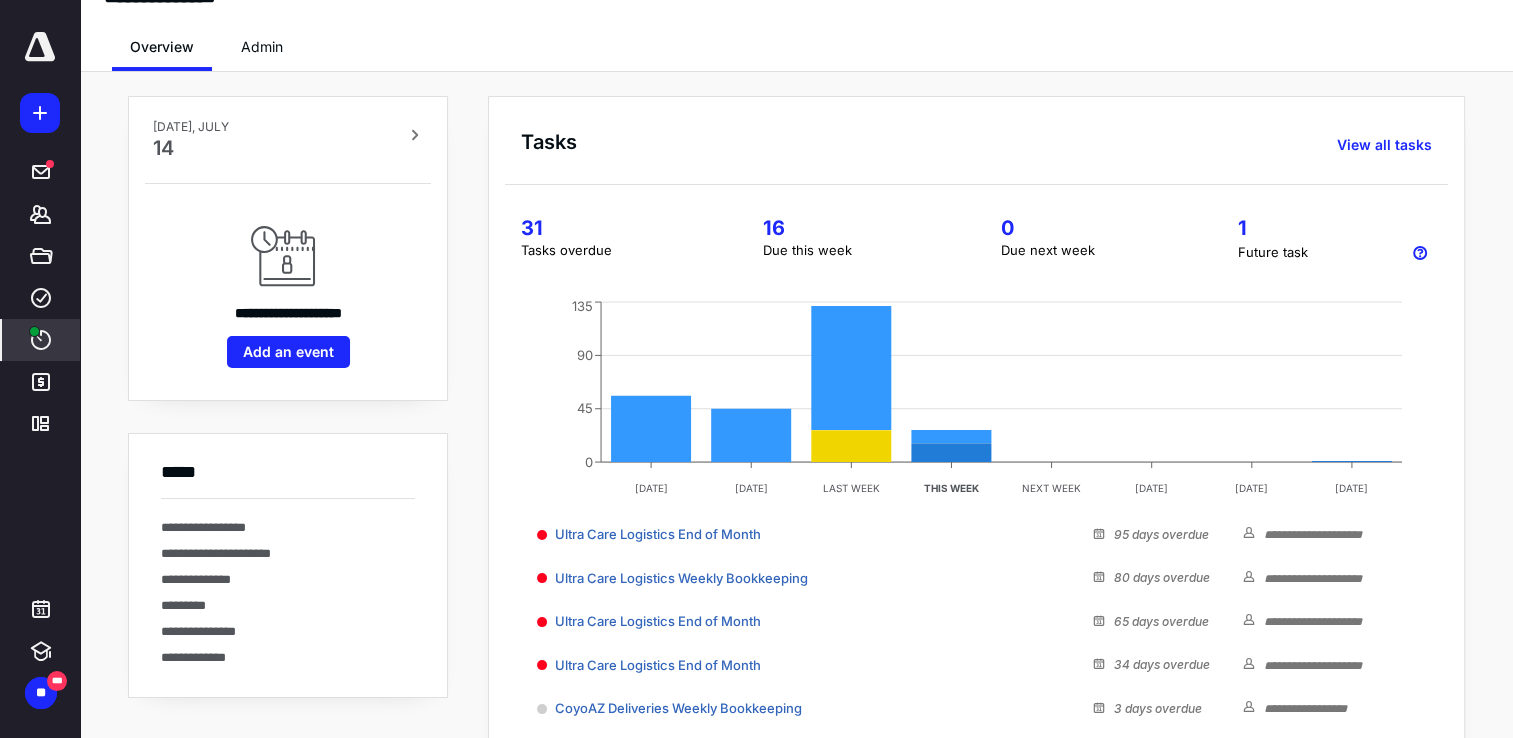 scroll, scrollTop: 300, scrollLeft: 0, axis: vertical 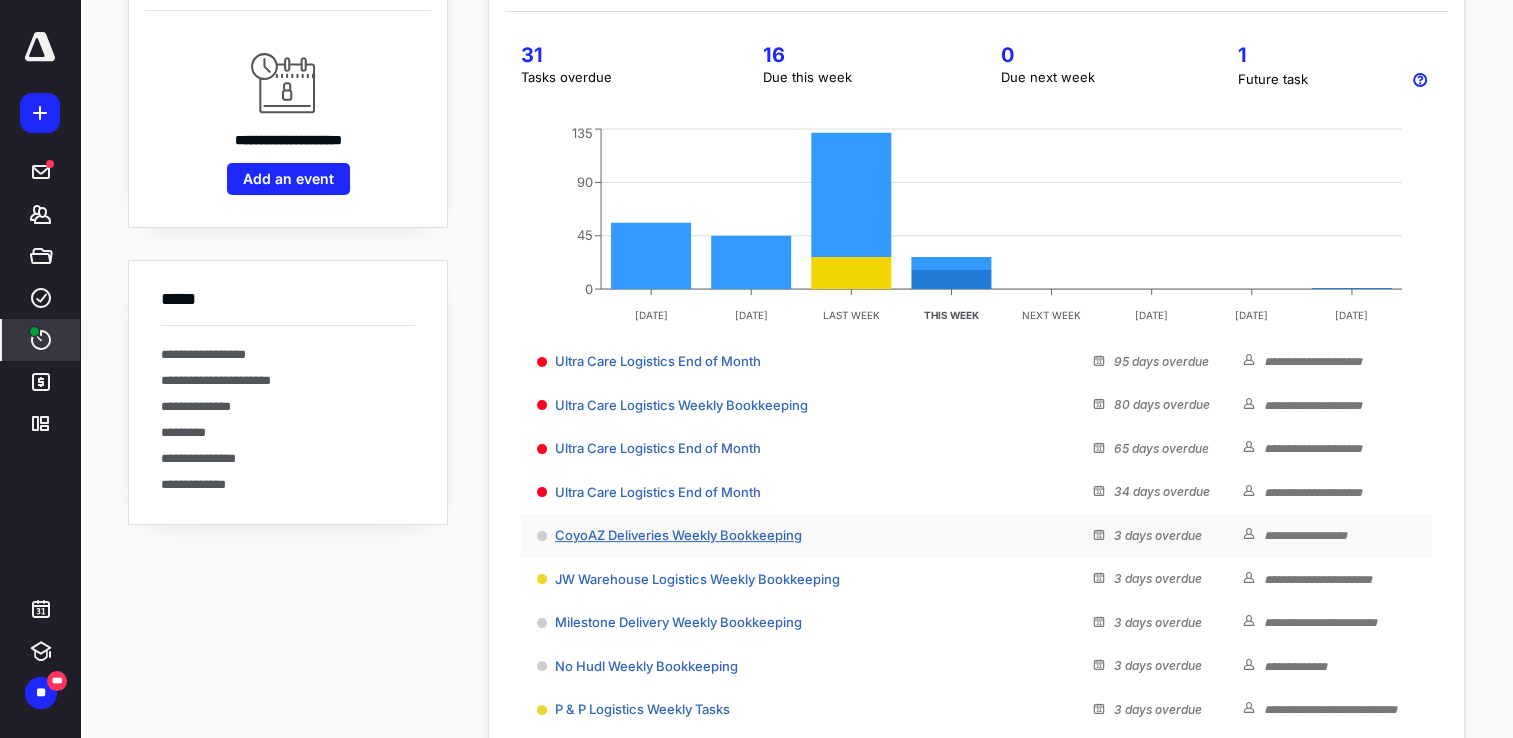 click on "CoyoAZ Deliveries Weekly Bookkeeping" at bounding box center (678, 535) 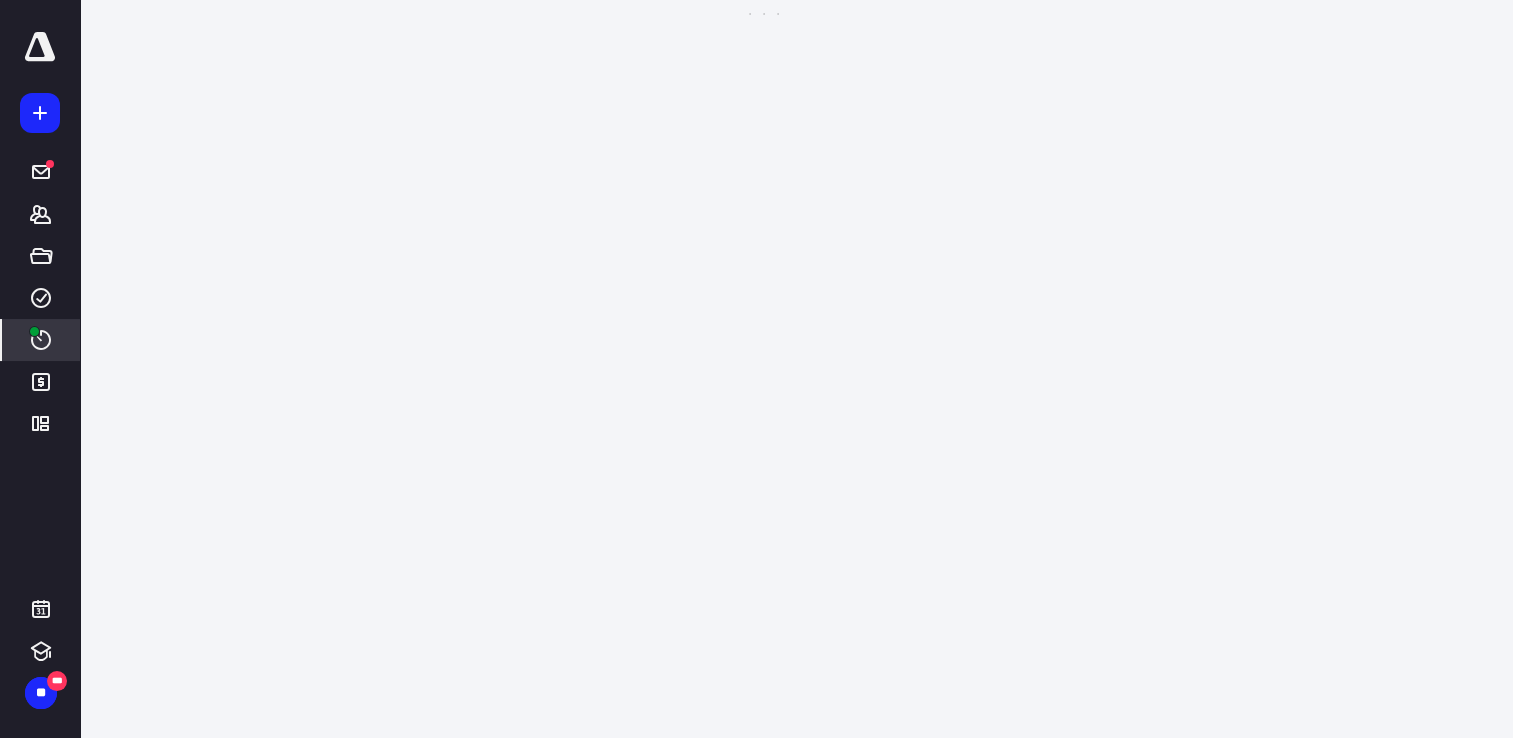 scroll, scrollTop: 0, scrollLeft: 0, axis: both 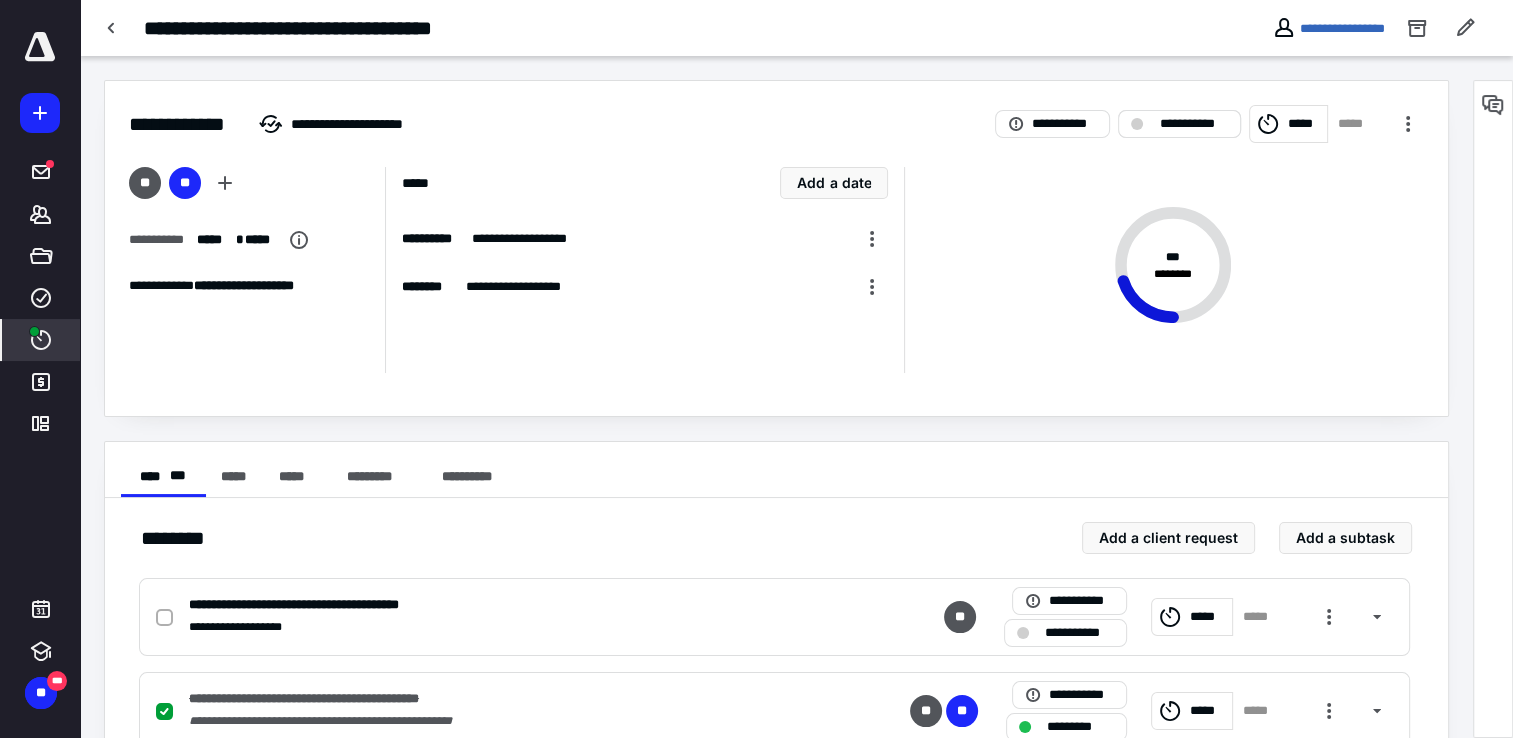 click on "**********" at bounding box center (1179, 124) 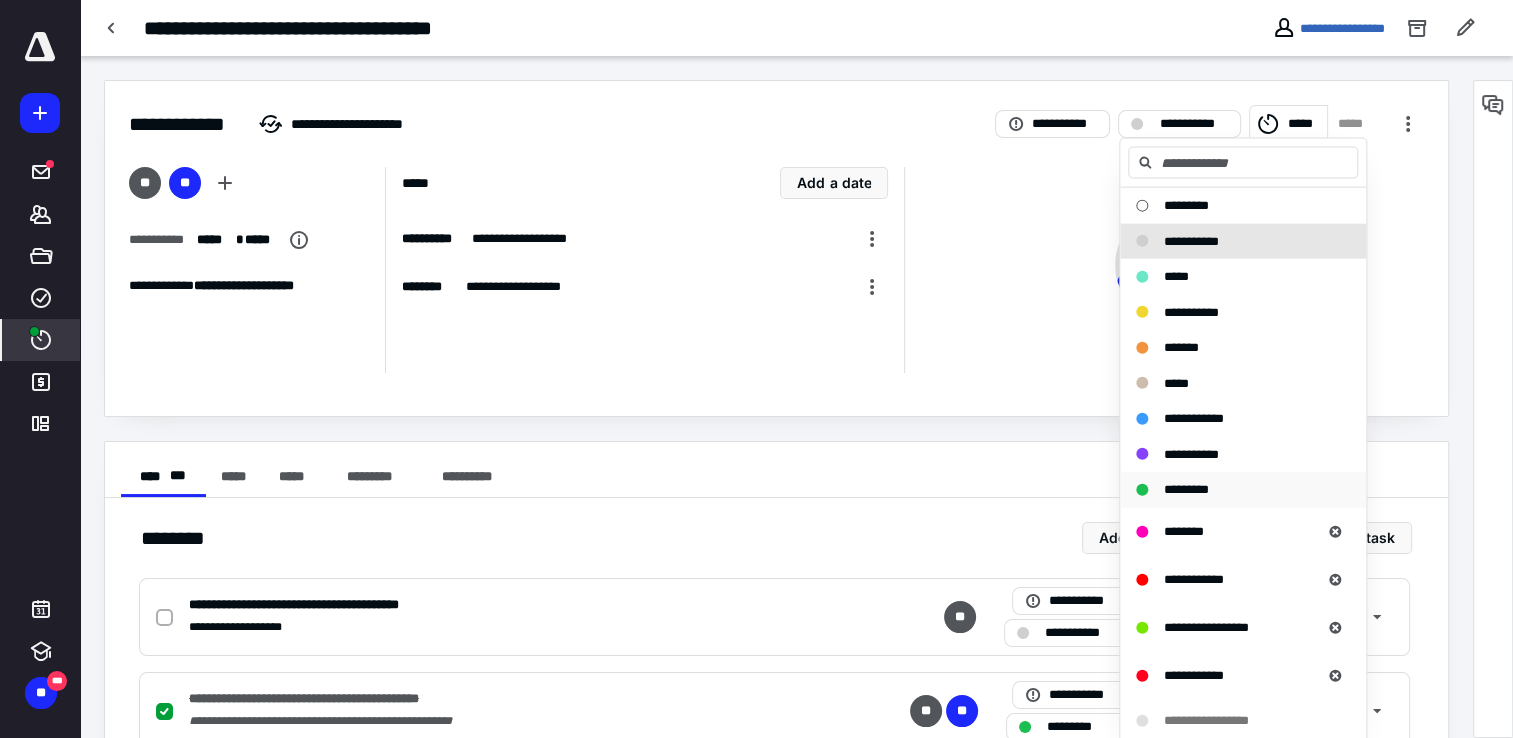 click on "*********" at bounding box center [1186, 489] 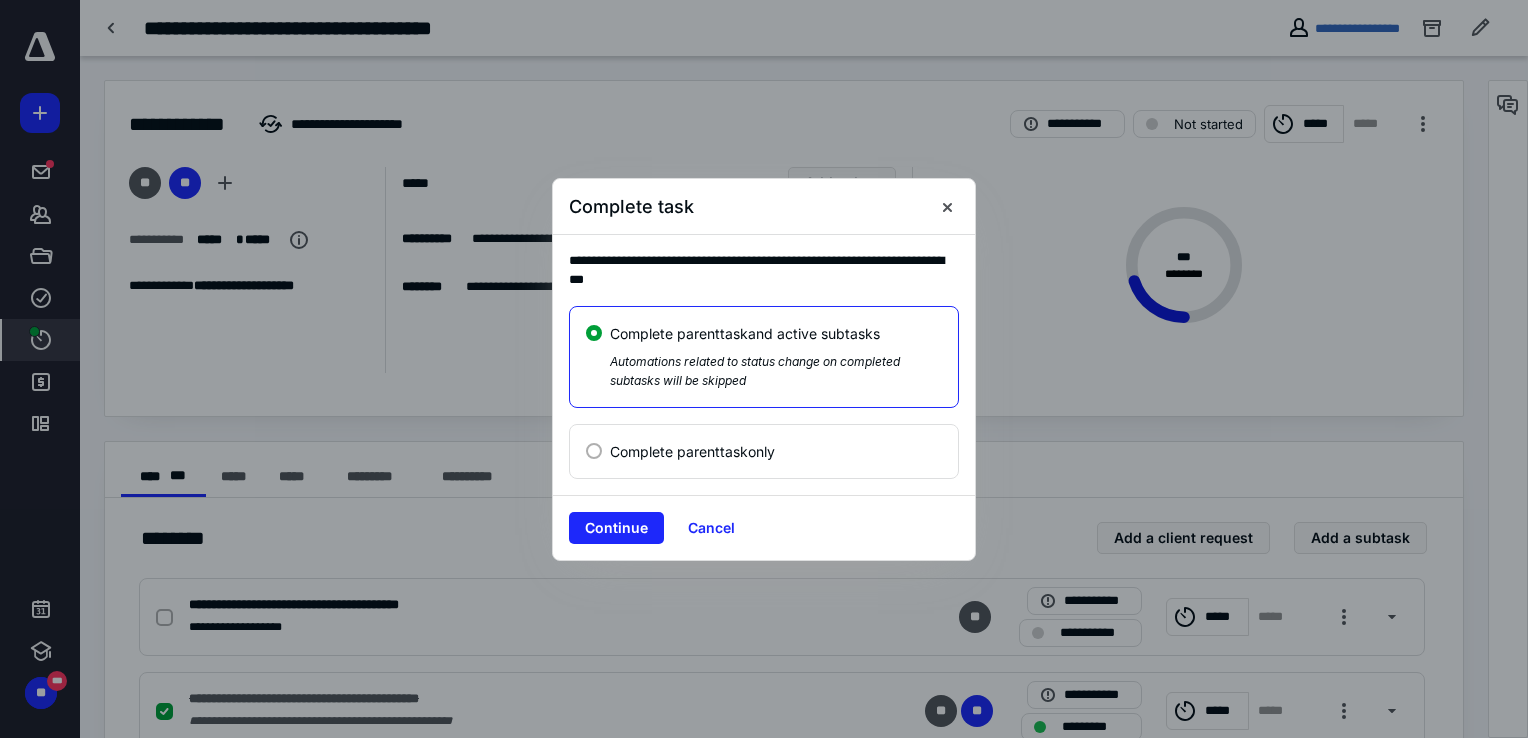 click on "Continue Cancel" at bounding box center [764, 527] 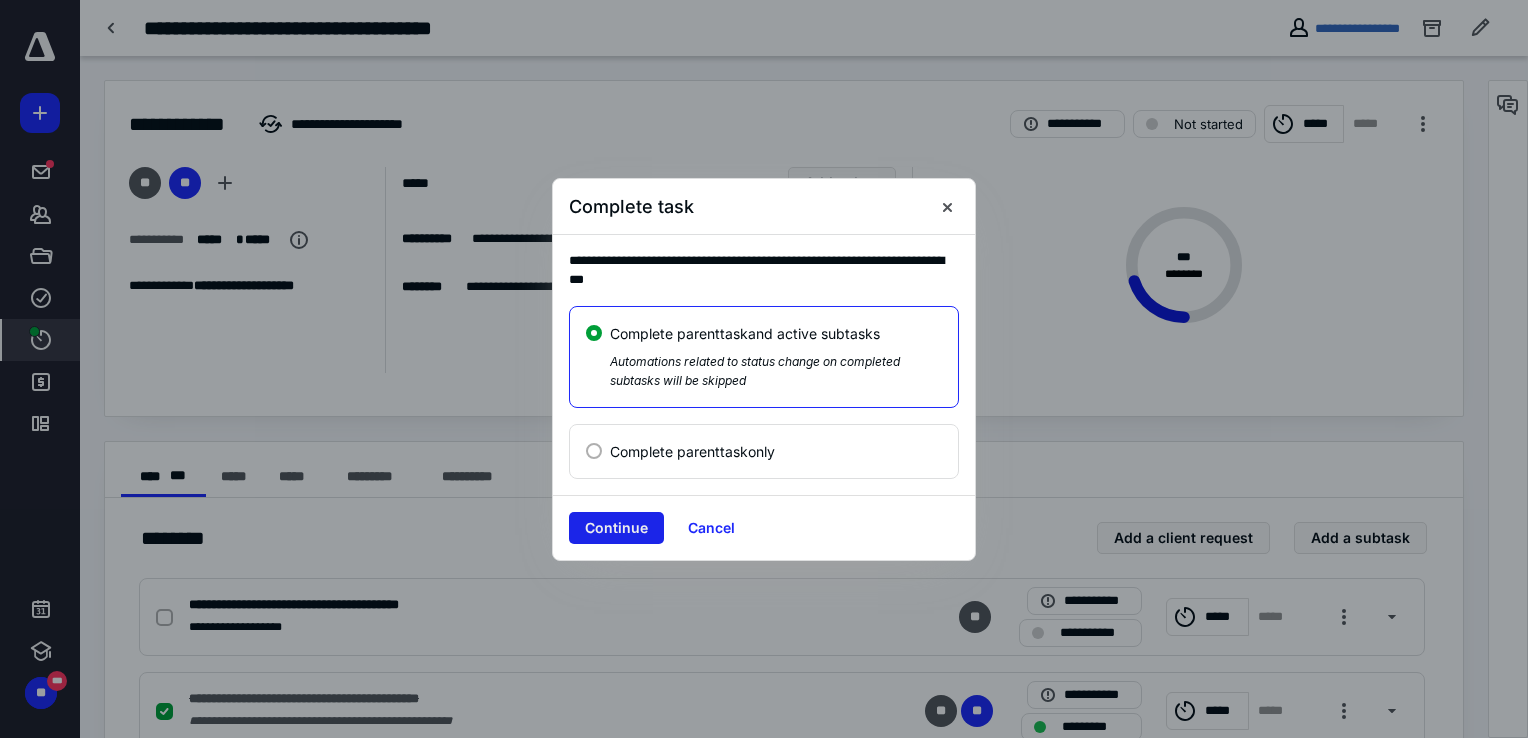 click on "Continue" at bounding box center [616, 528] 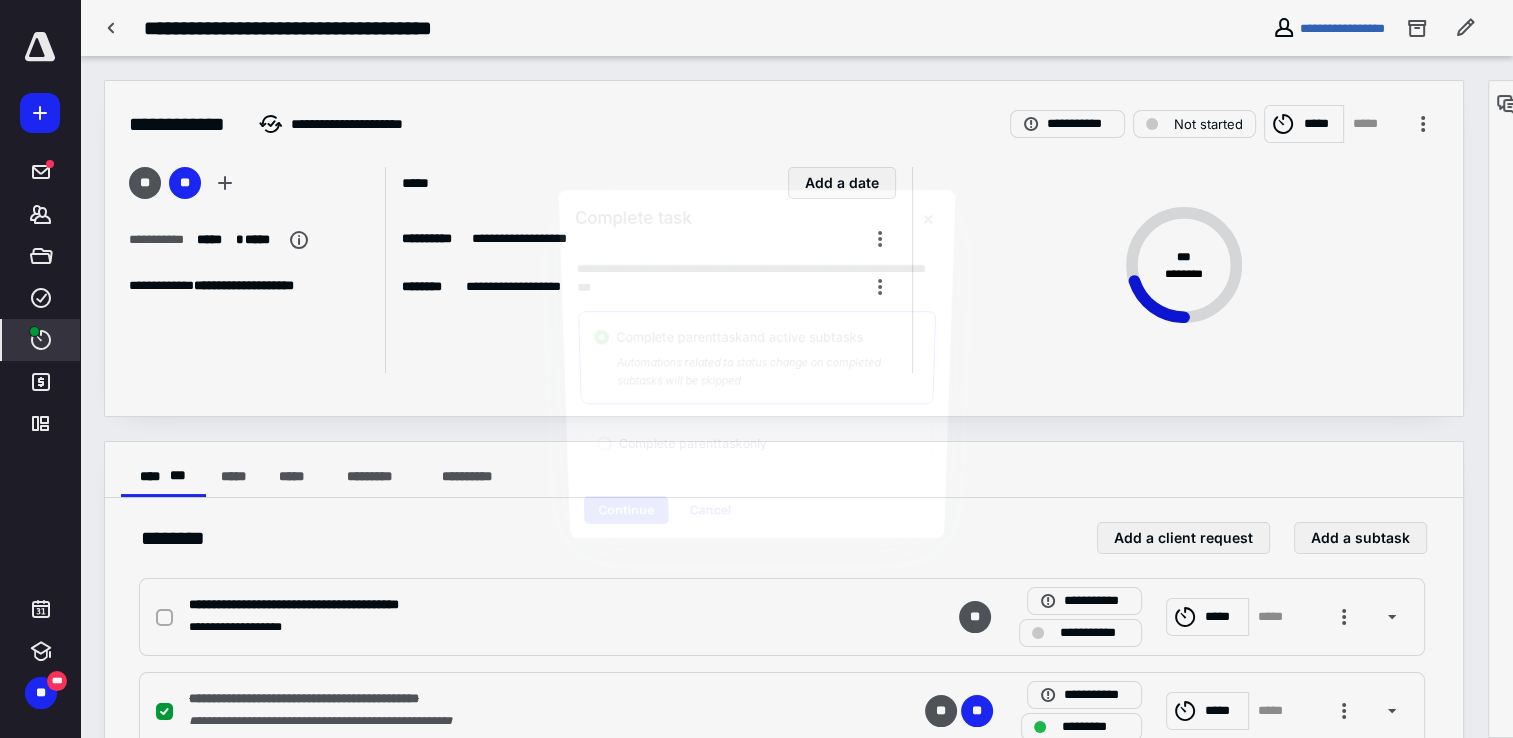 checkbox on "true" 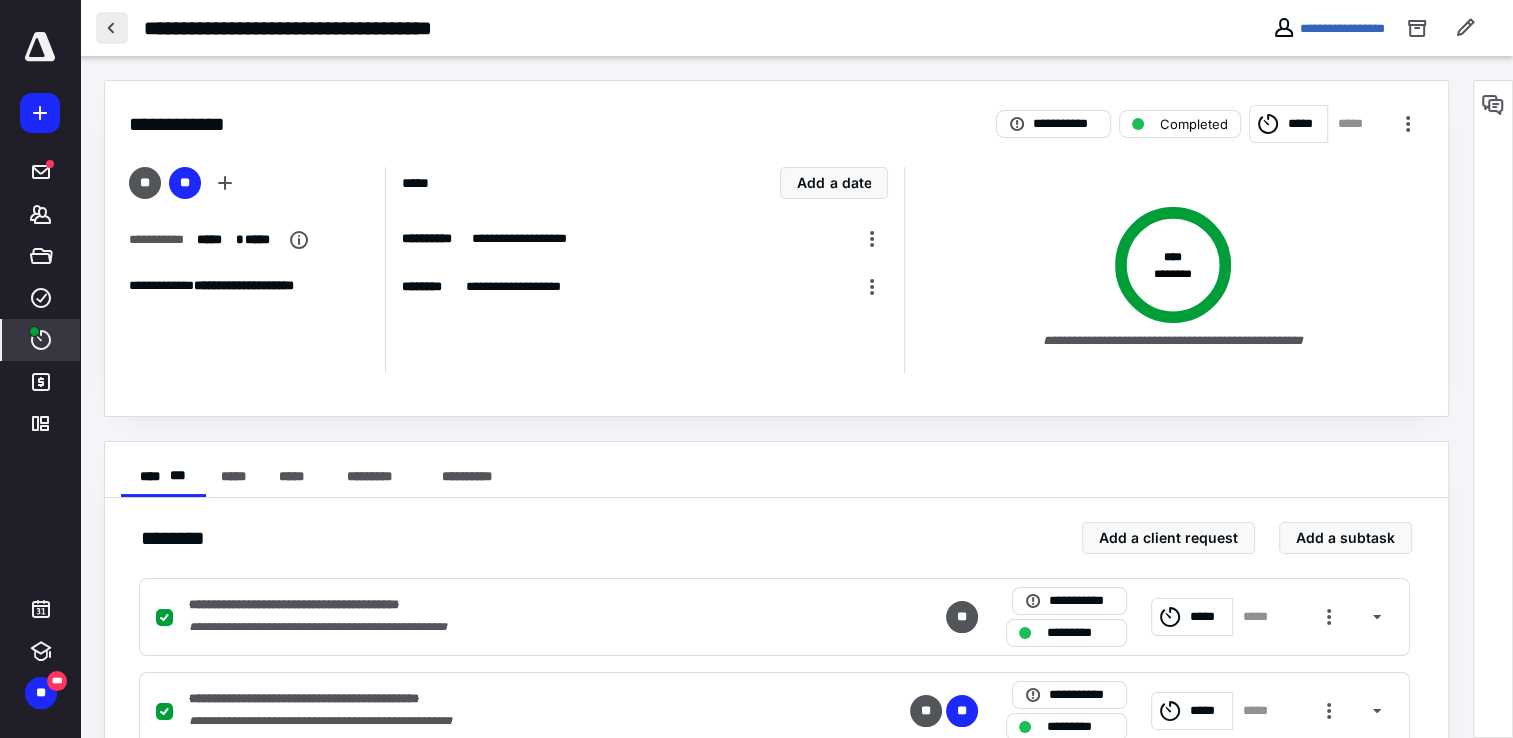 click at bounding box center (112, 28) 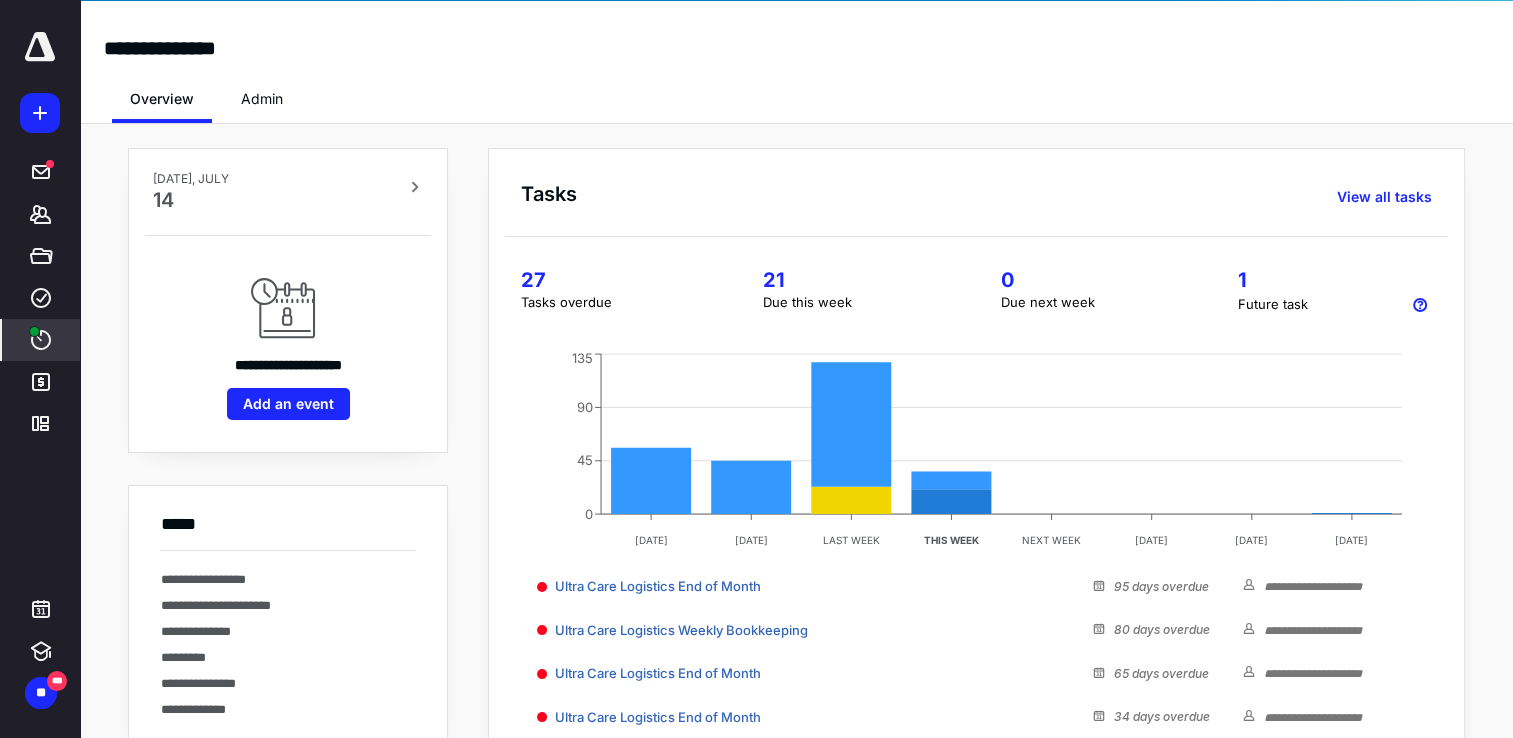scroll, scrollTop: 400, scrollLeft: 0, axis: vertical 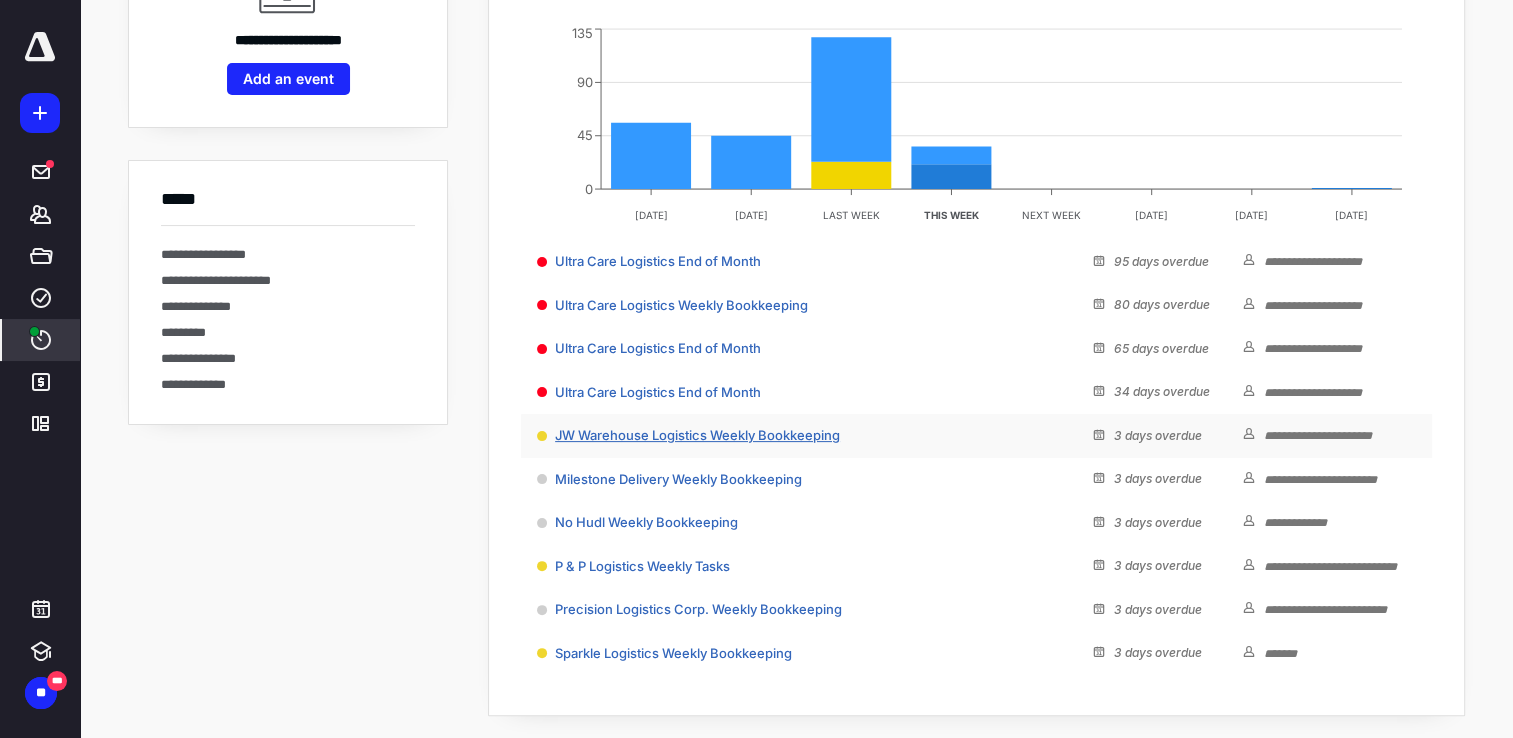 click on "JW Warehouse Logistics Weekly Bookkeeping" at bounding box center [697, 435] 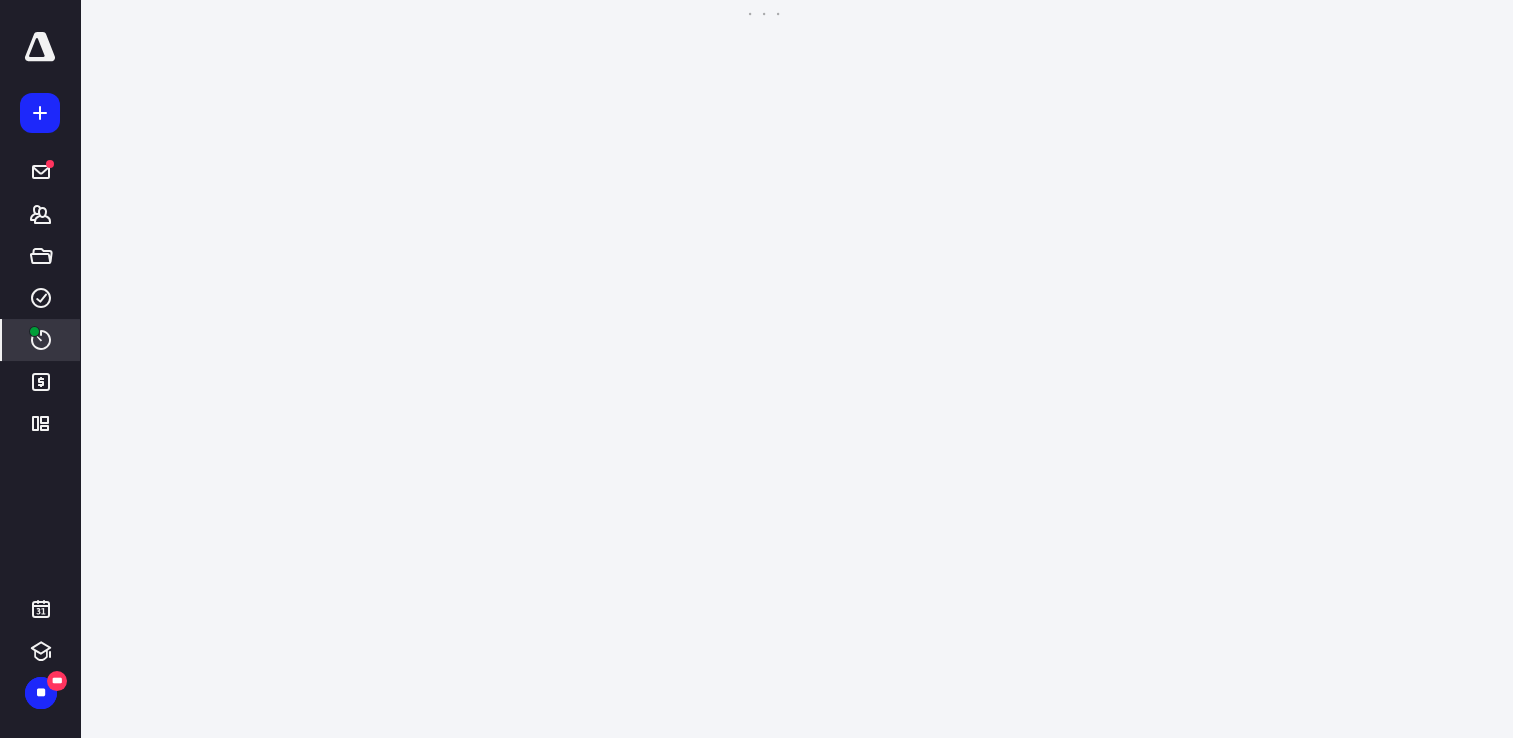 scroll, scrollTop: 0, scrollLeft: 0, axis: both 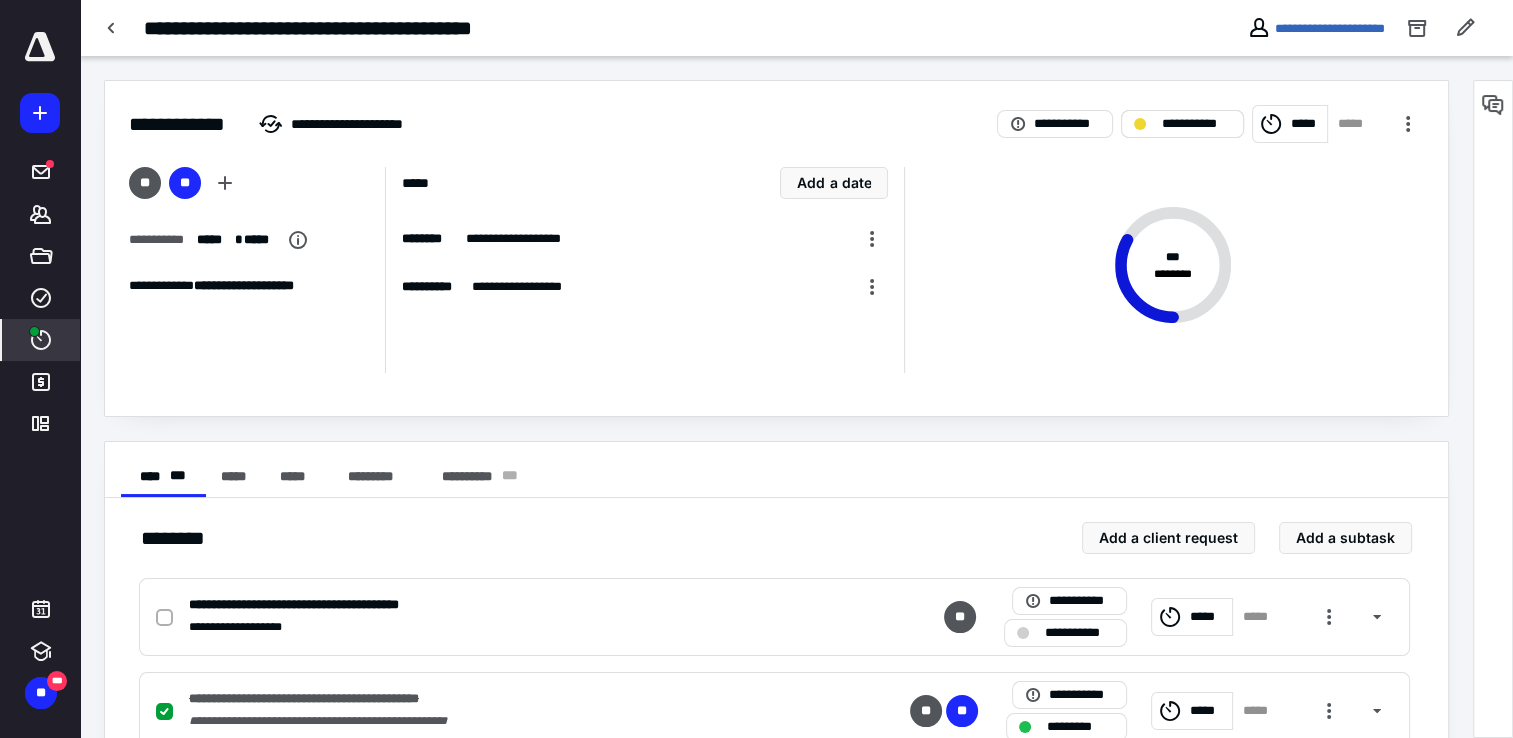 click on "**********" at bounding box center (1182, 124) 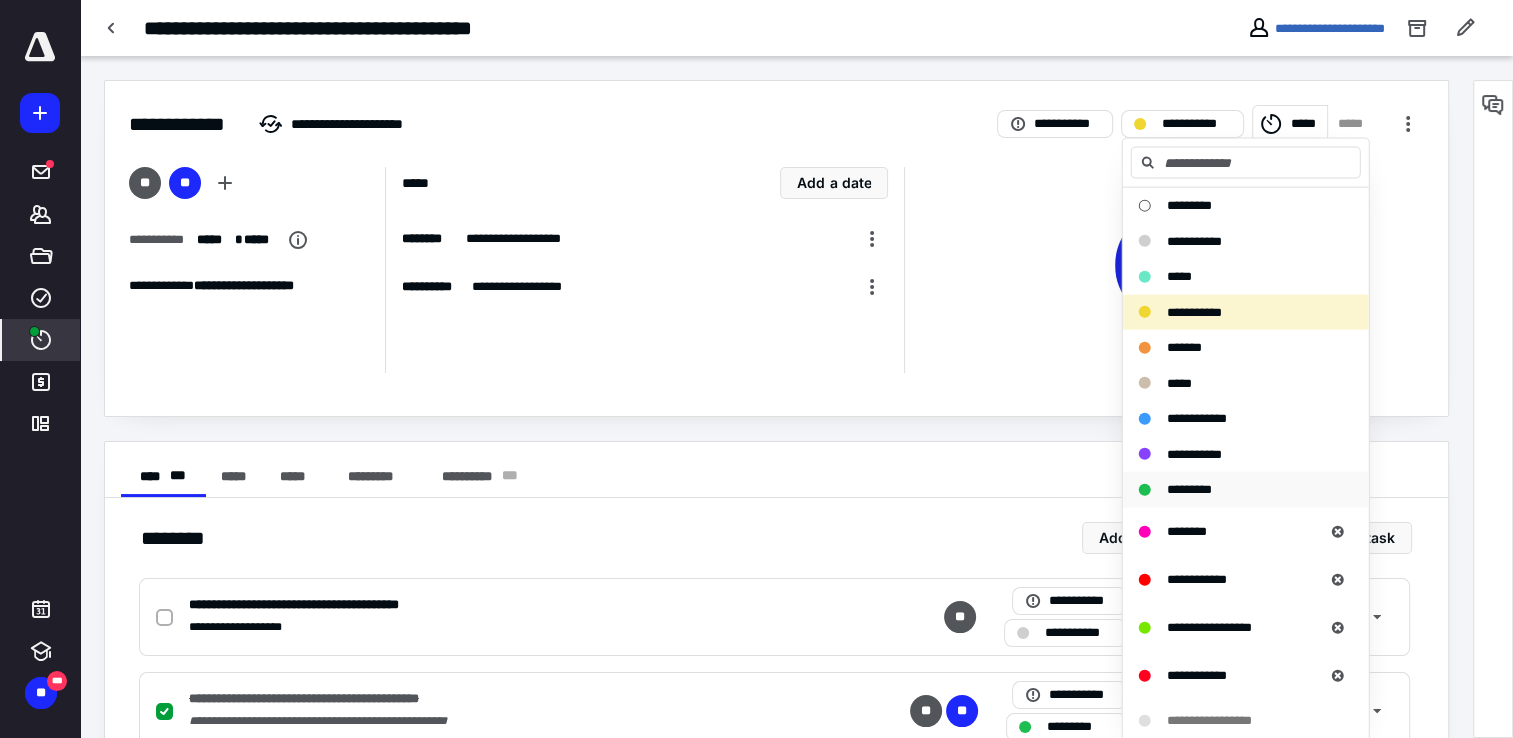 click on "*********" at bounding box center (1189, 489) 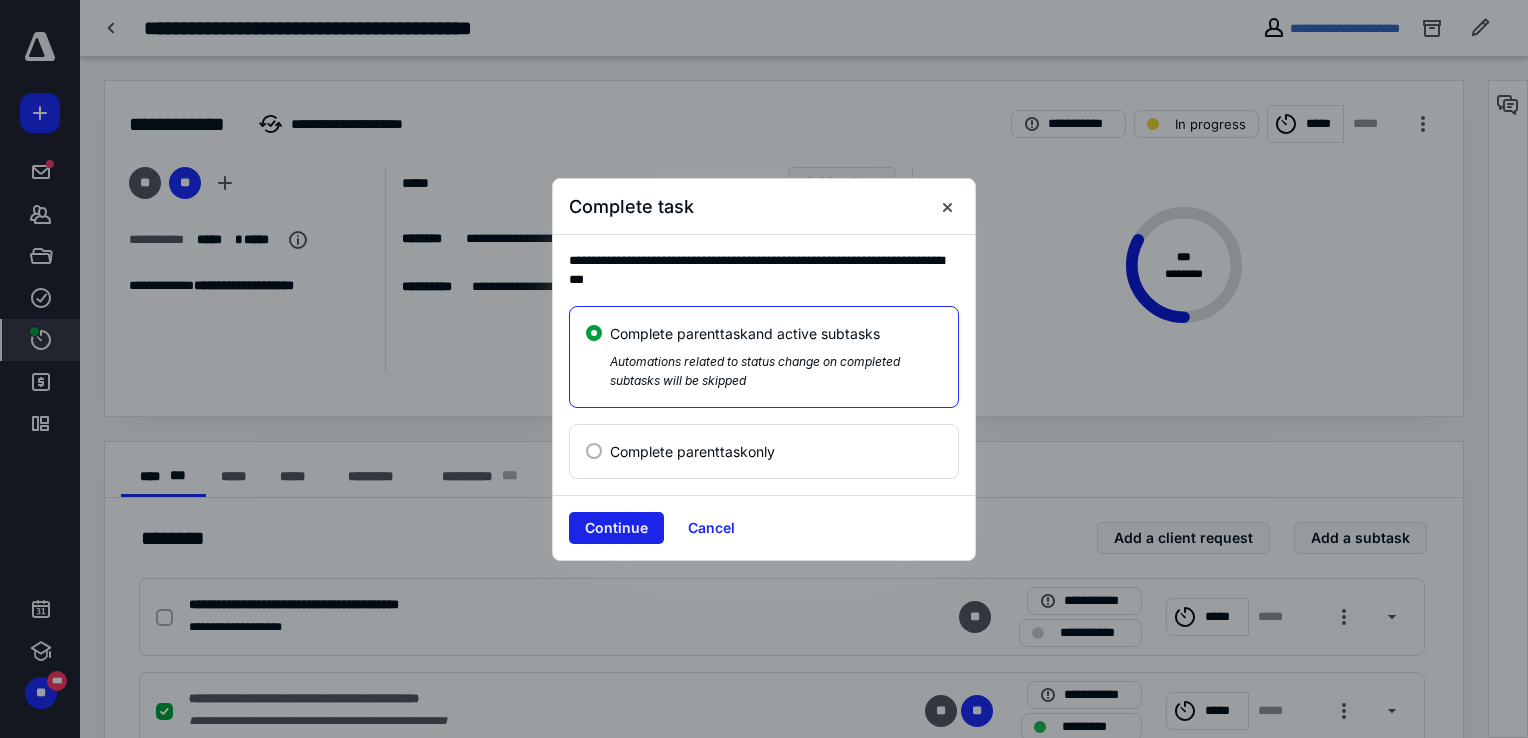 click on "Continue" at bounding box center [616, 528] 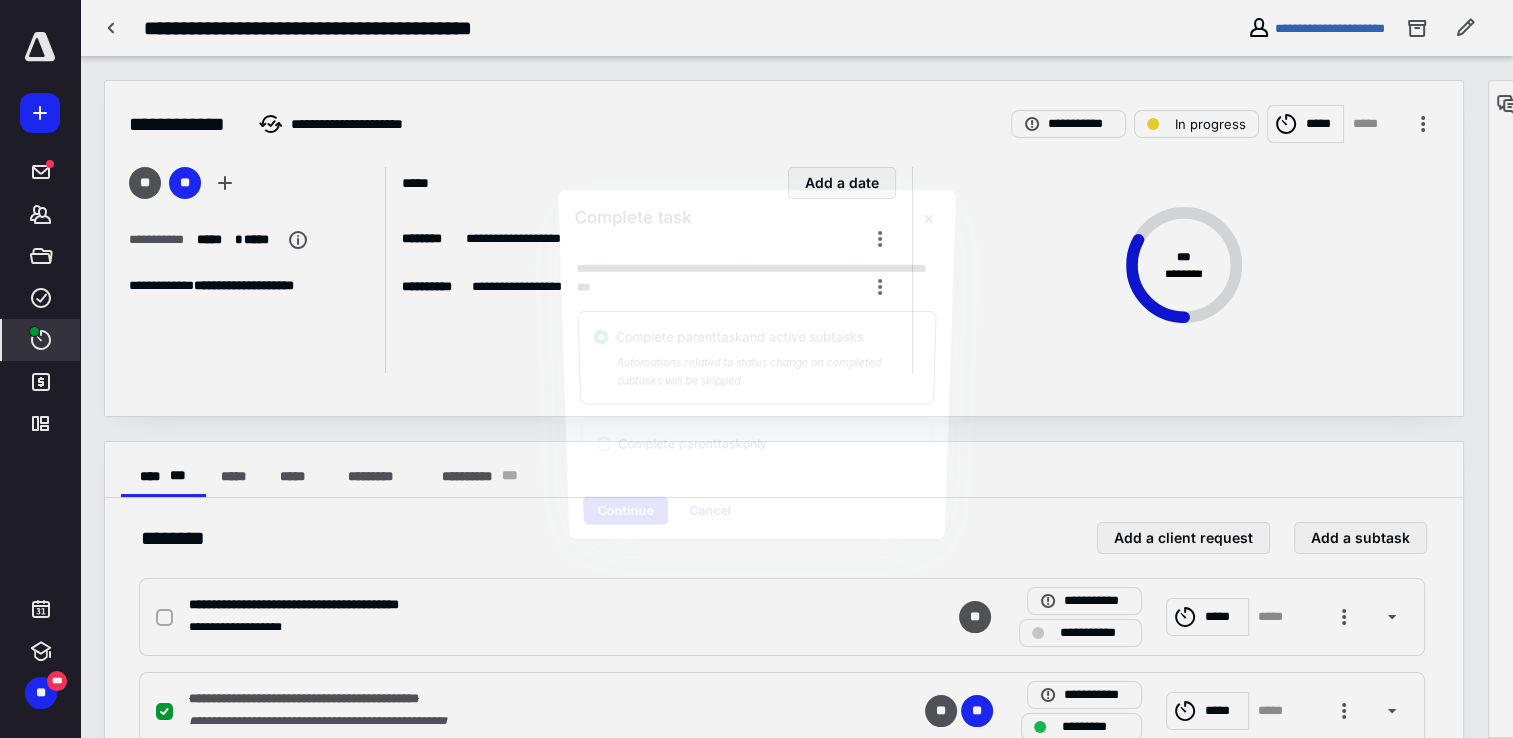 checkbox on "true" 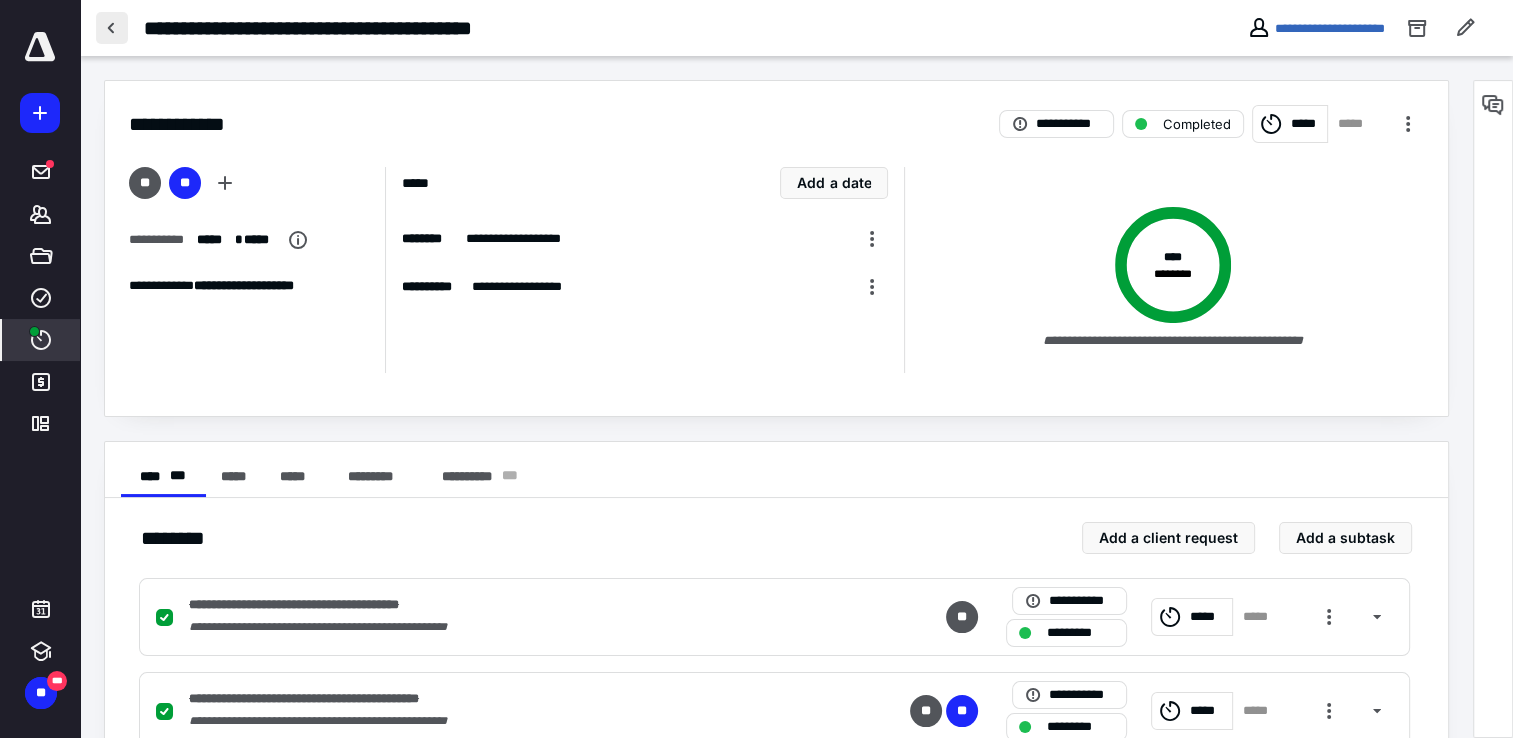 click at bounding box center [112, 28] 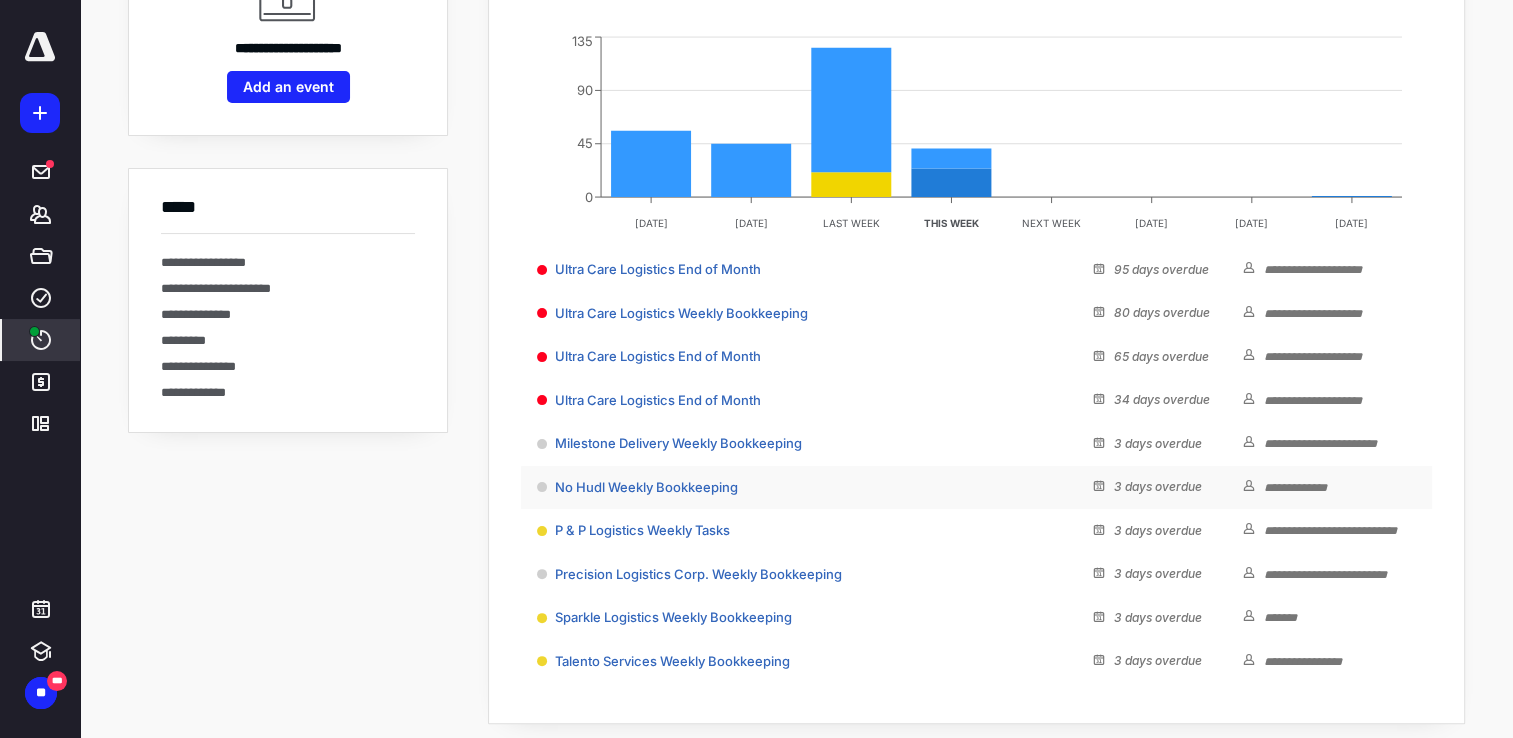 scroll, scrollTop: 400, scrollLeft: 0, axis: vertical 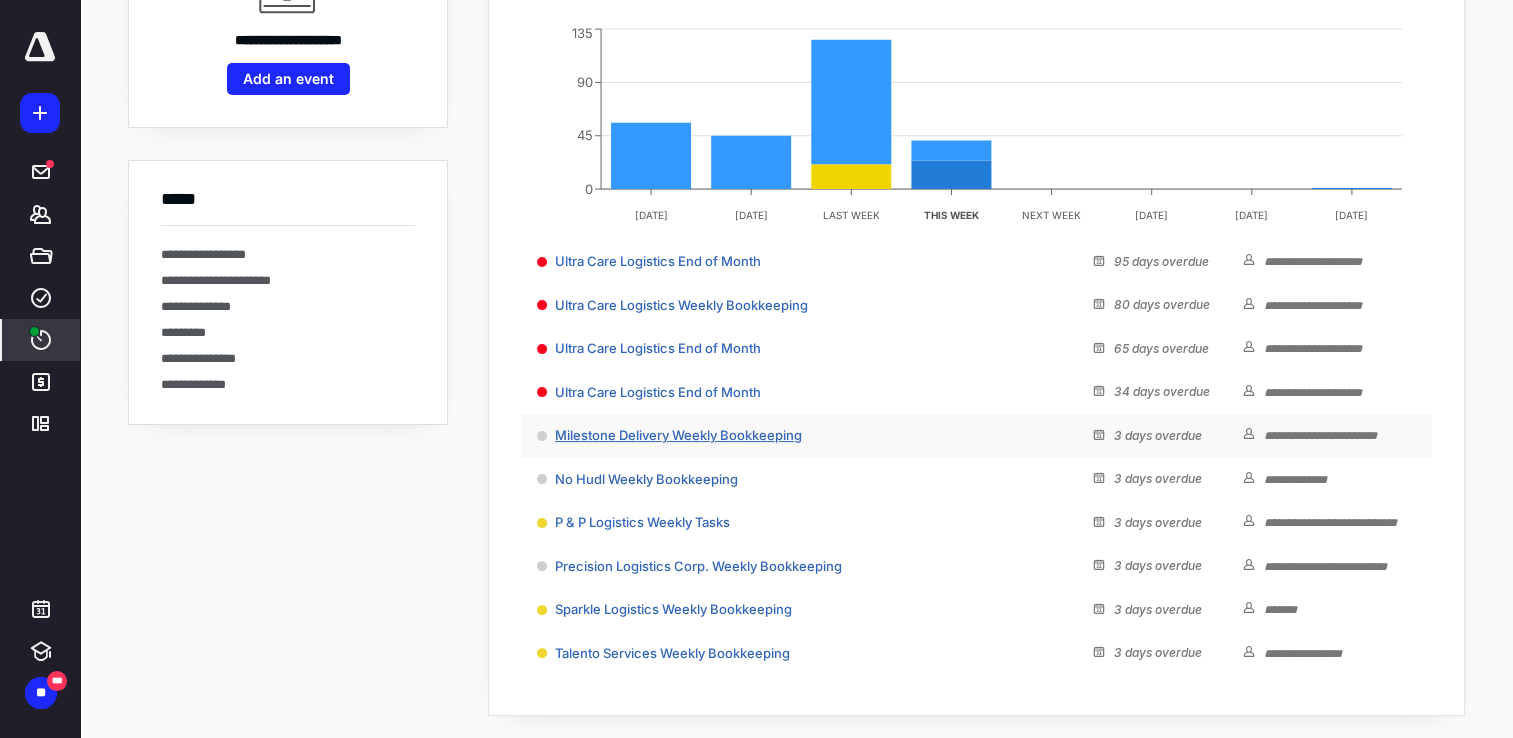 click on "Milestone Delivery Weekly Bookkeeping" at bounding box center [678, 435] 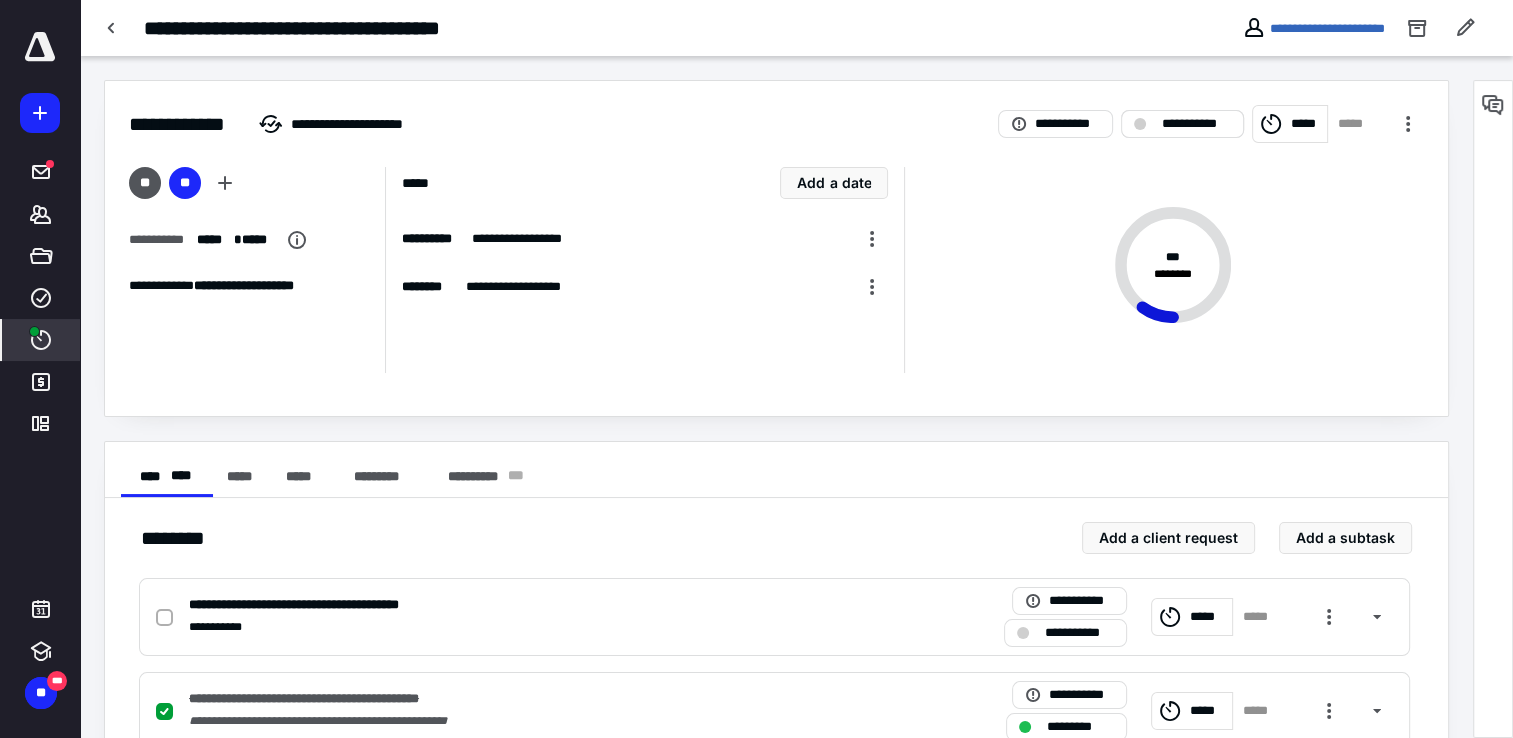 click on "**********" at bounding box center [1196, 124] 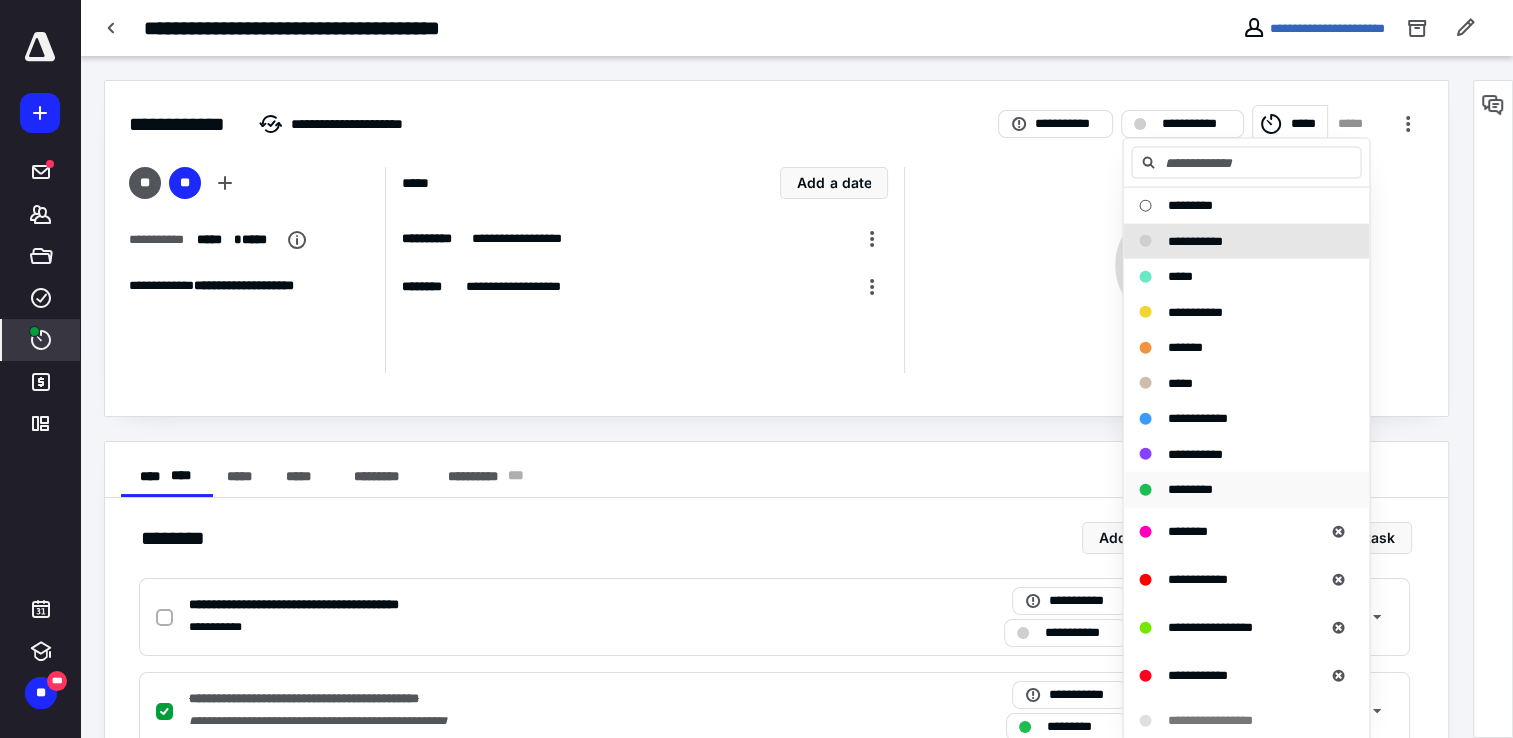 click on "*********" at bounding box center [1246, 490] 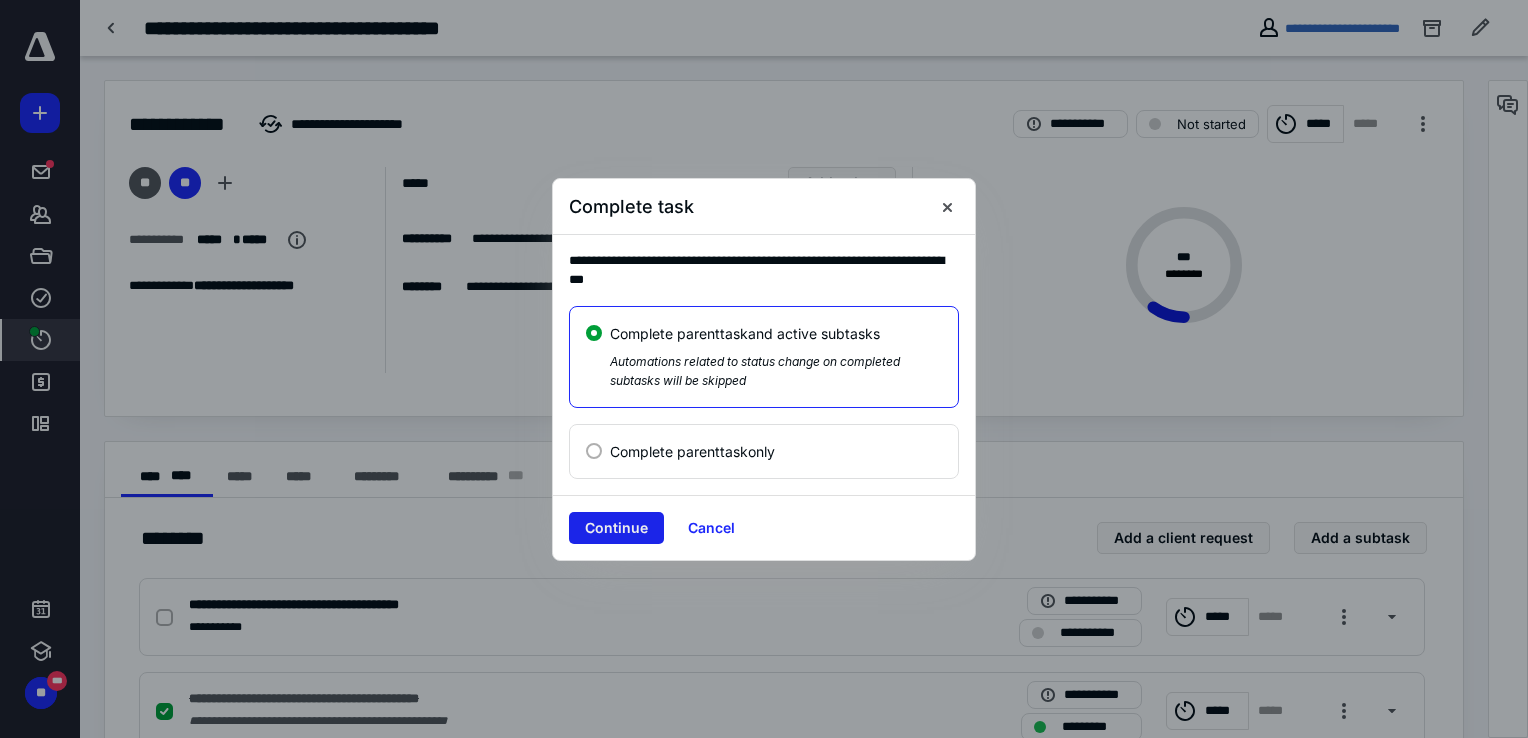 click on "Continue" at bounding box center [616, 528] 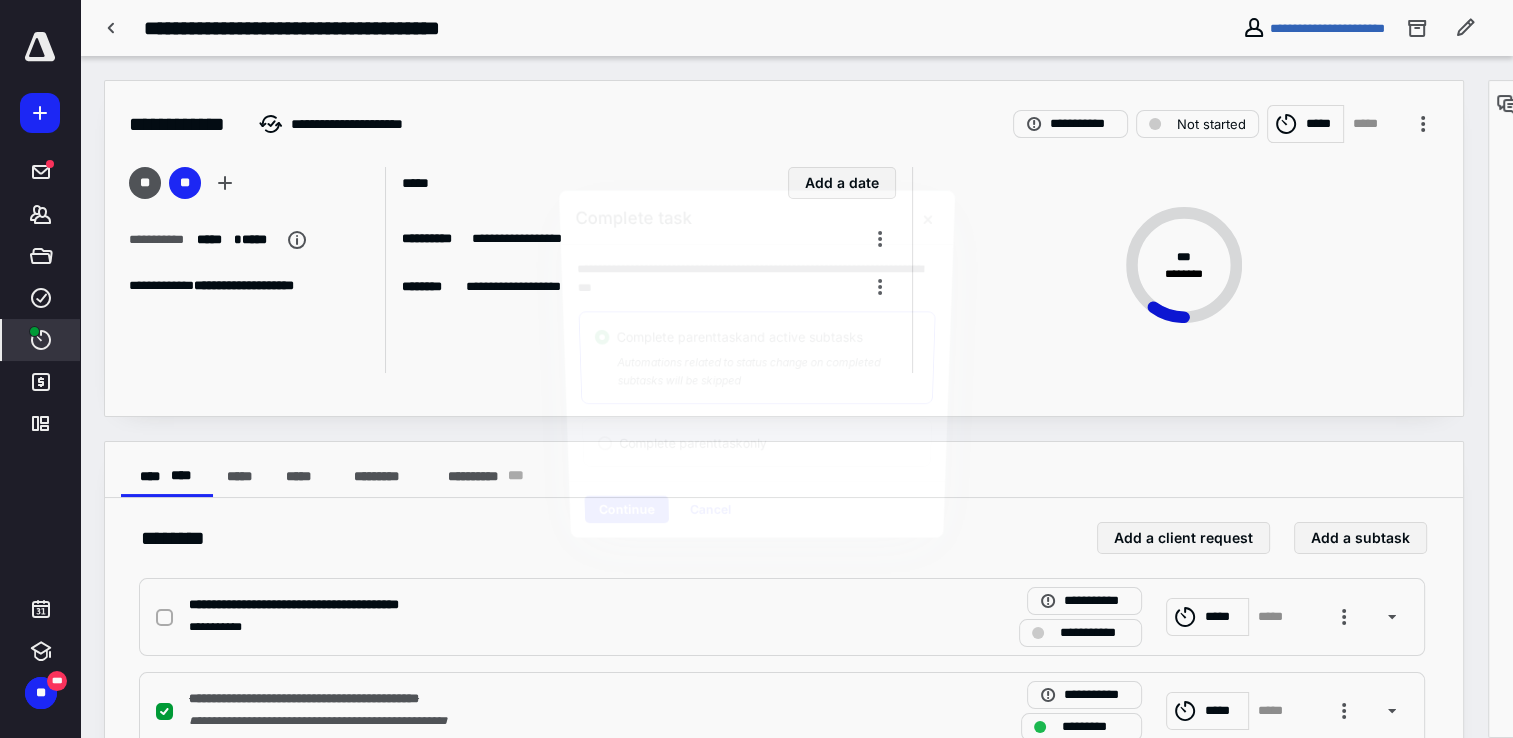 checkbox on "true" 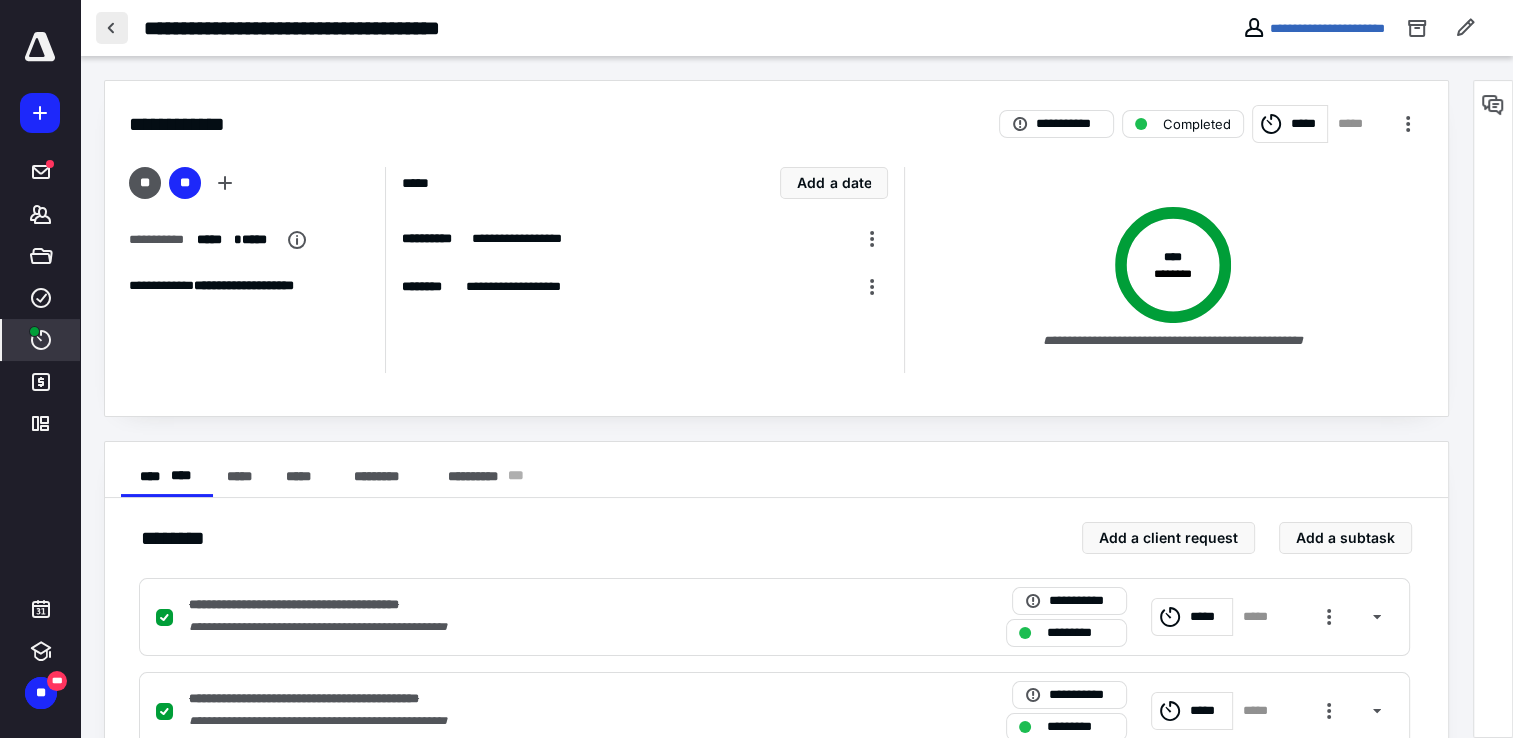 click at bounding box center (112, 28) 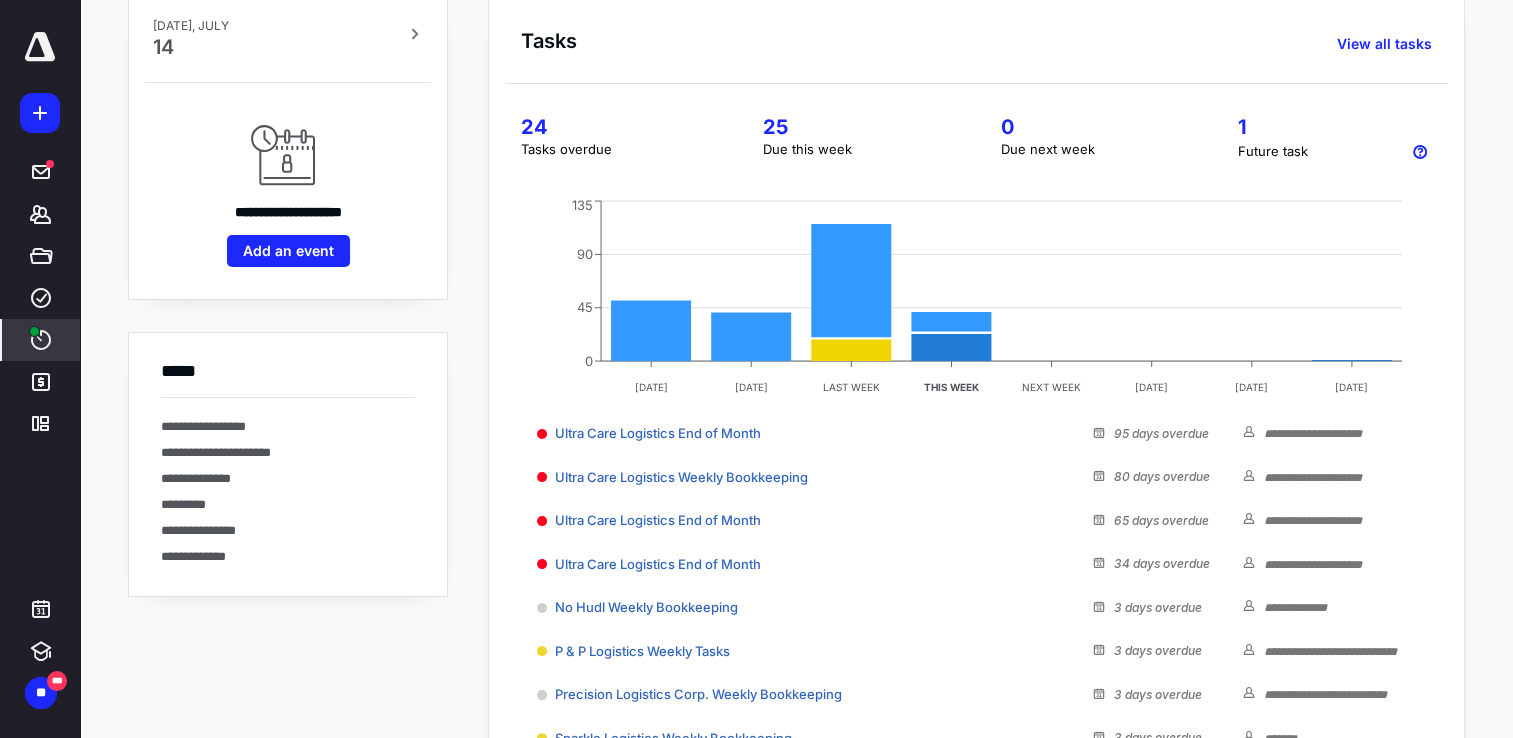 scroll, scrollTop: 300, scrollLeft: 0, axis: vertical 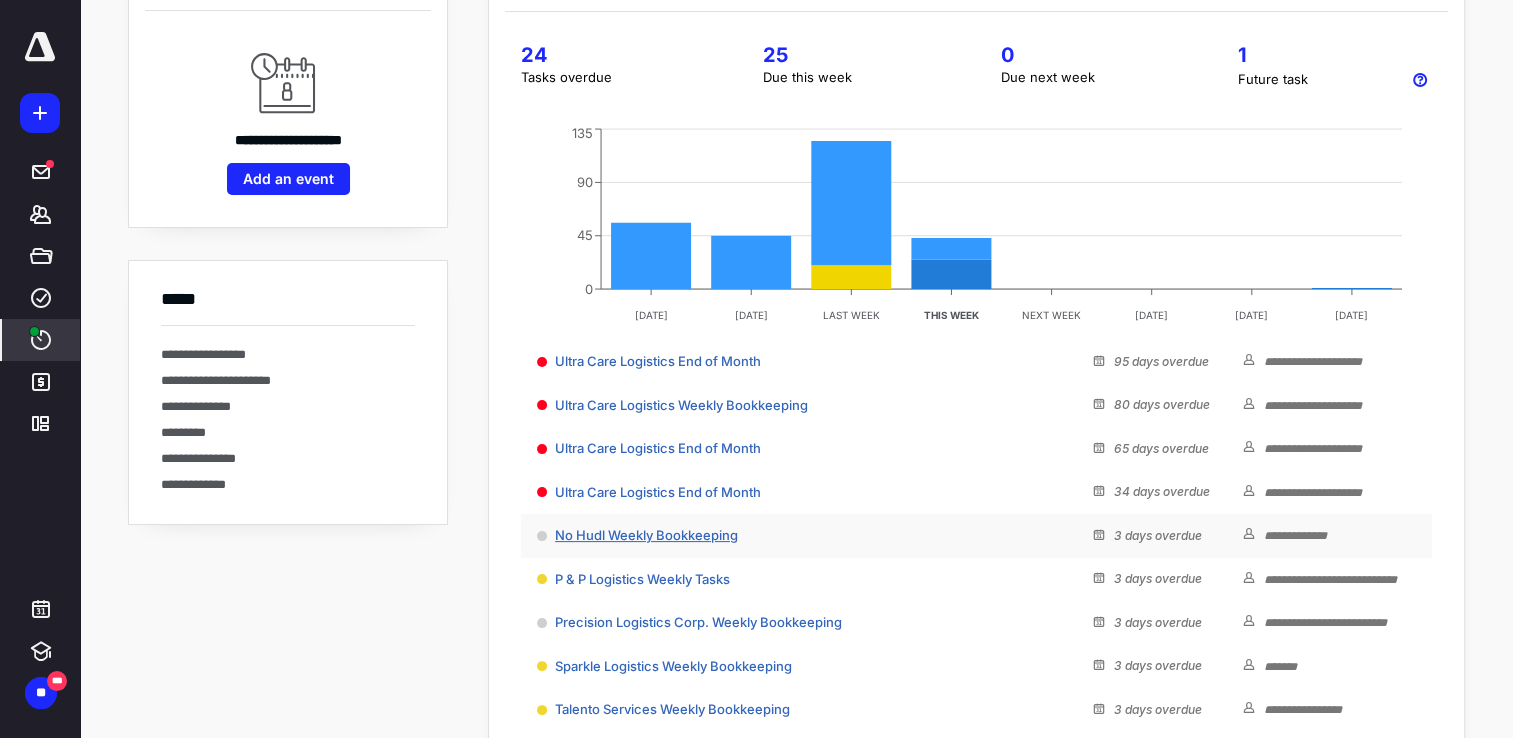 click on "No Hudl Weekly Bookkeeping" at bounding box center [646, 535] 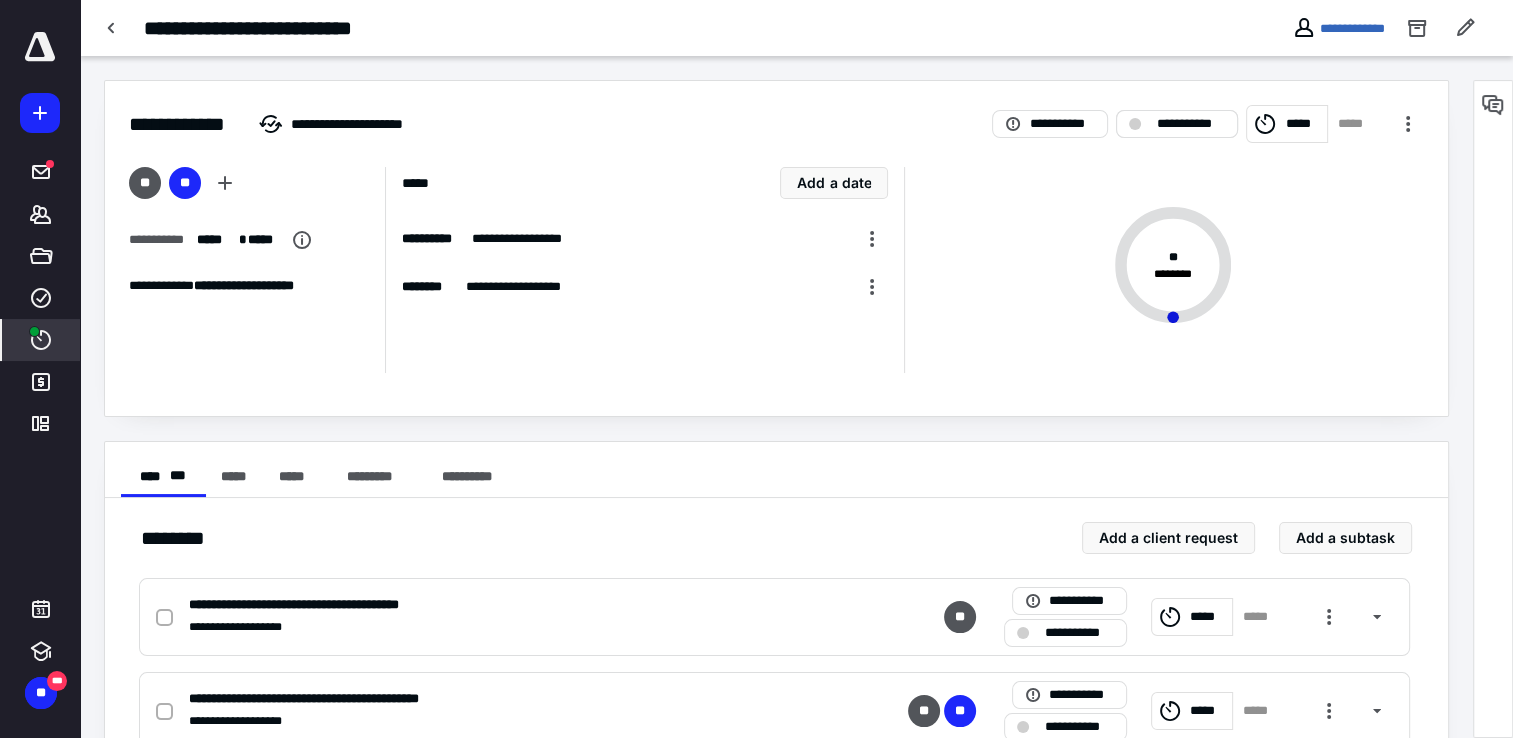 click on "**********" at bounding box center (1191, 124) 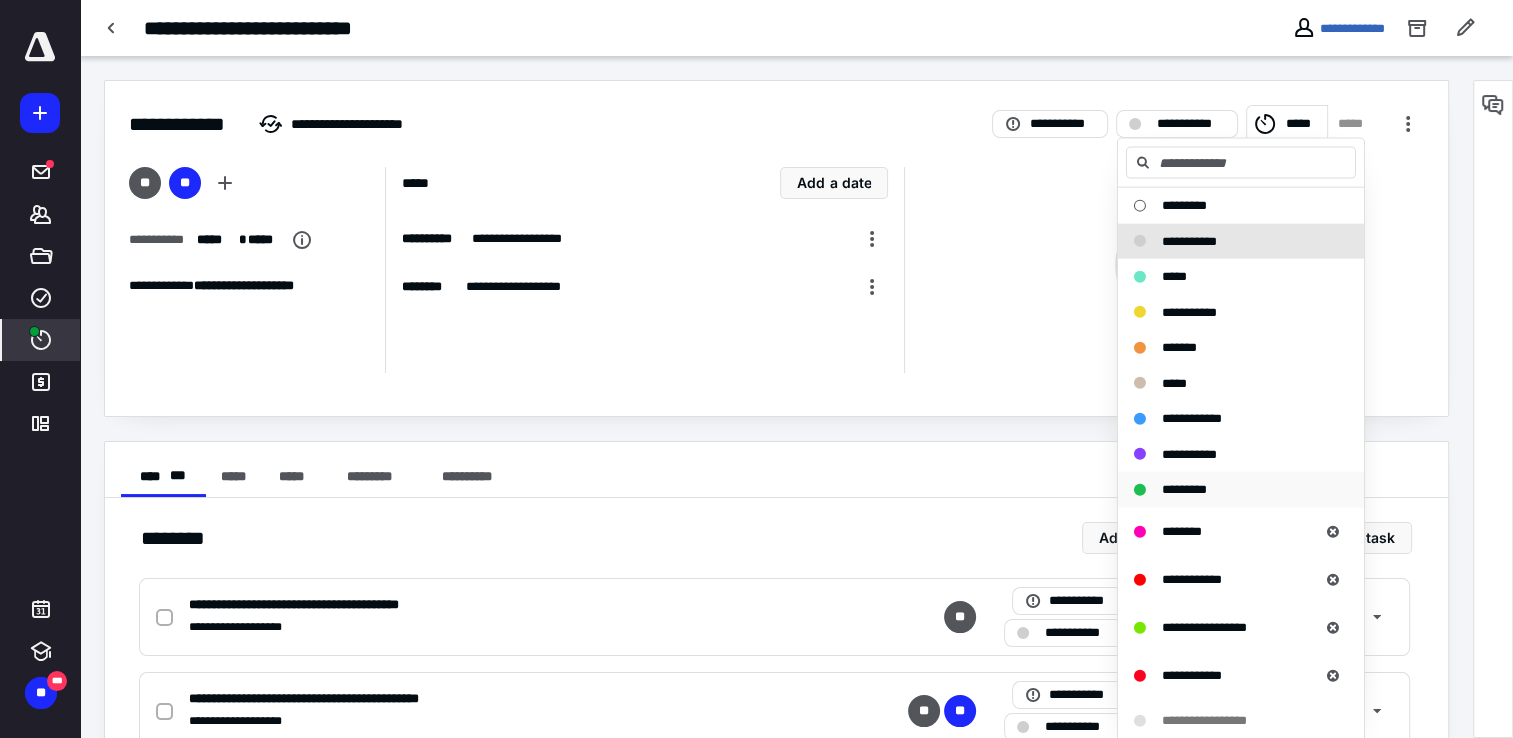 click on "*********" at bounding box center [1184, 489] 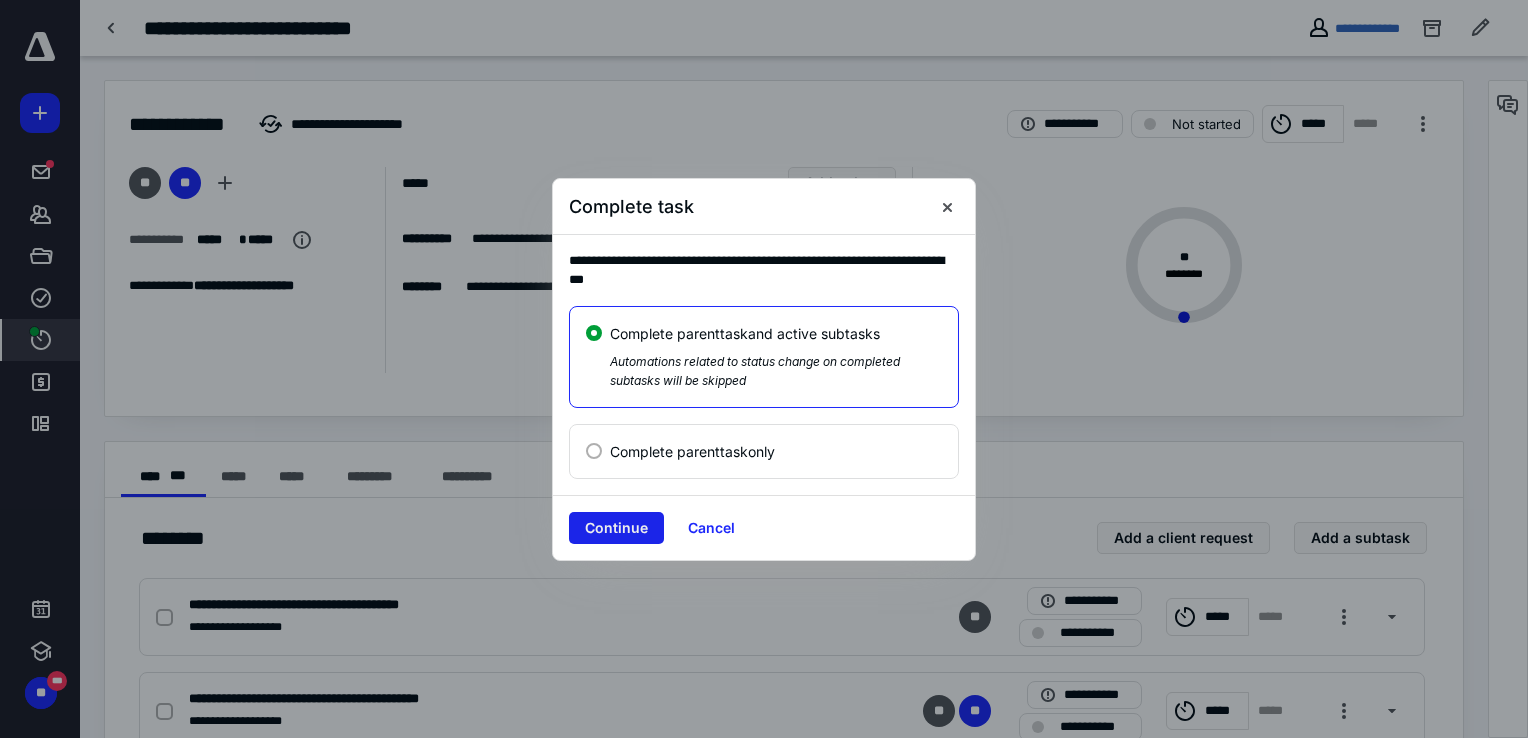 click on "Continue" at bounding box center [616, 528] 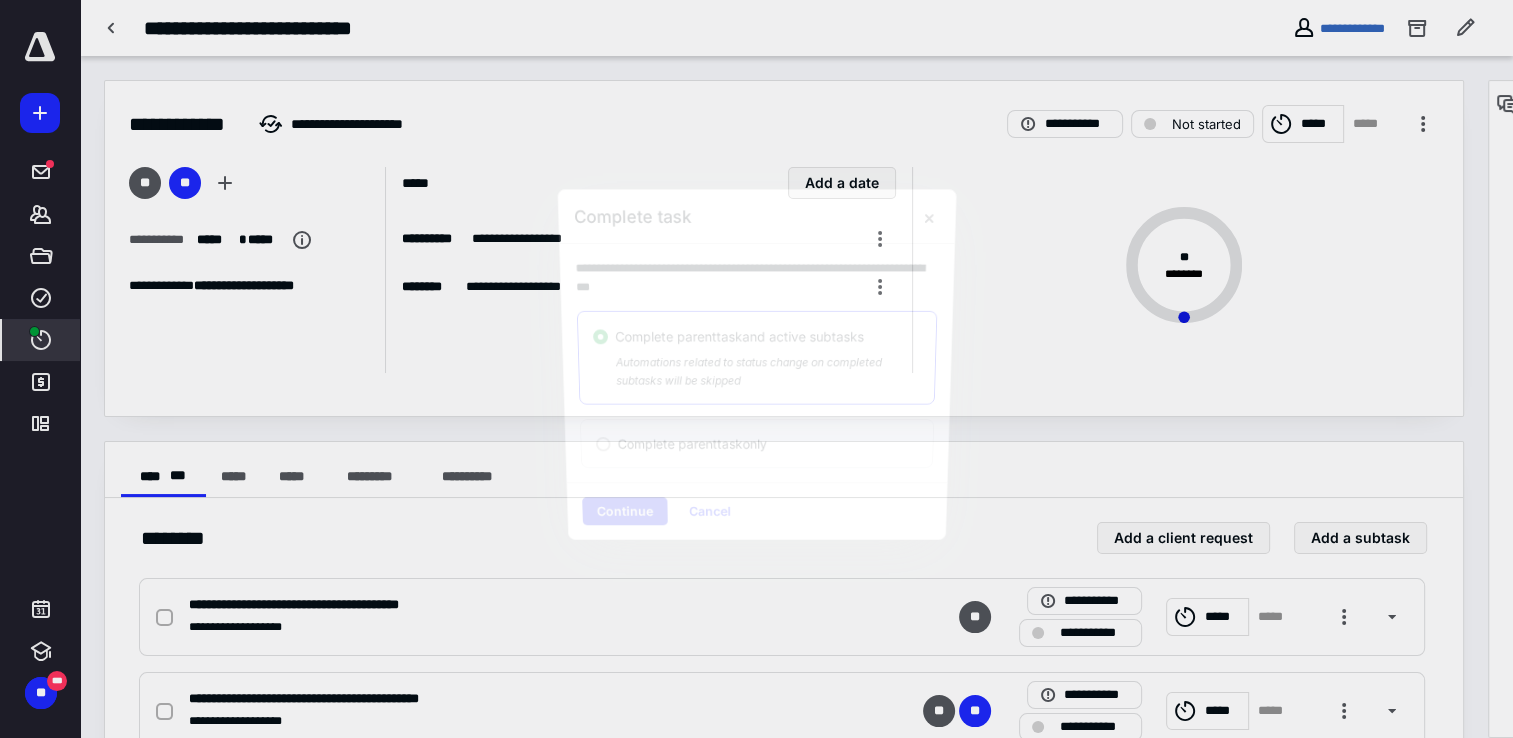 checkbox on "true" 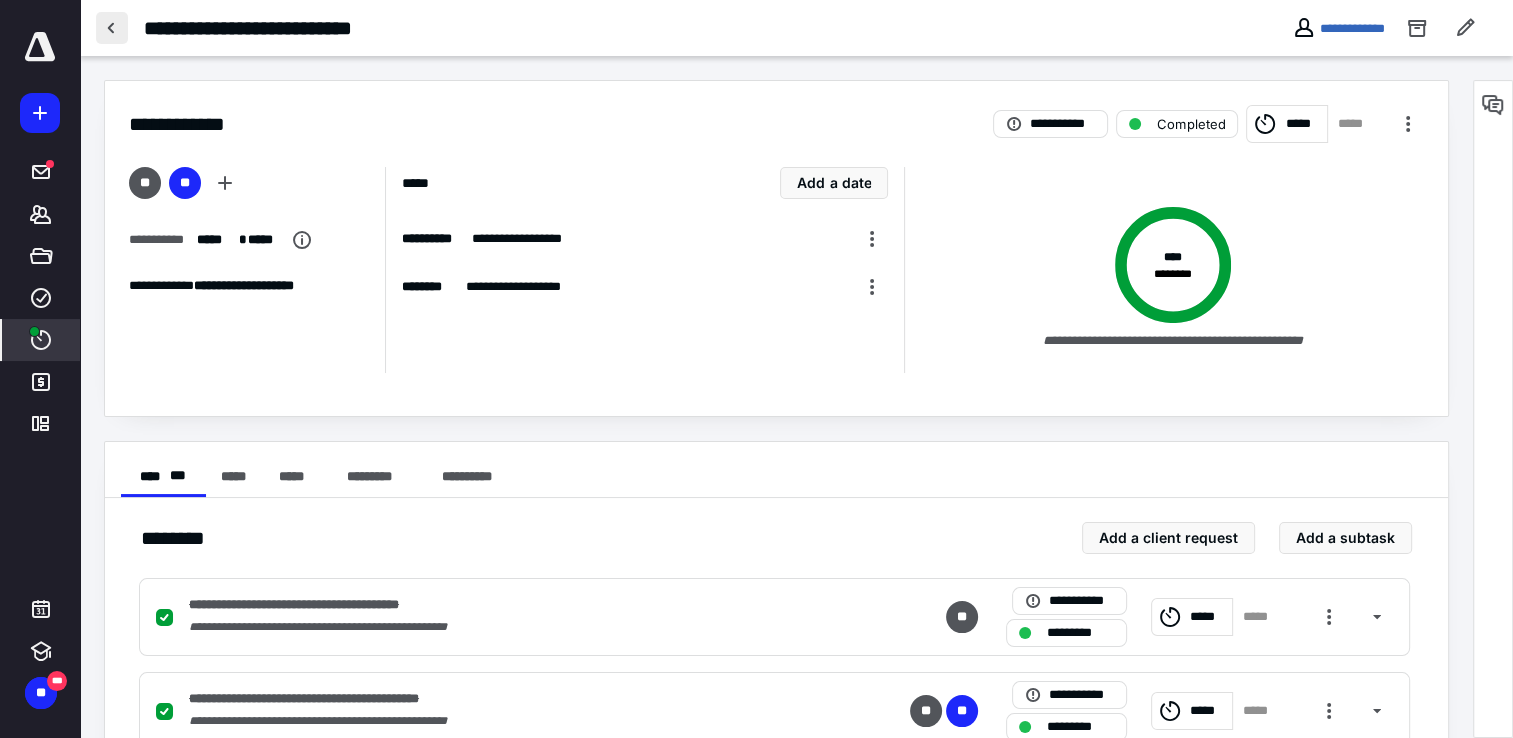 click at bounding box center (112, 28) 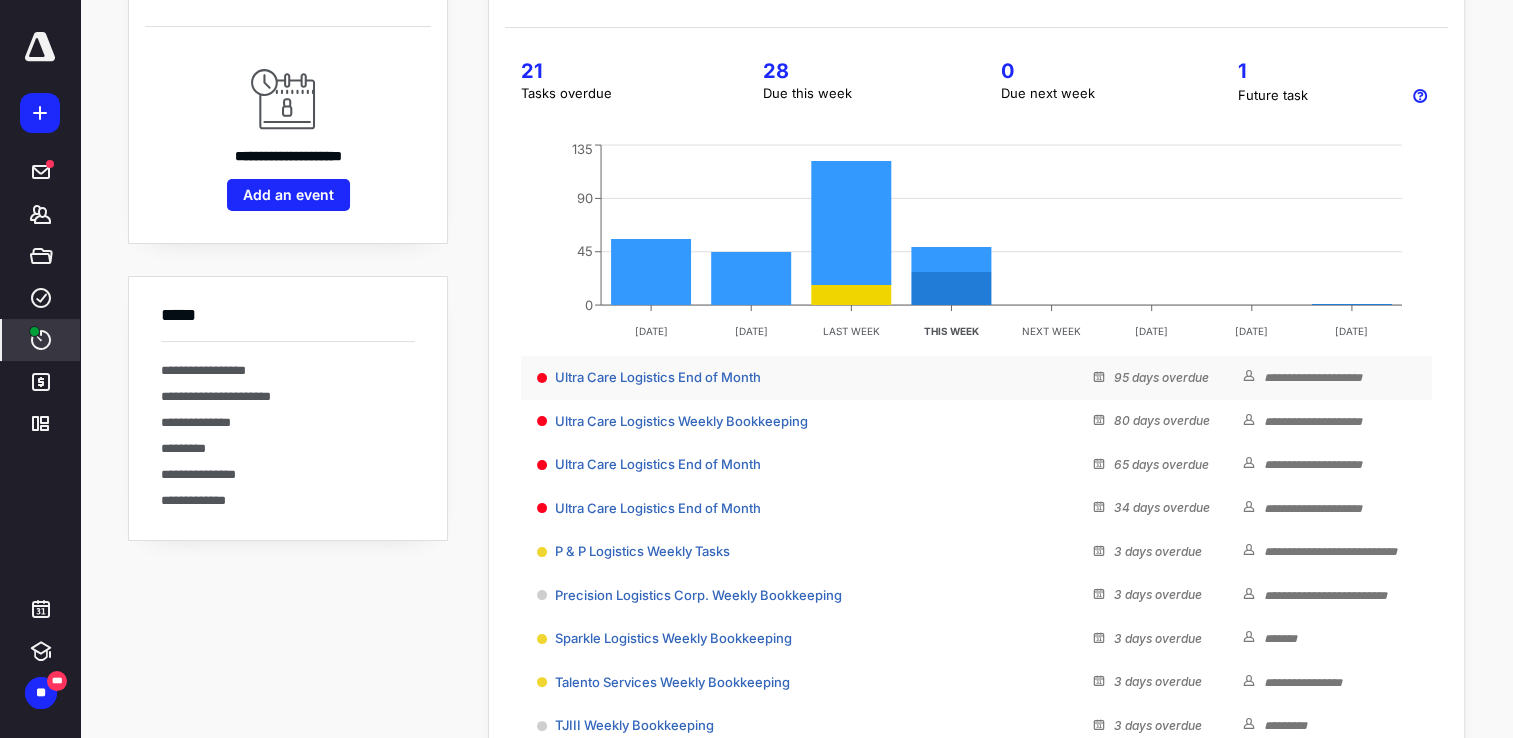 scroll, scrollTop: 300, scrollLeft: 0, axis: vertical 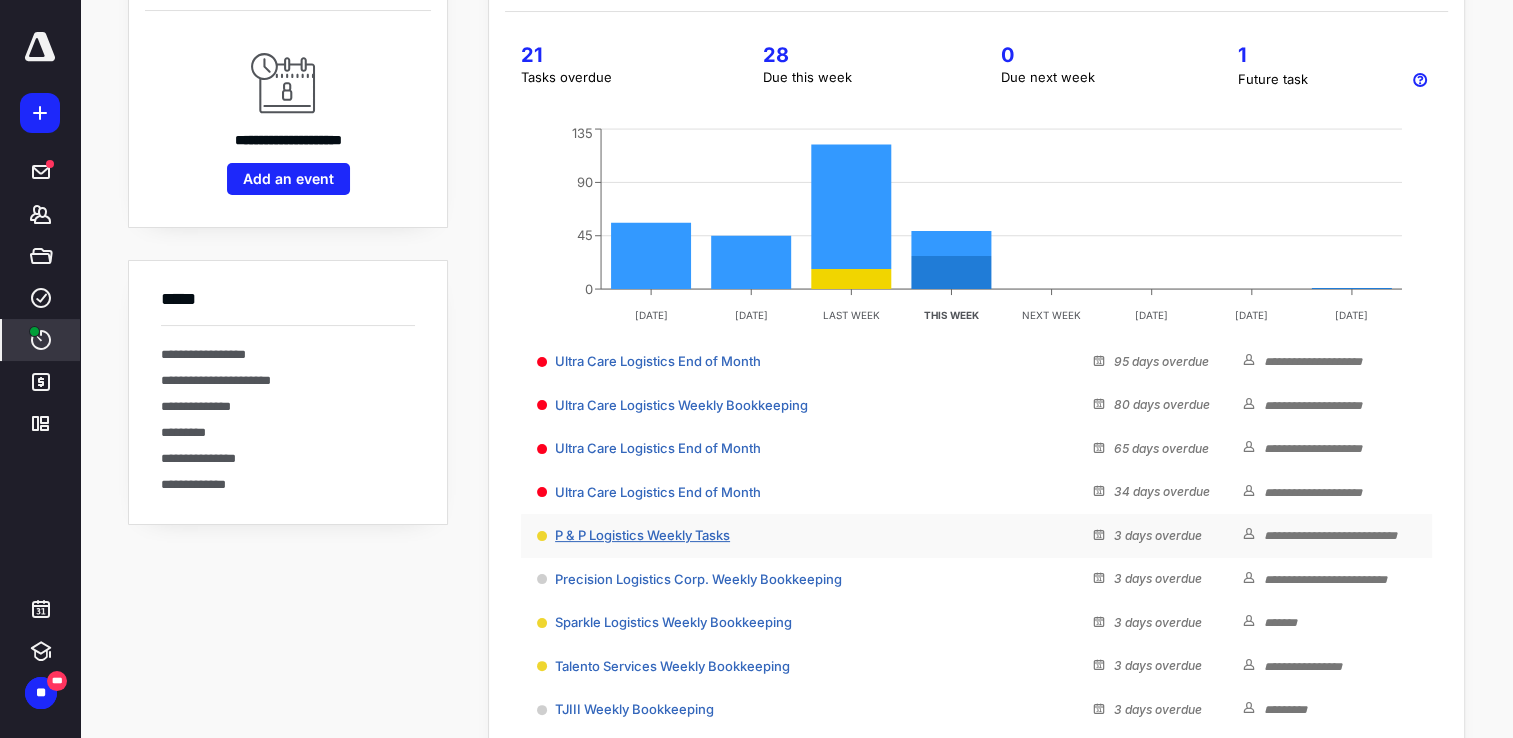click on "P & P Logistics Weekly Tasks" at bounding box center (642, 535) 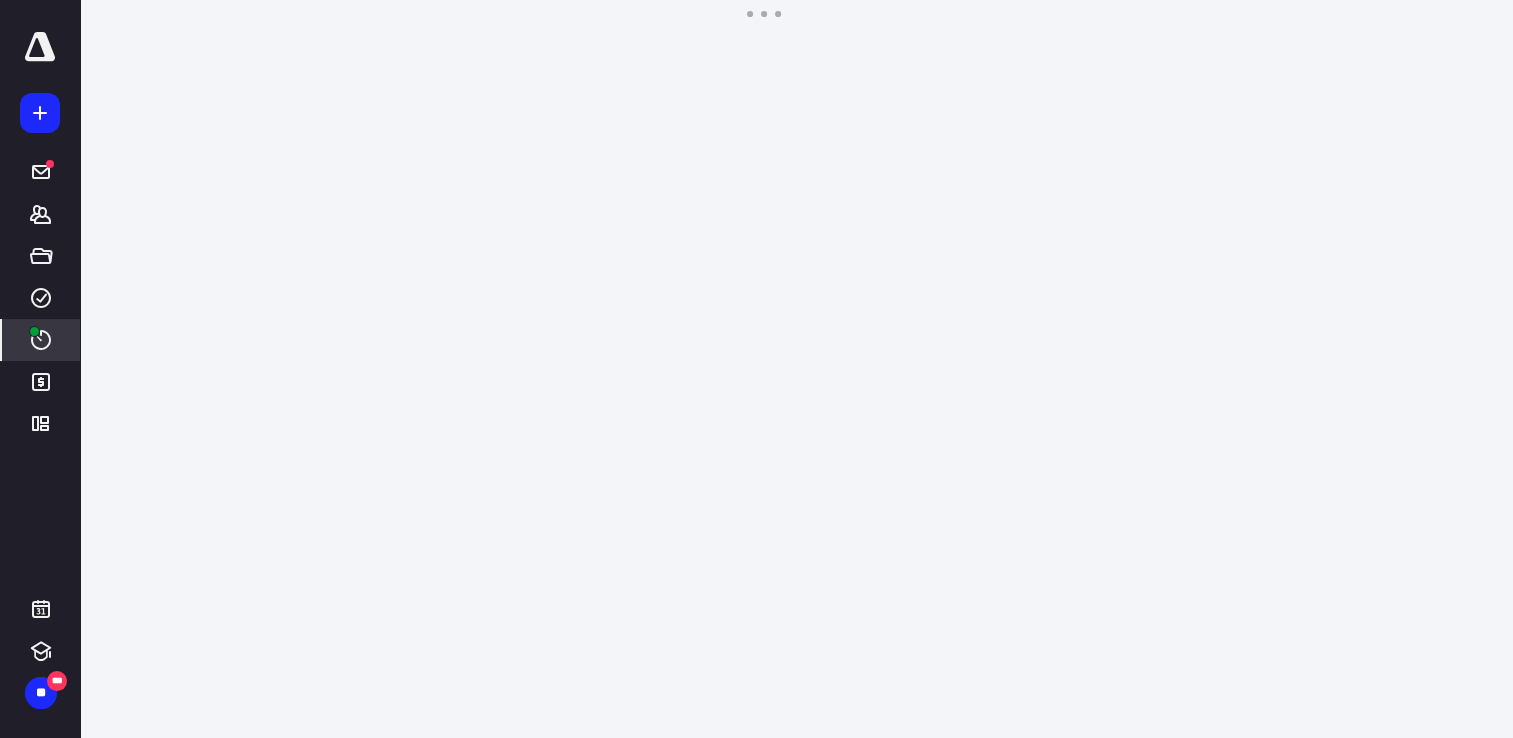 scroll, scrollTop: 0, scrollLeft: 0, axis: both 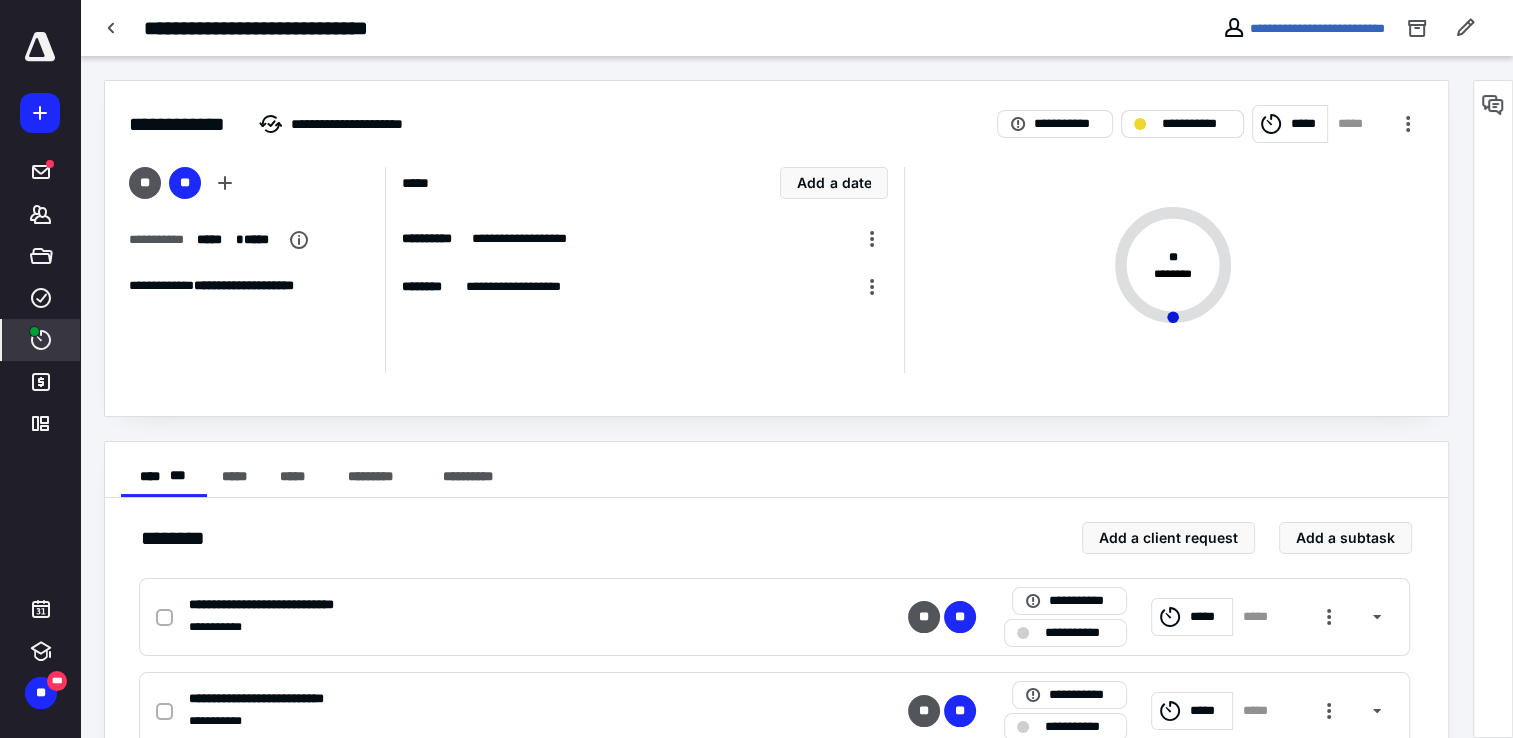 click on "**********" at bounding box center (1196, 124) 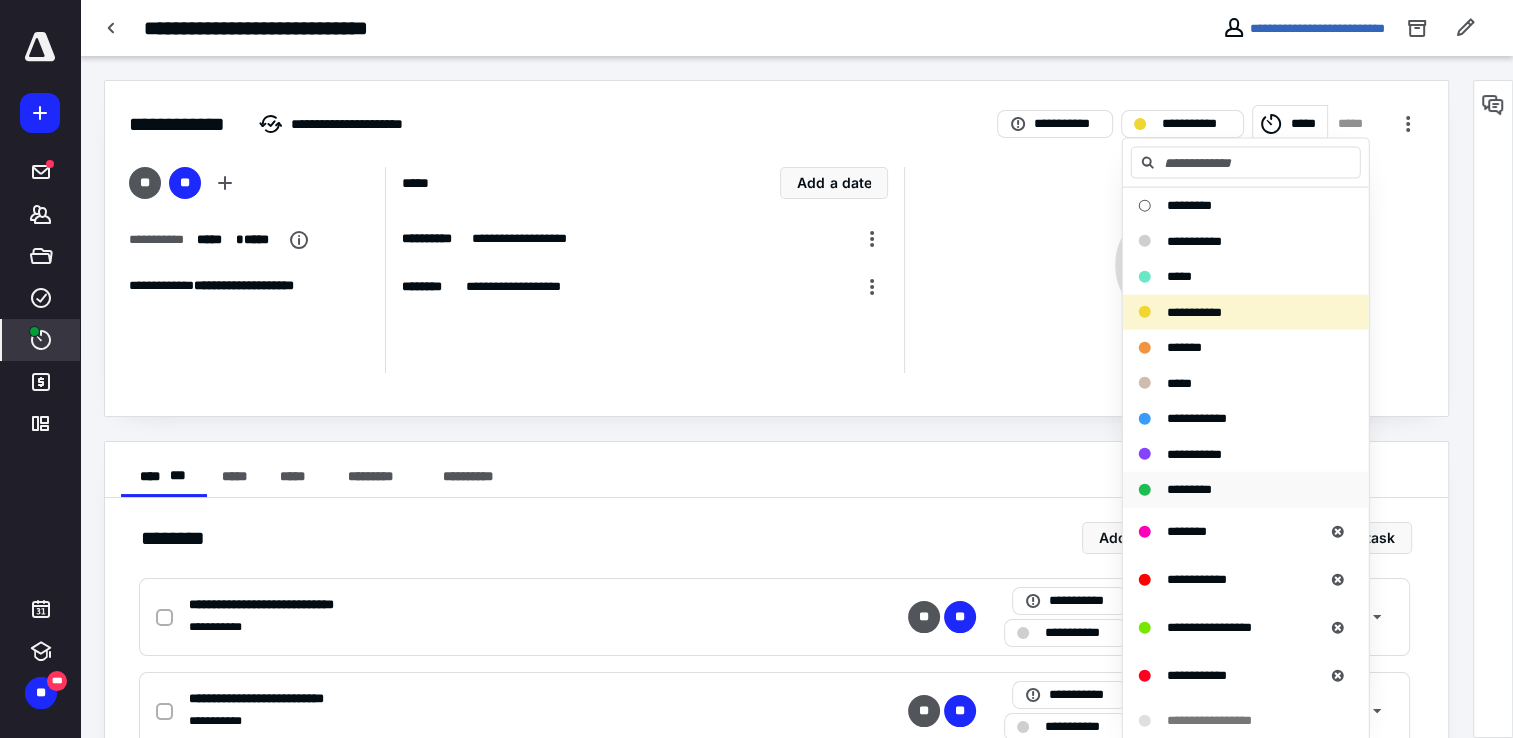 click on "*********" at bounding box center (1189, 489) 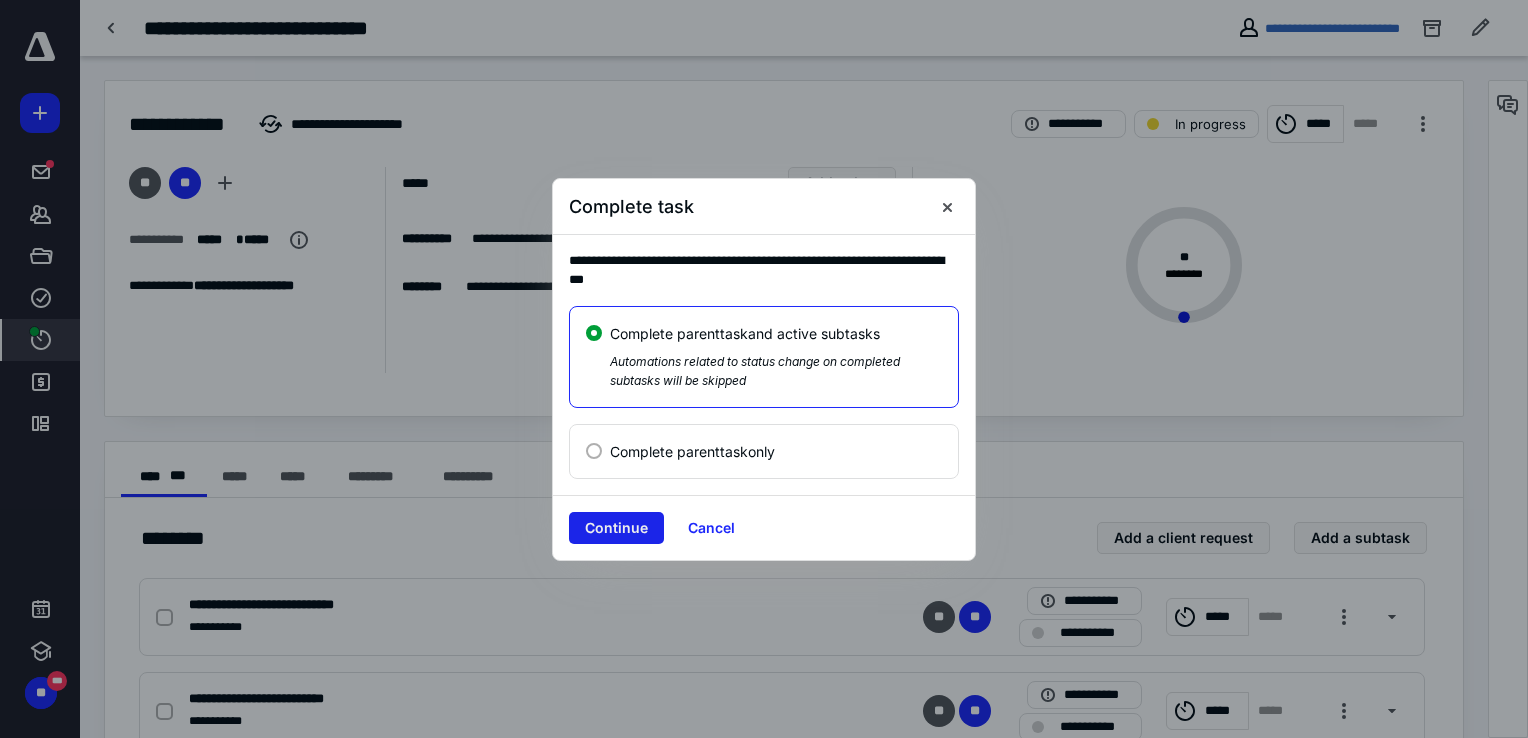 click on "Continue" at bounding box center (616, 528) 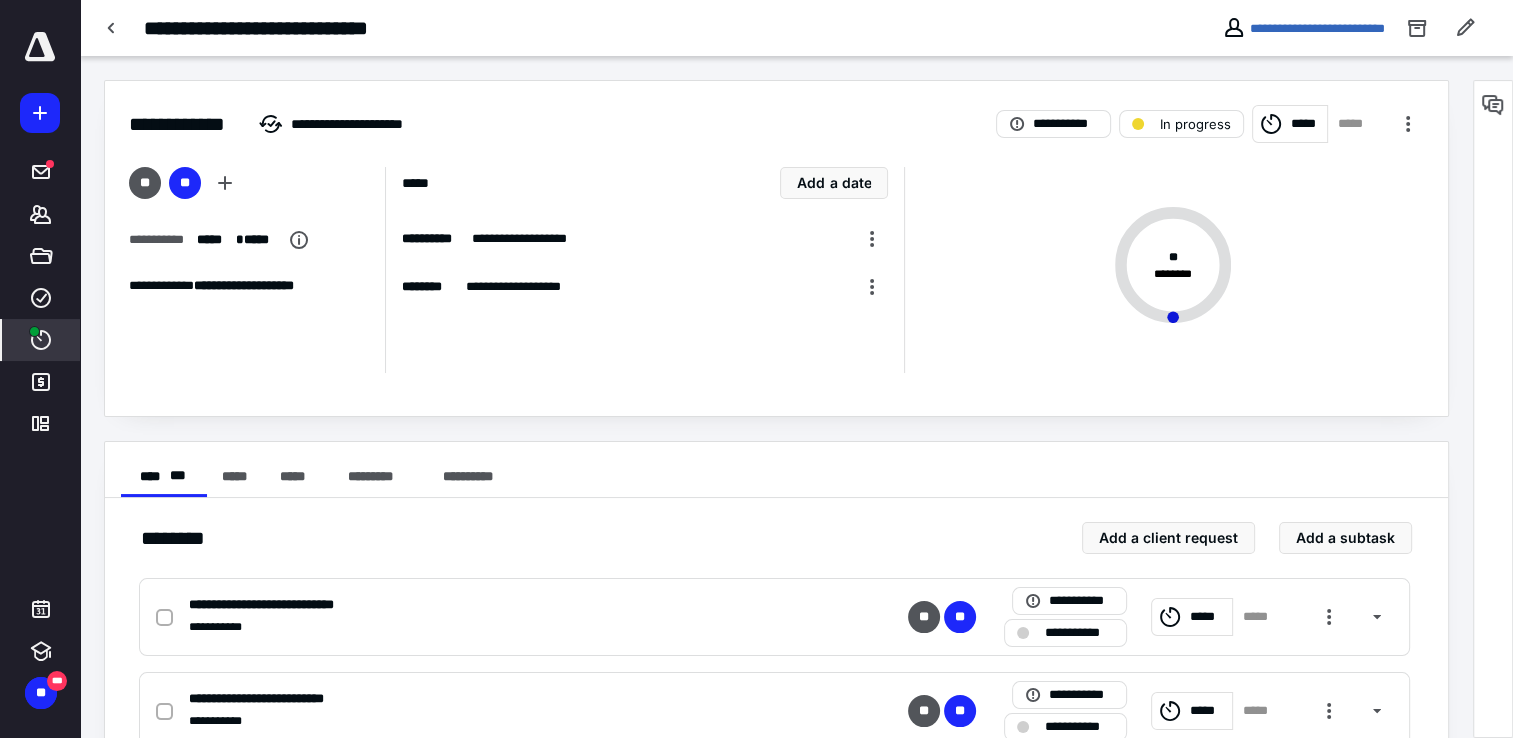 checkbox on "true" 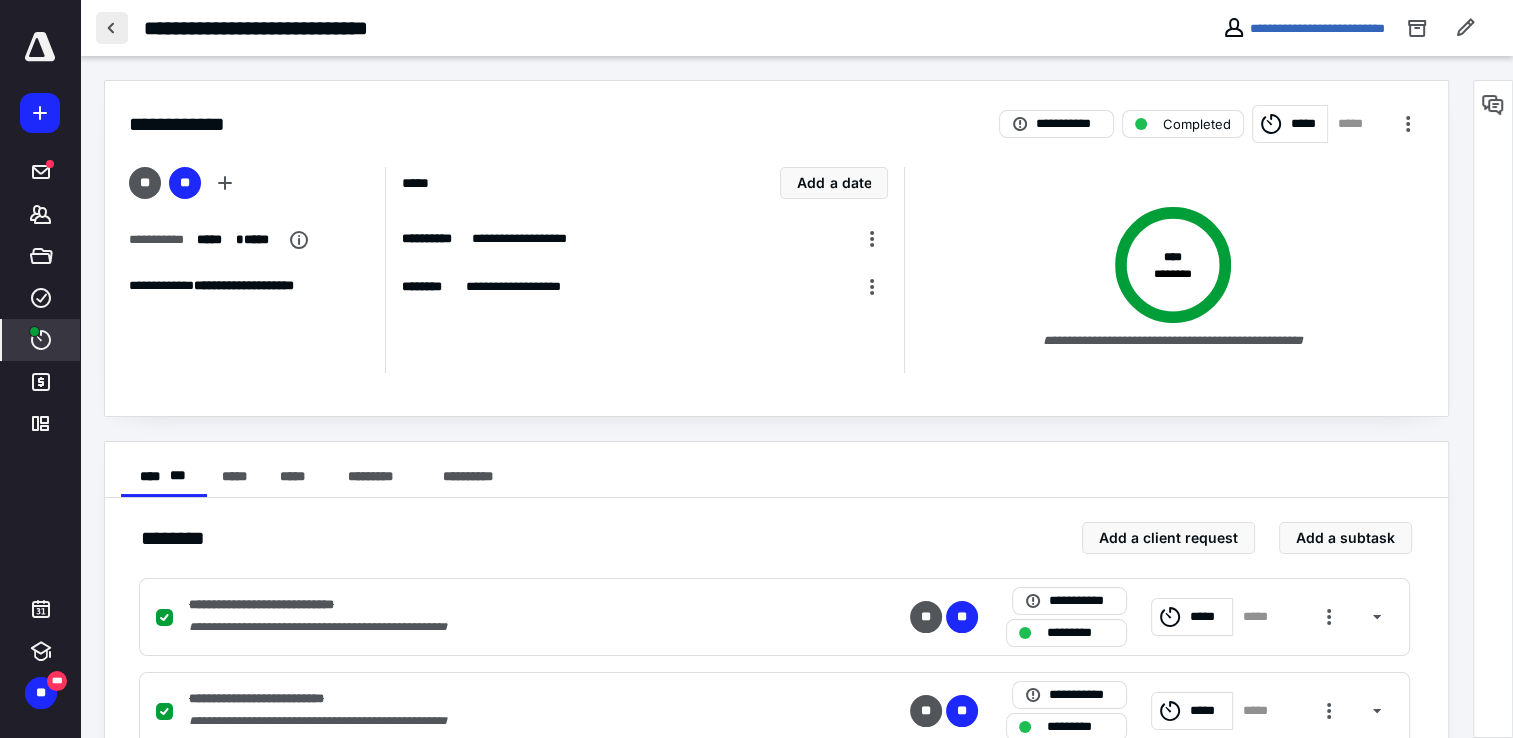 click at bounding box center [112, 28] 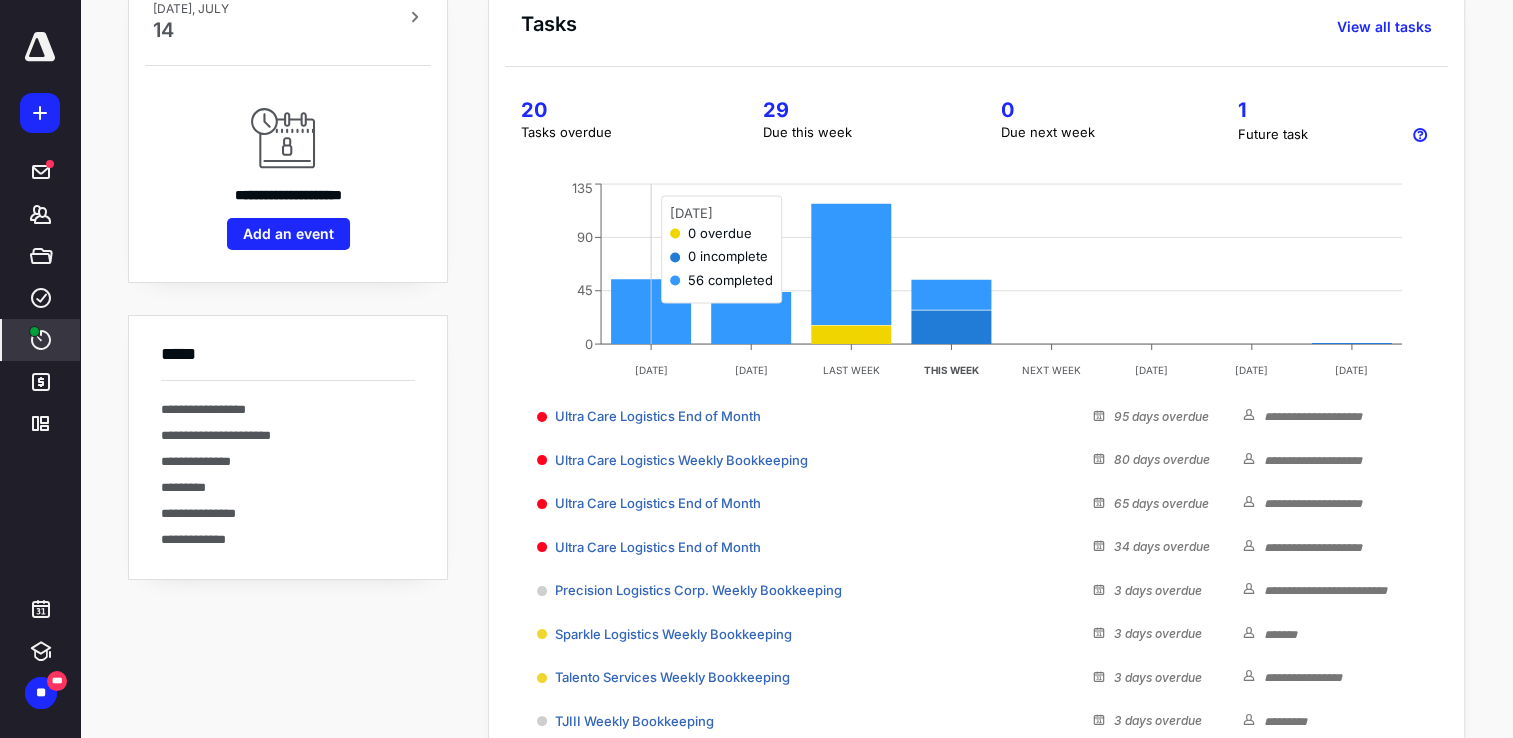 scroll, scrollTop: 300, scrollLeft: 0, axis: vertical 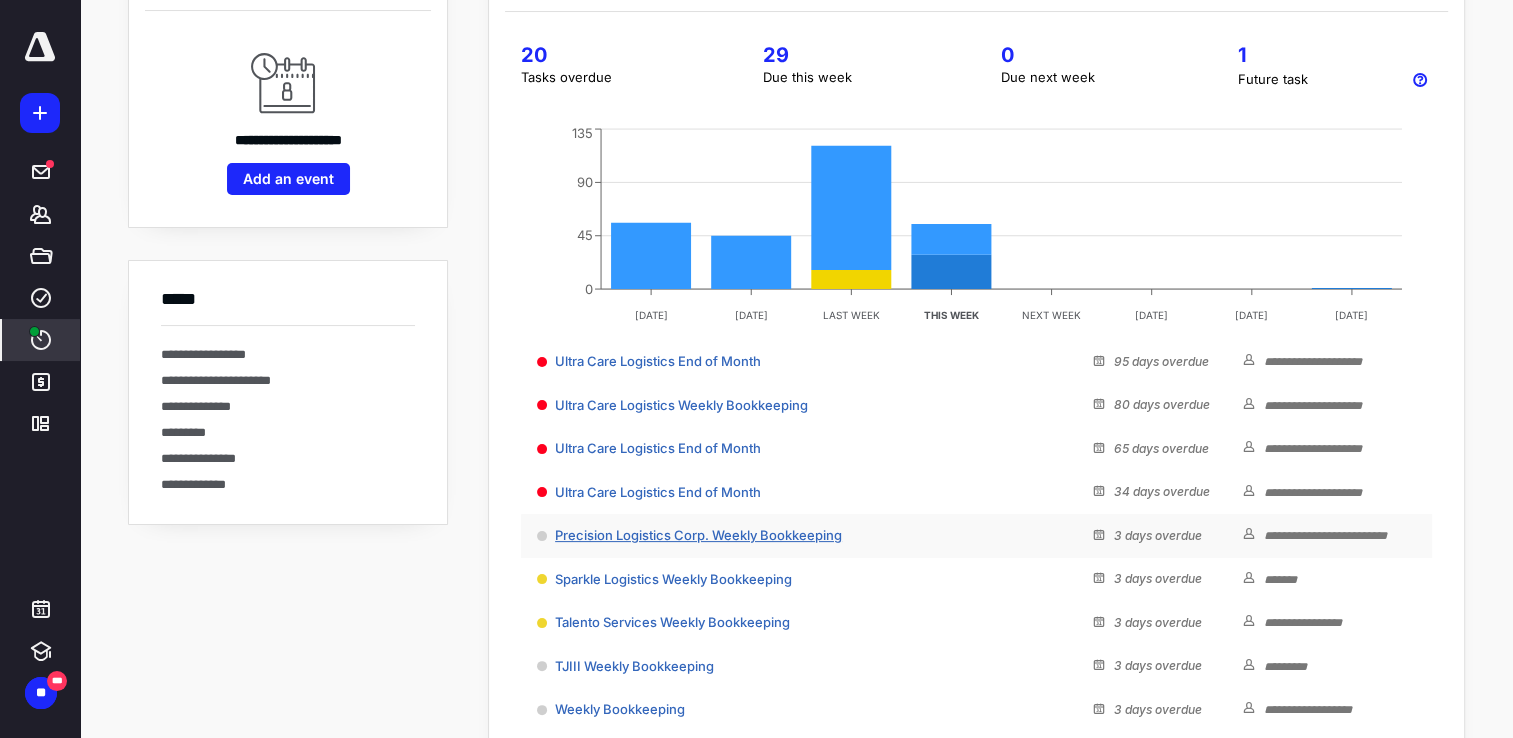 click on "Precision Logistics Corp. Weekly Bookkeeping" at bounding box center [698, 535] 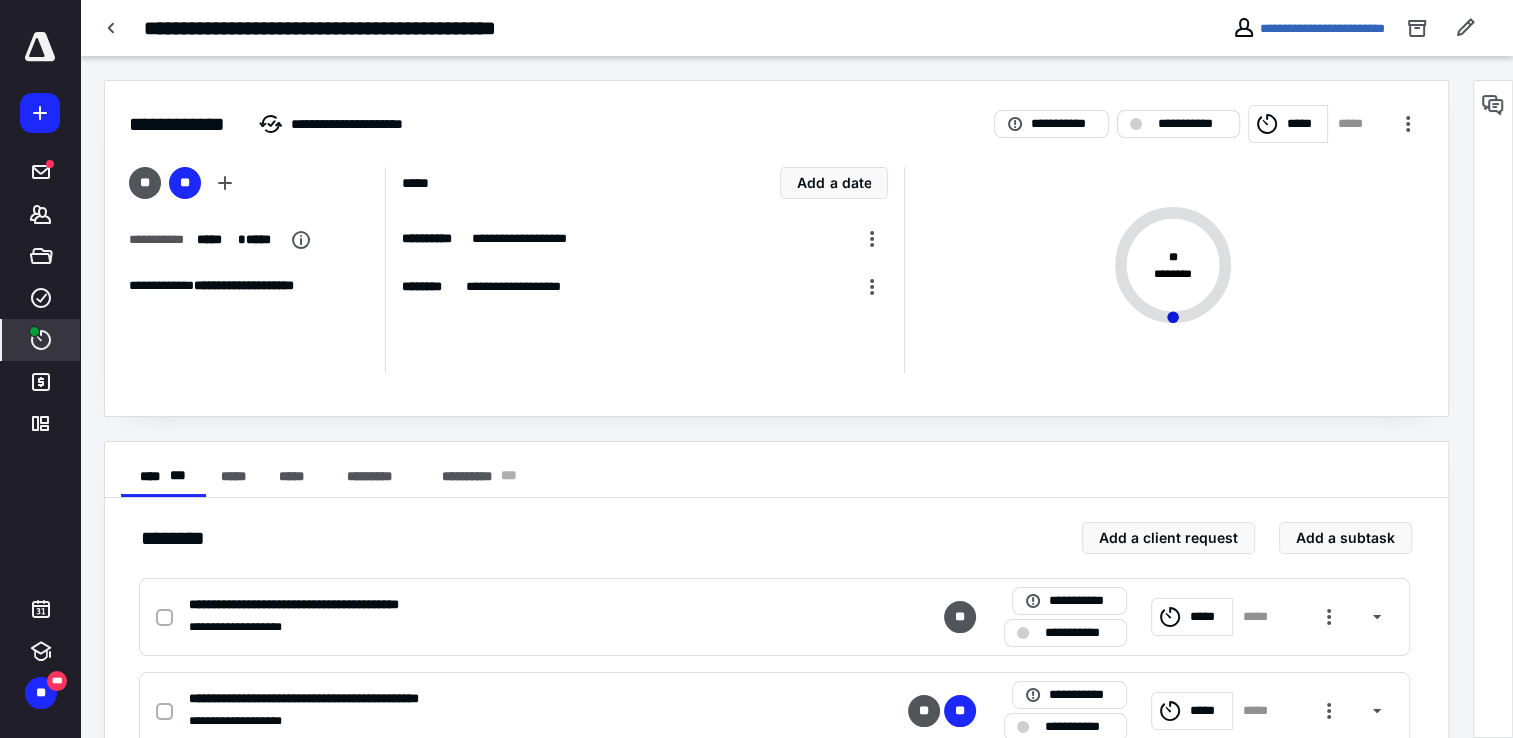 click on "**********" at bounding box center [1178, 124] 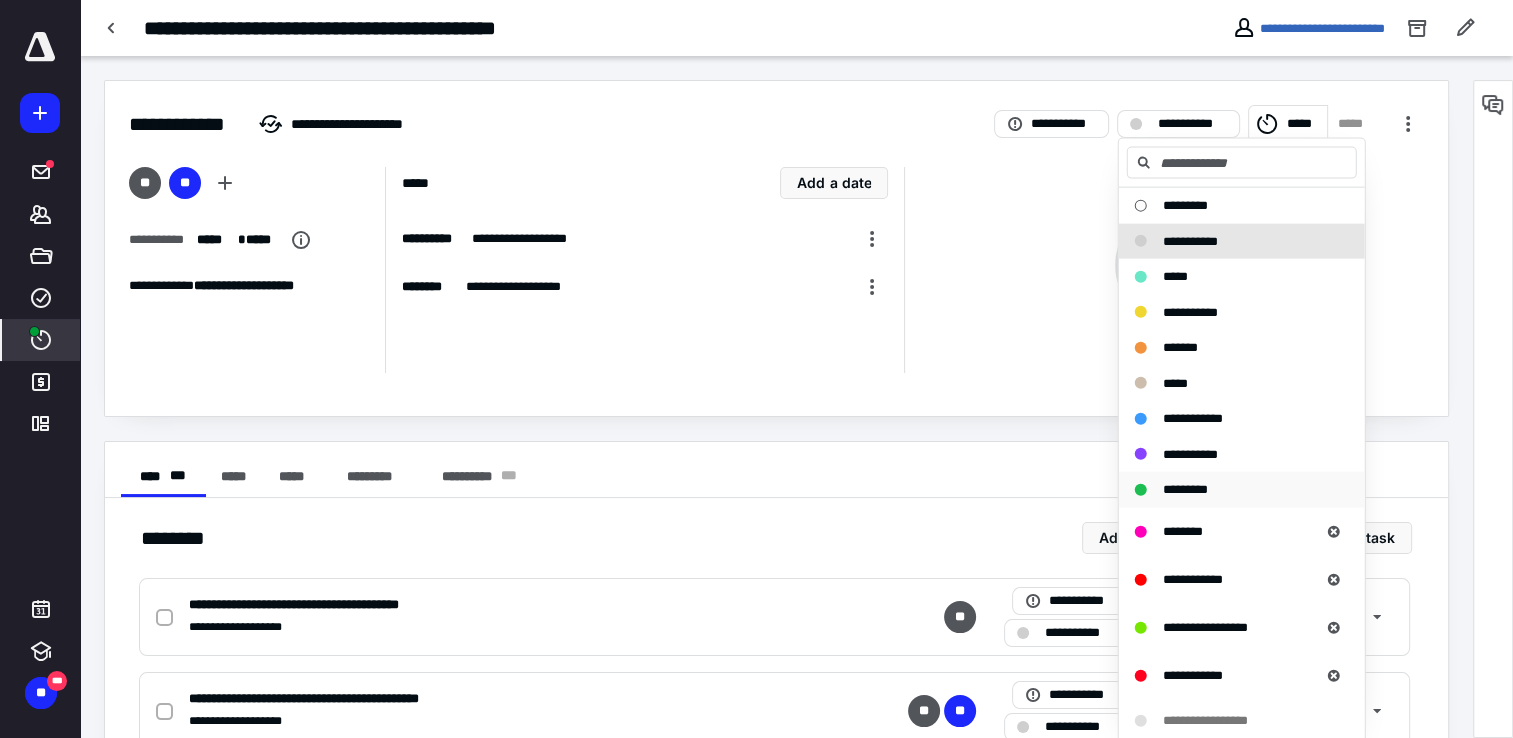 click on "*********" at bounding box center [1242, 490] 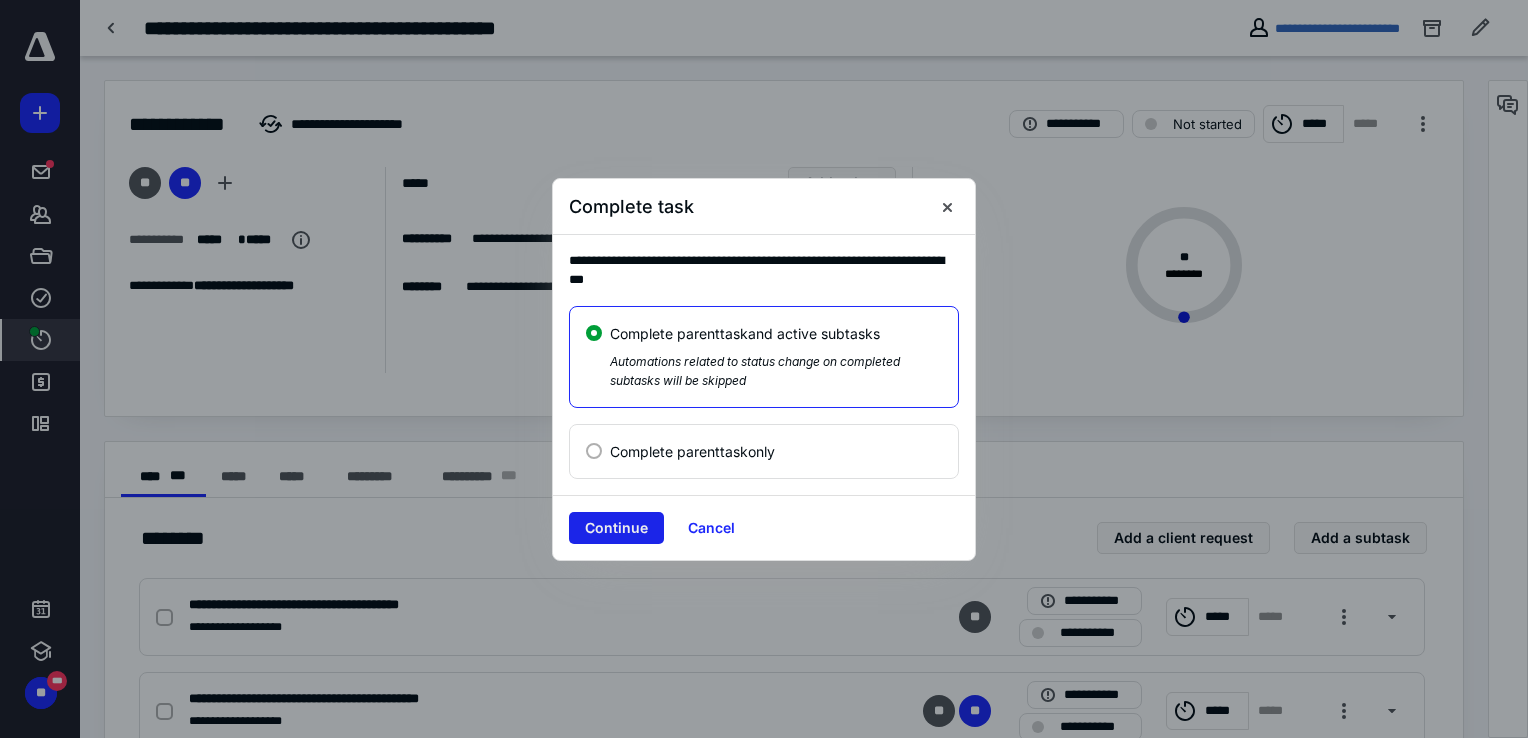 click on "Continue" at bounding box center (616, 528) 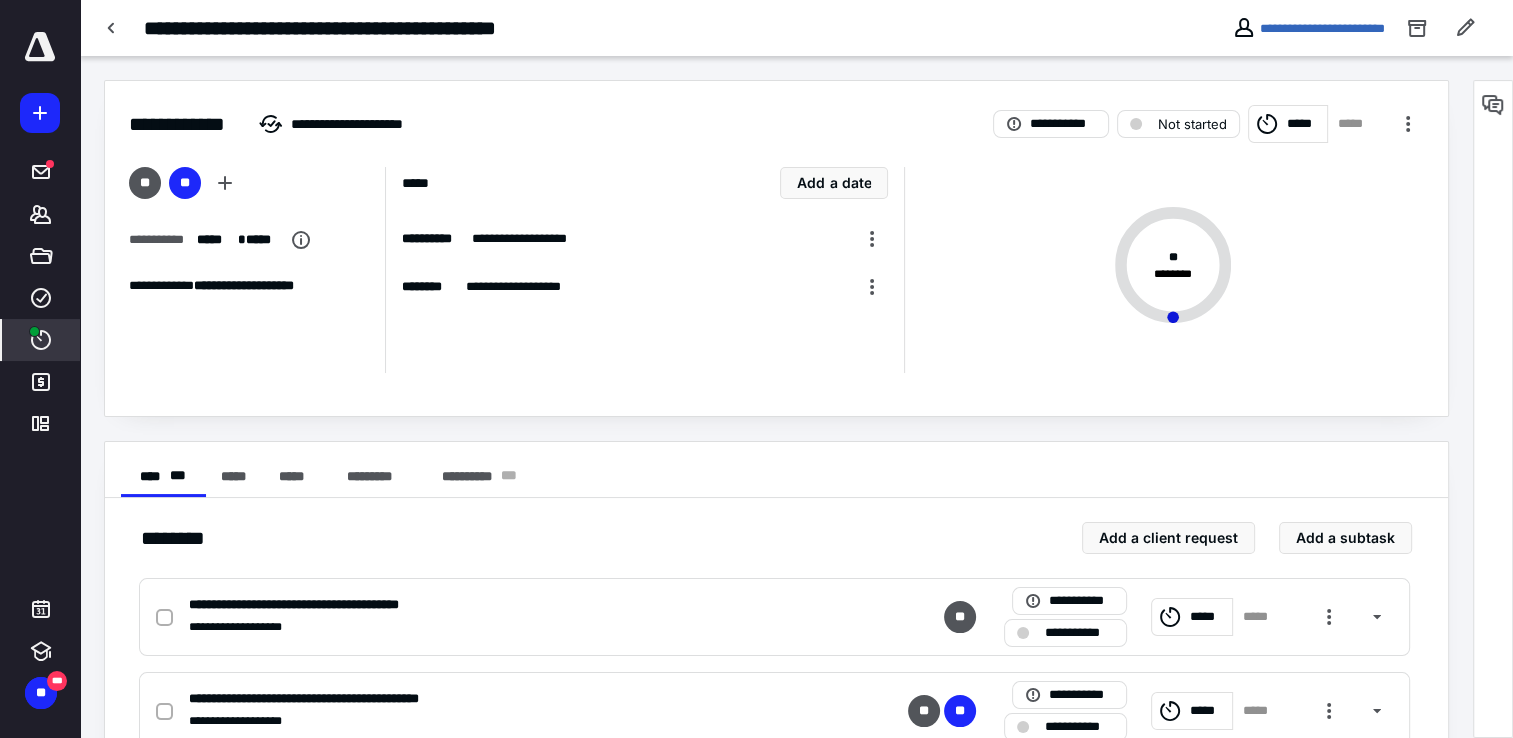 checkbox on "true" 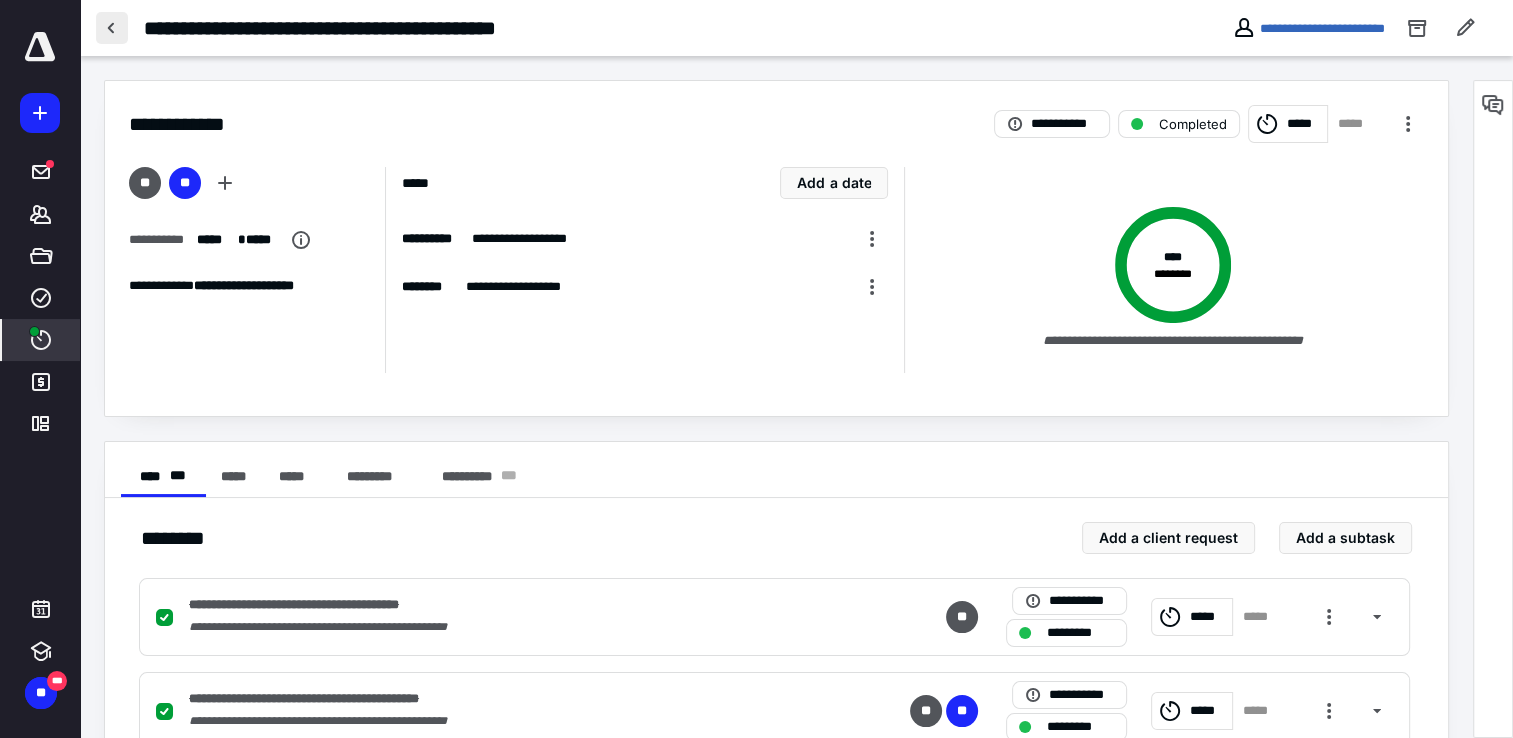 click at bounding box center (112, 28) 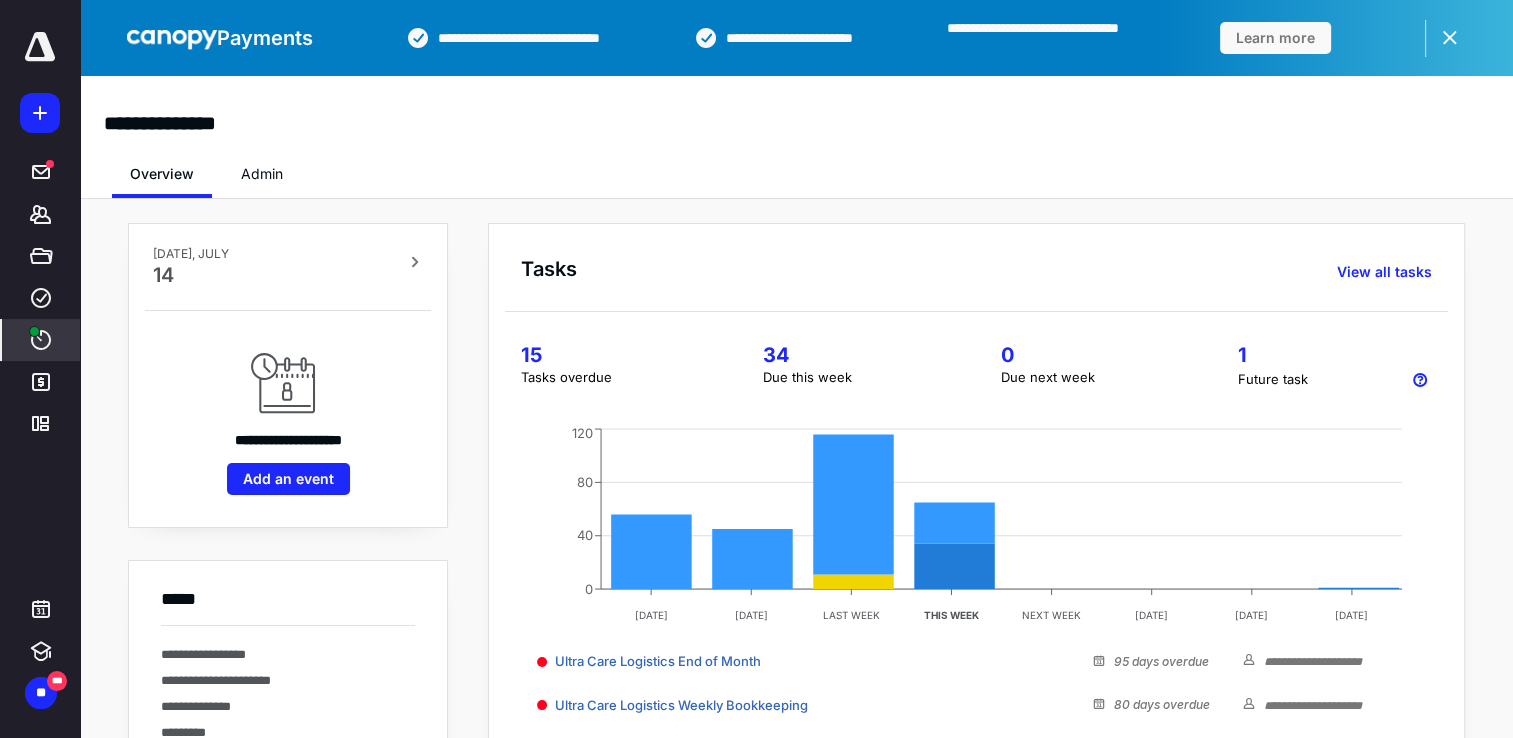 scroll, scrollTop: 300, scrollLeft: 0, axis: vertical 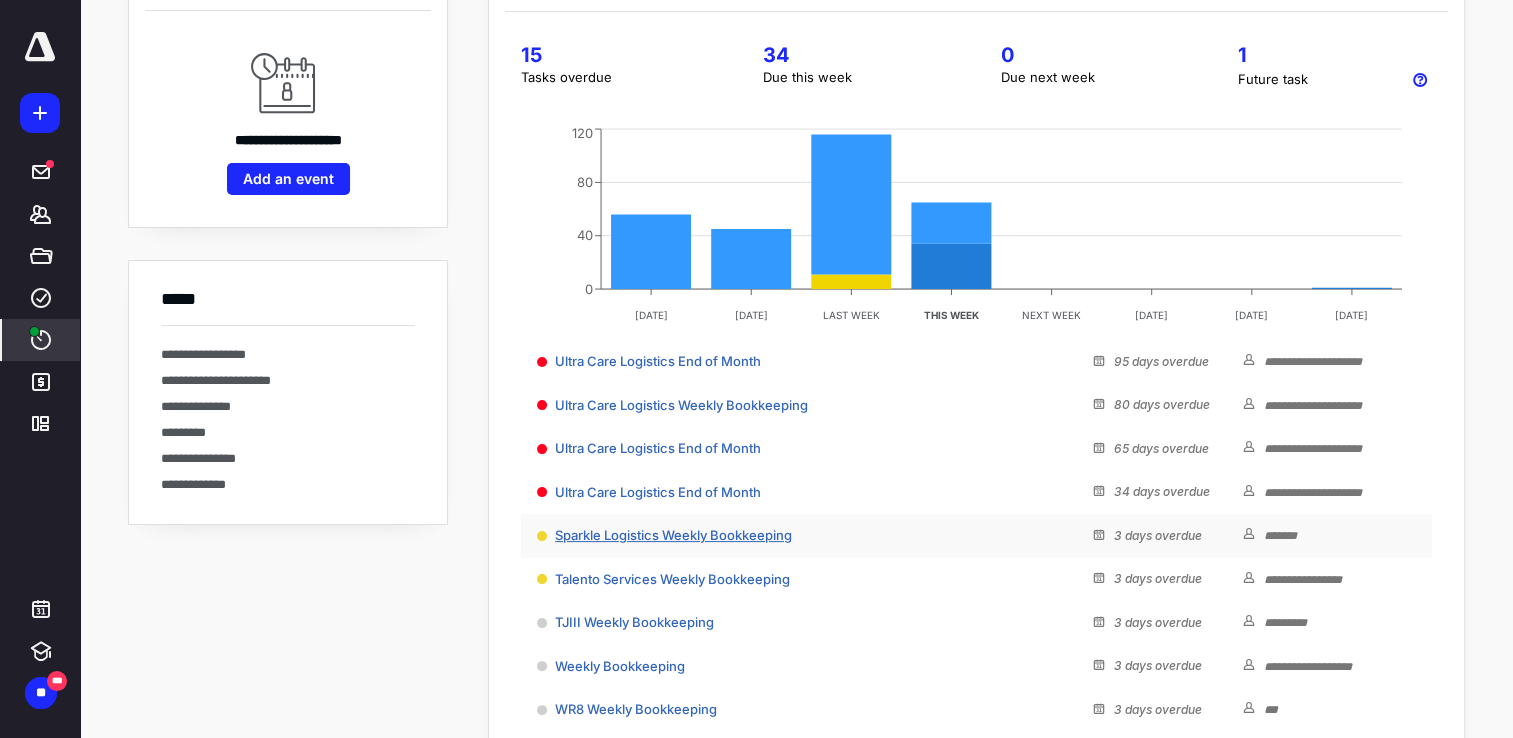 click on "Sparkle Logistics Weekly Bookkeeping" at bounding box center [673, 535] 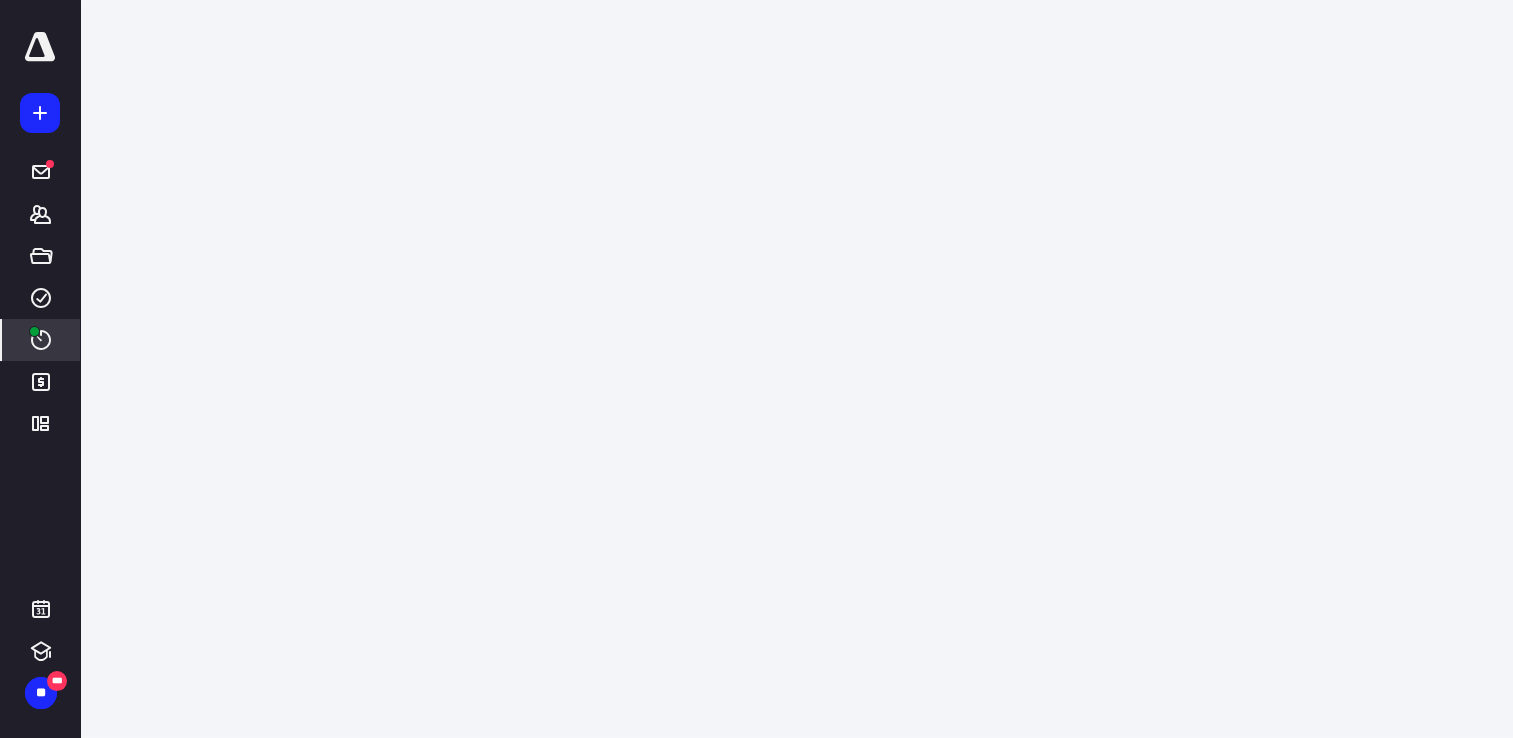 scroll, scrollTop: 0, scrollLeft: 0, axis: both 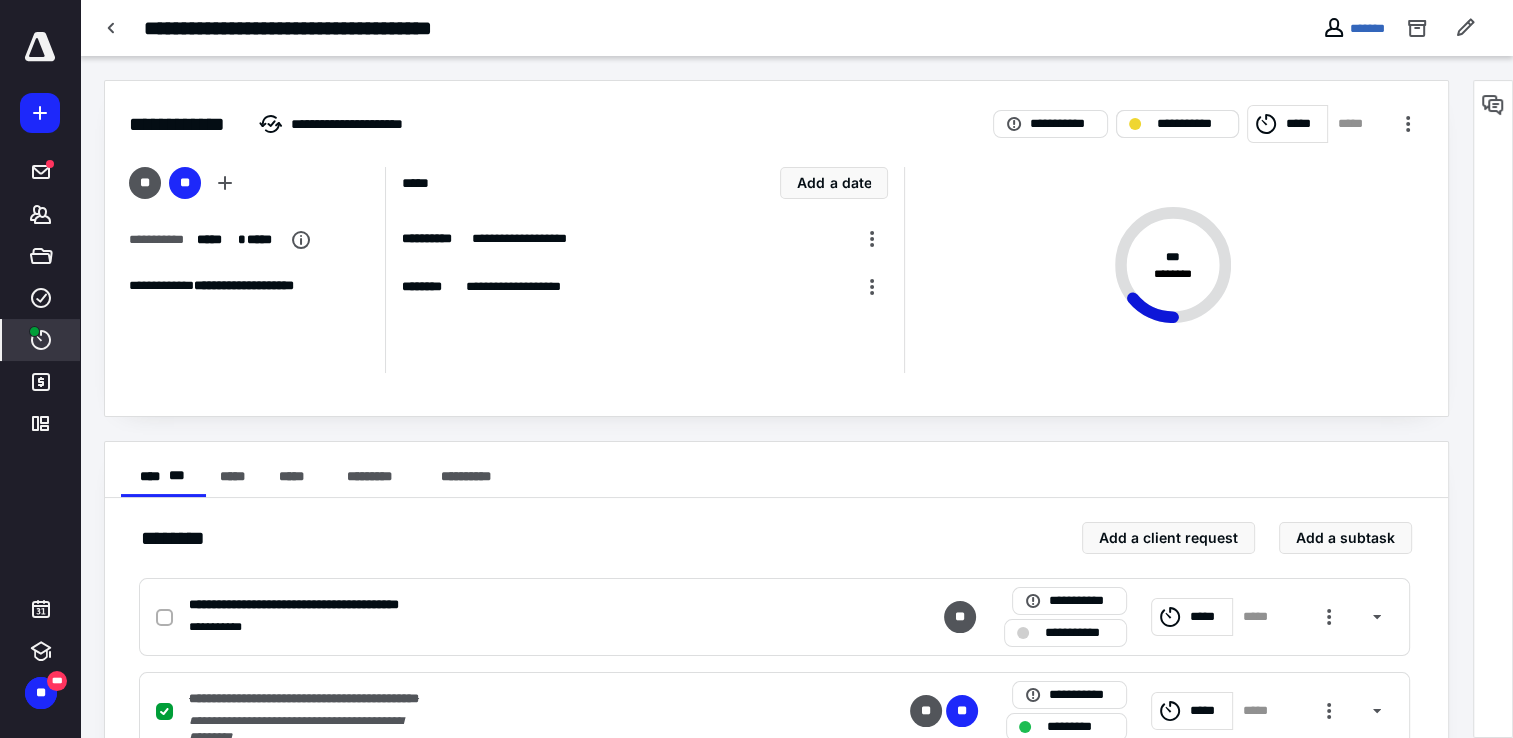 click at bounding box center (1135, 124) 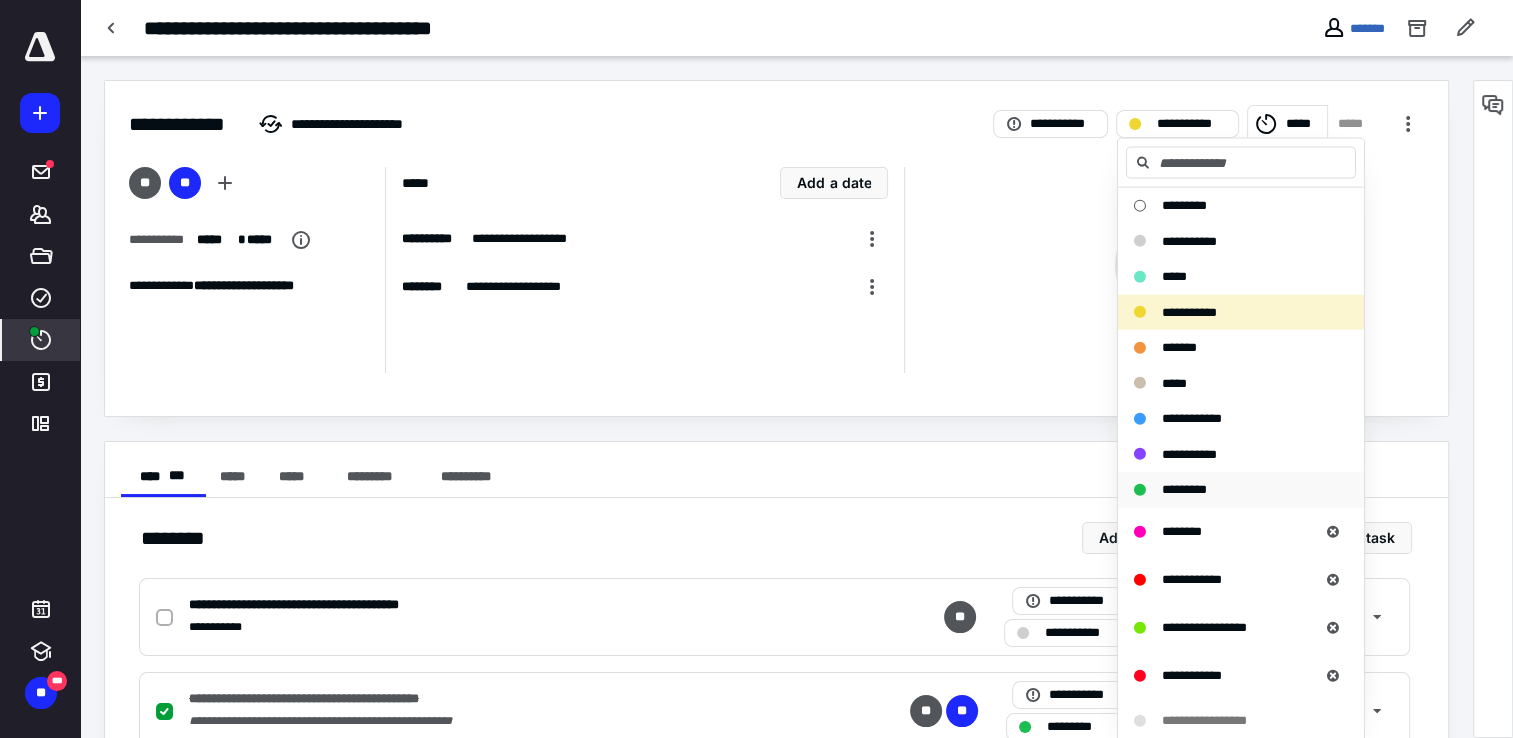 click on "*********" at bounding box center [1241, 490] 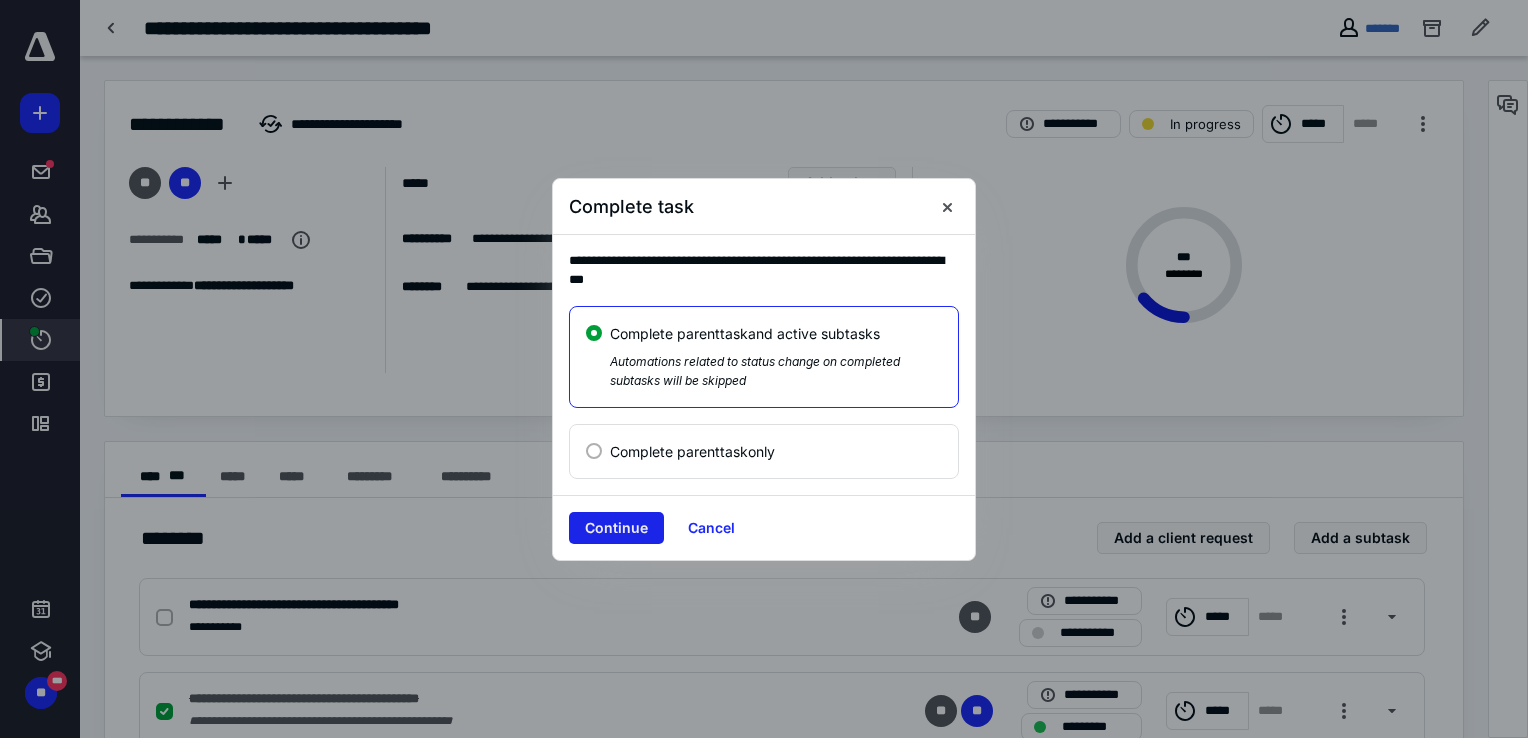 click on "Continue" at bounding box center [616, 528] 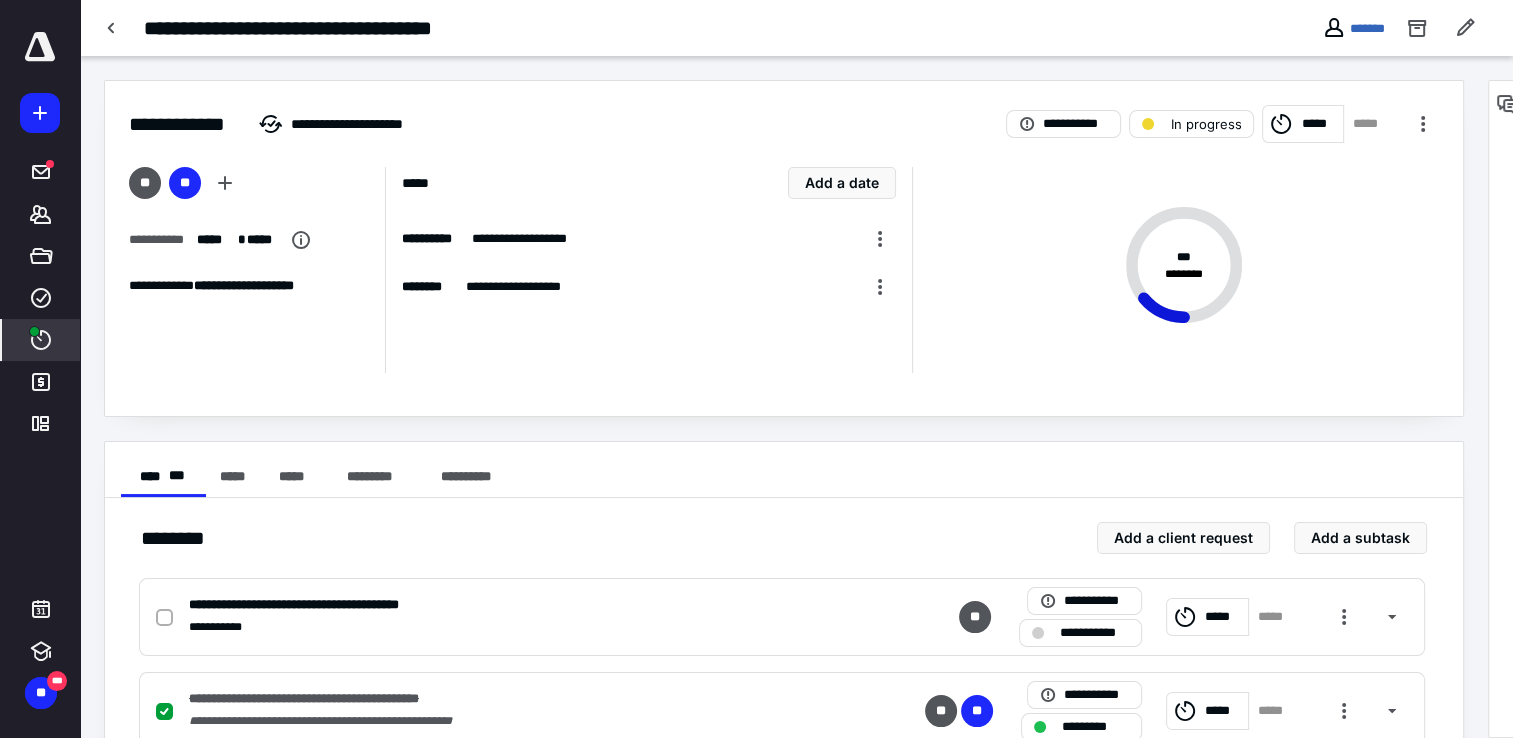 checkbox on "true" 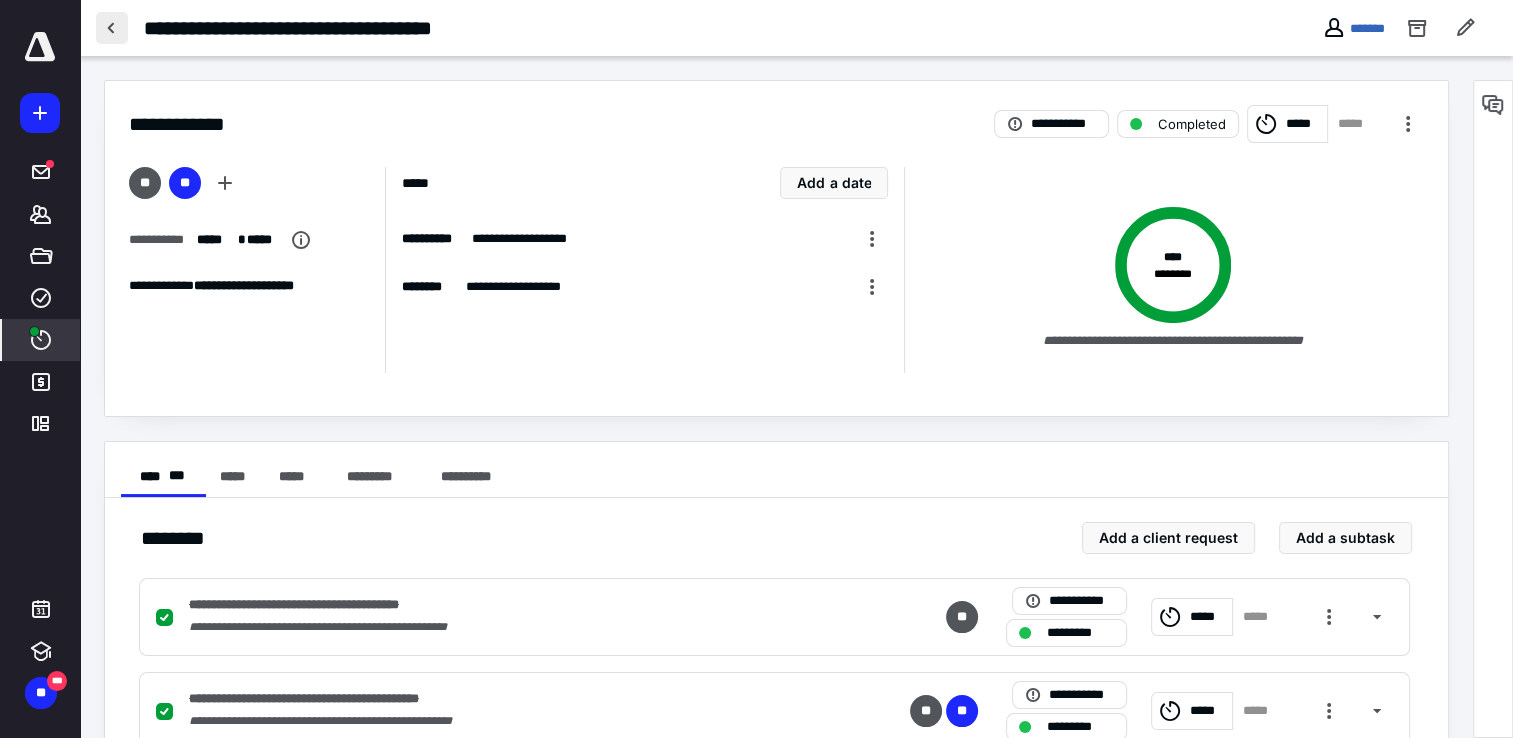 click at bounding box center (112, 28) 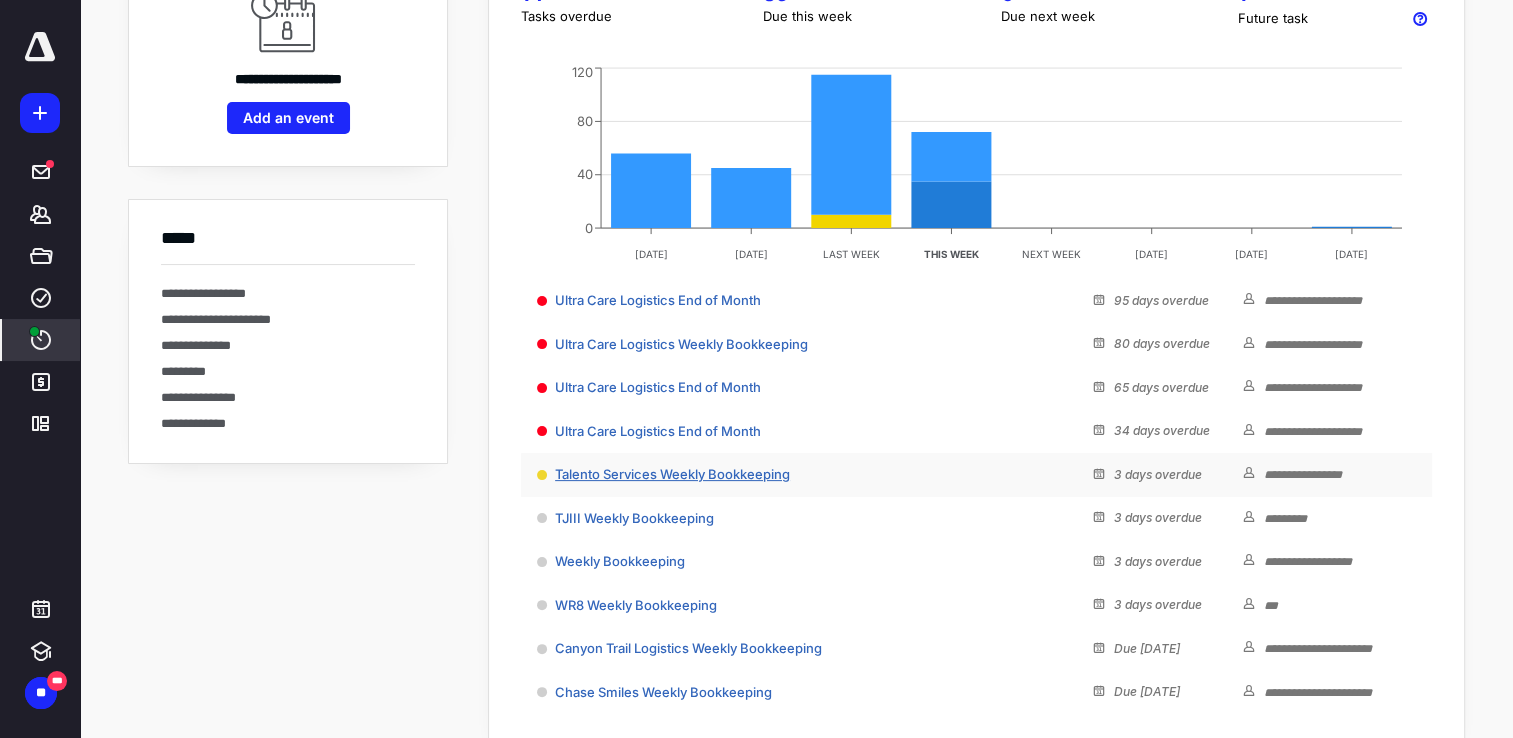 scroll, scrollTop: 400, scrollLeft: 0, axis: vertical 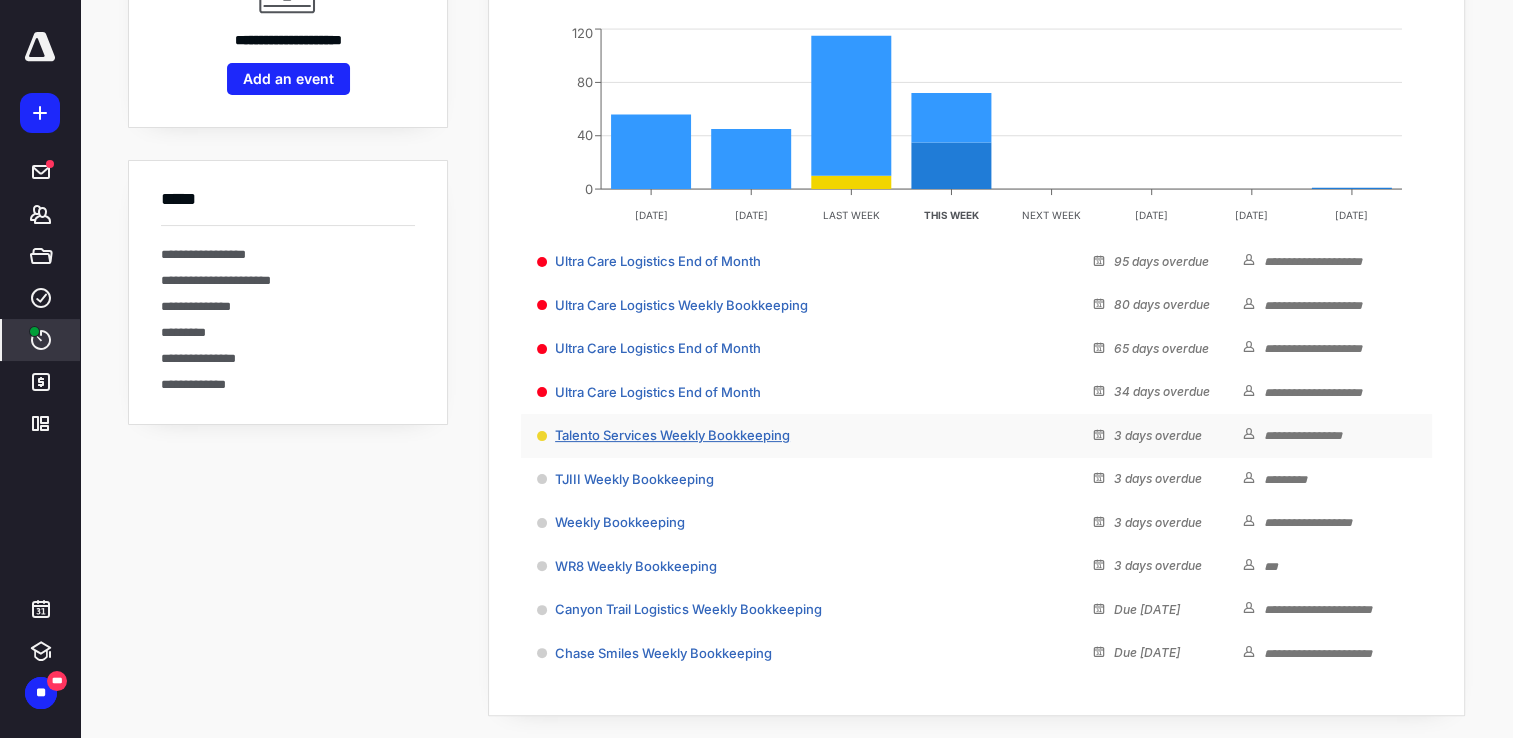 click on "Talento Services Weekly Bookkeeping" at bounding box center [672, 435] 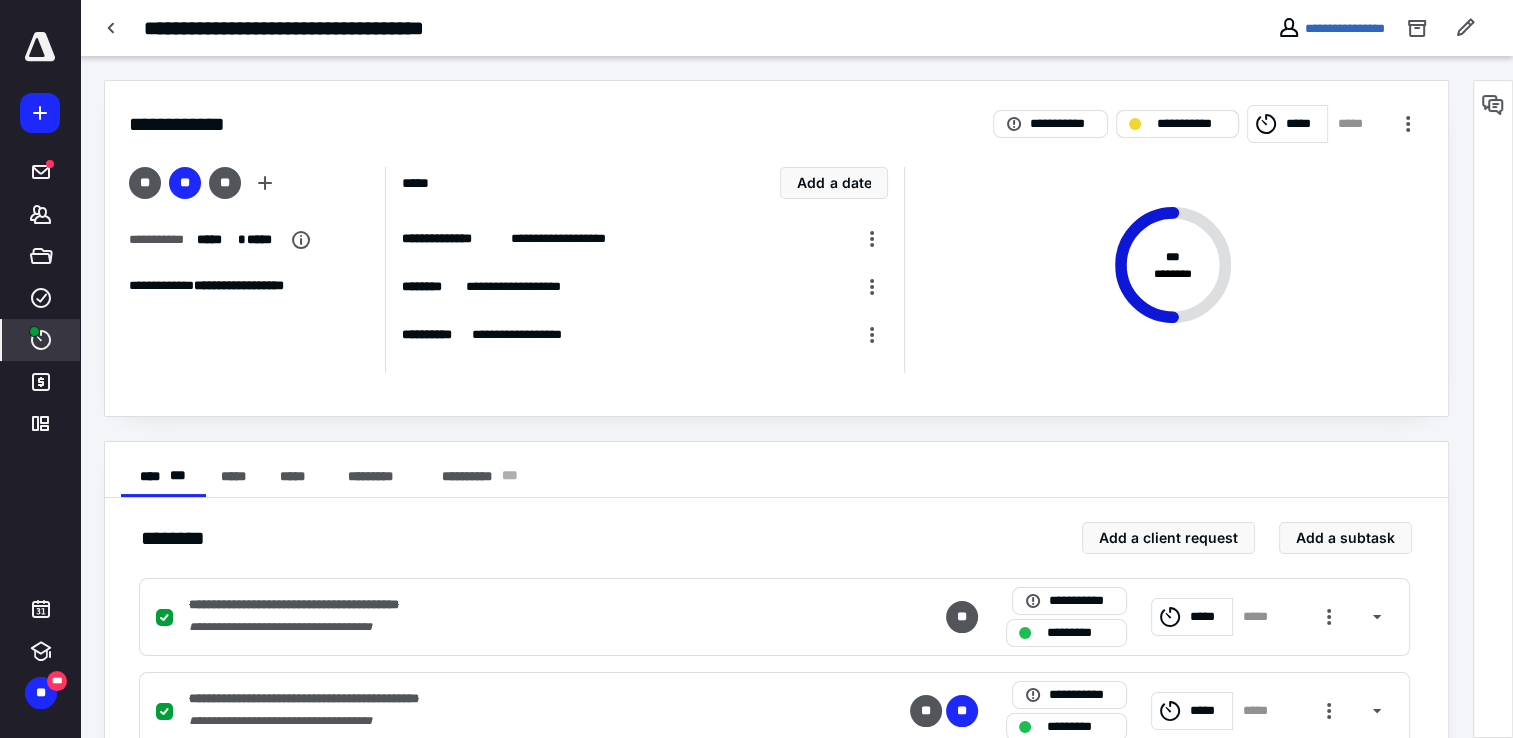 click on "**********" at bounding box center [1191, 124] 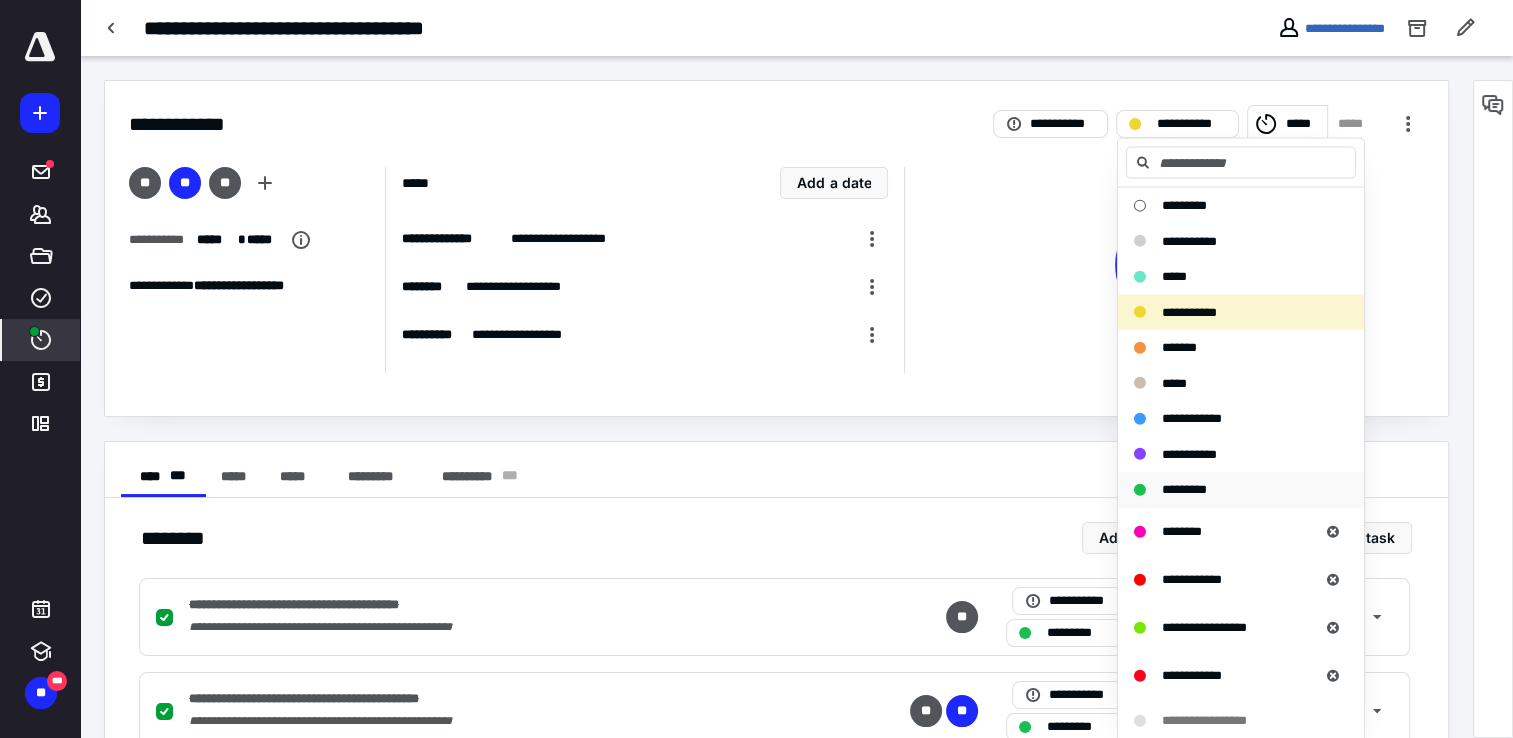click on "*********" at bounding box center (1184, 489) 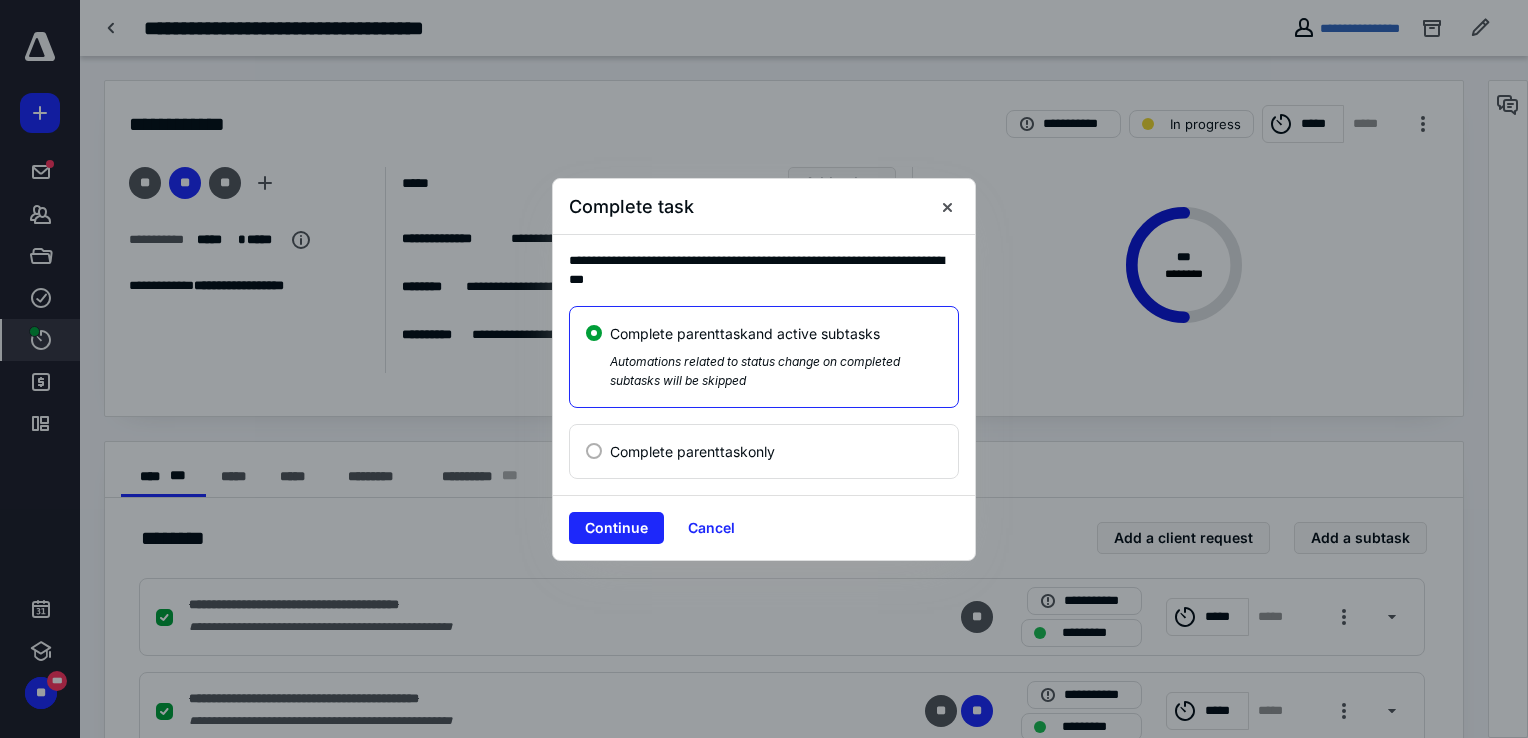 click on "Continue Cancel" at bounding box center (764, 527) 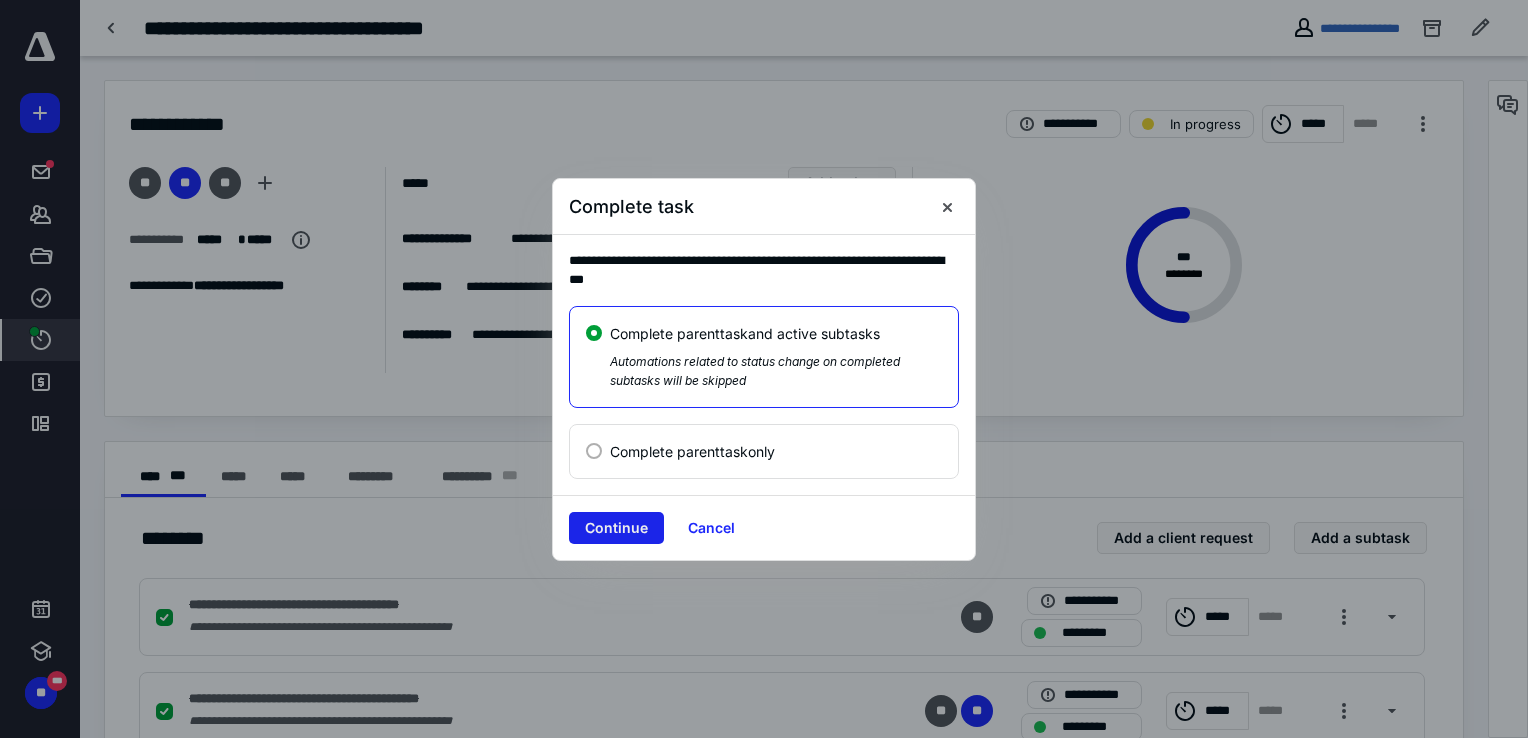 click on "Continue" at bounding box center (616, 528) 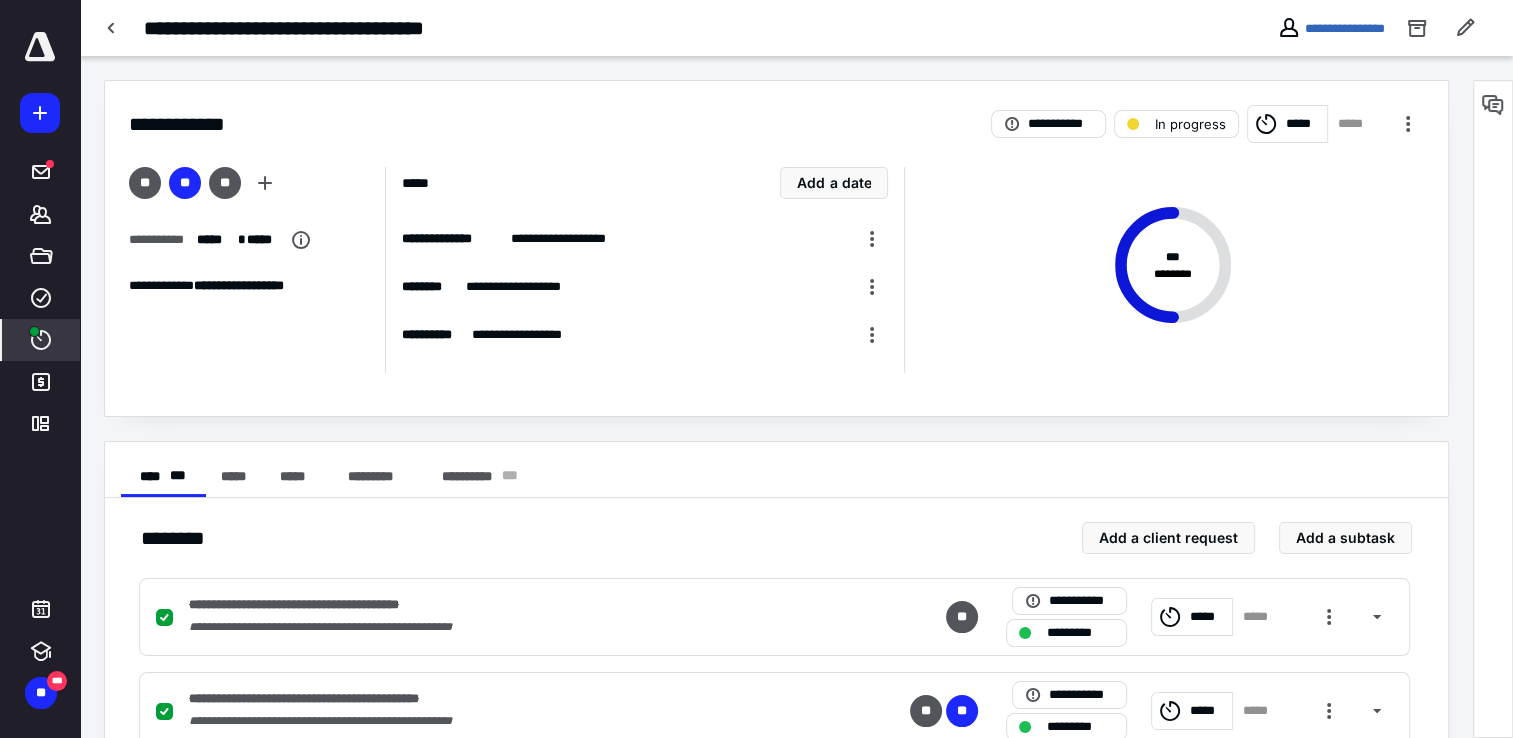 checkbox on "true" 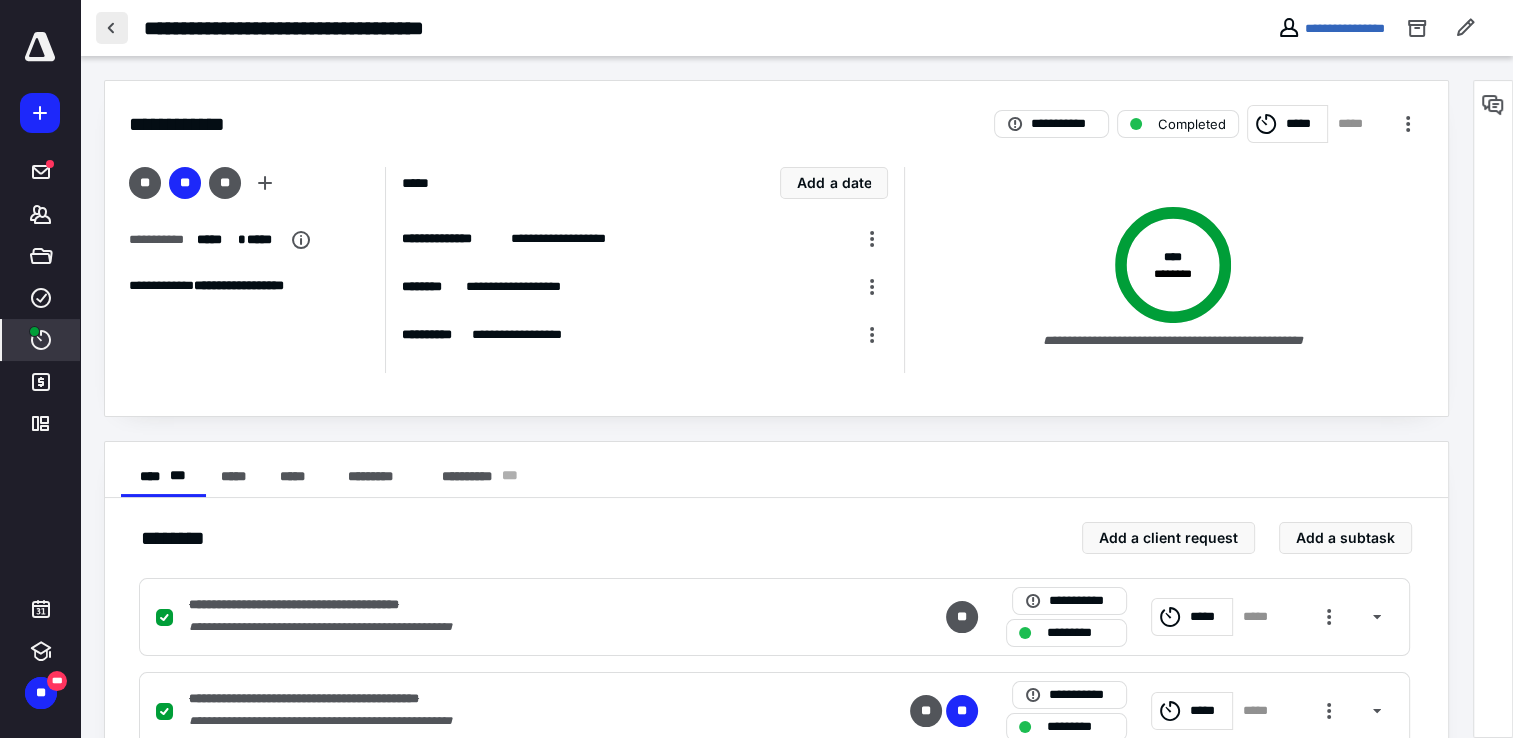 click at bounding box center (112, 28) 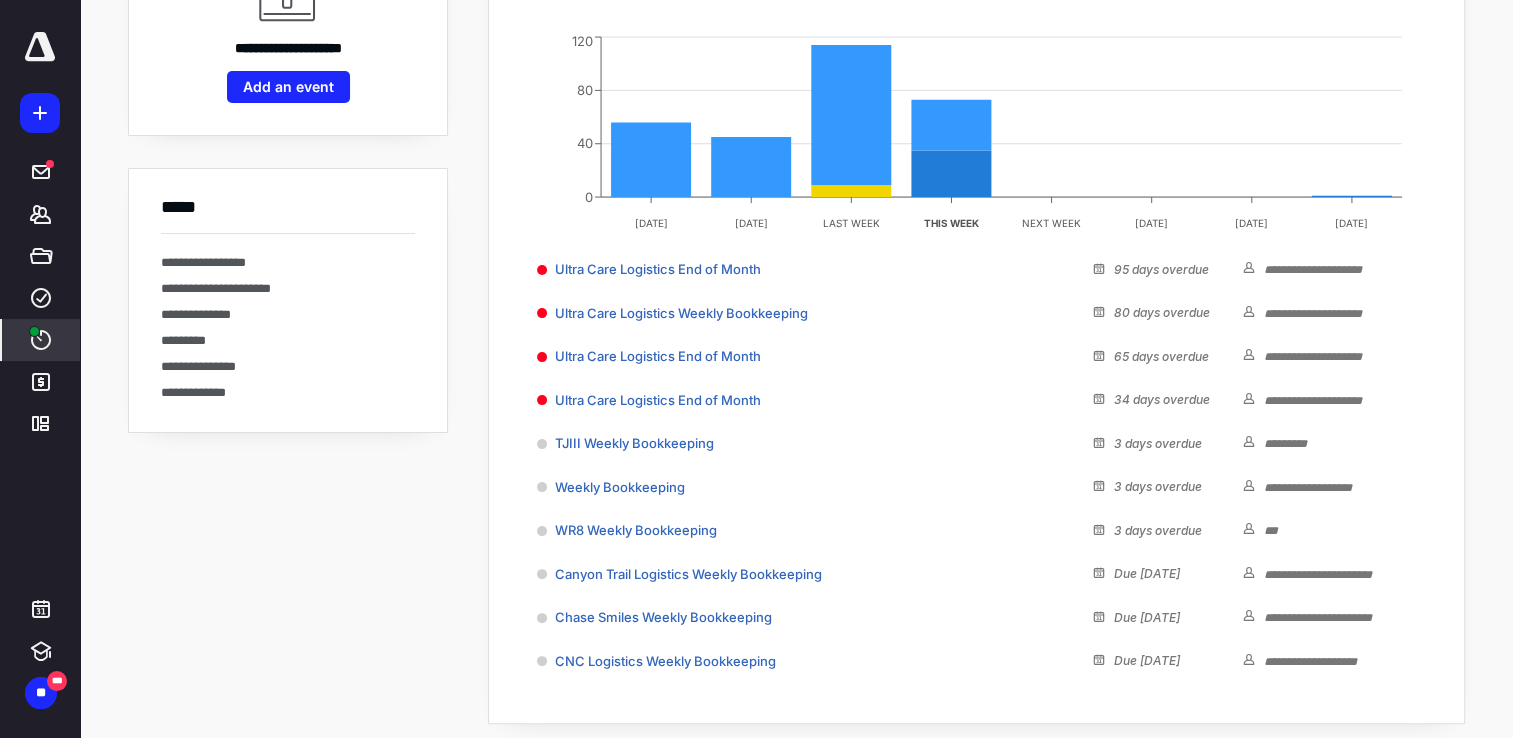 scroll, scrollTop: 400, scrollLeft: 0, axis: vertical 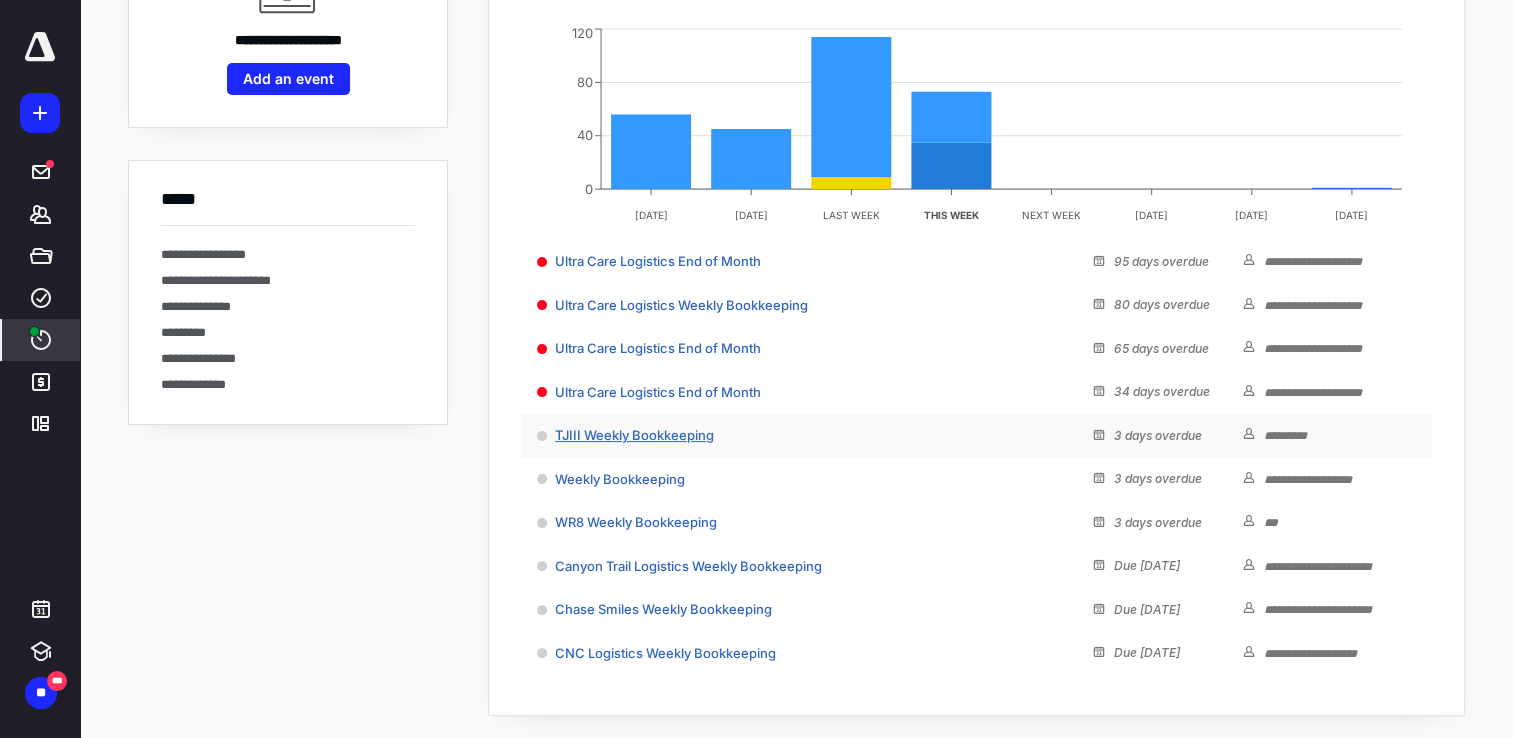 click on "TJIII Weekly Bookkeeping" at bounding box center [634, 435] 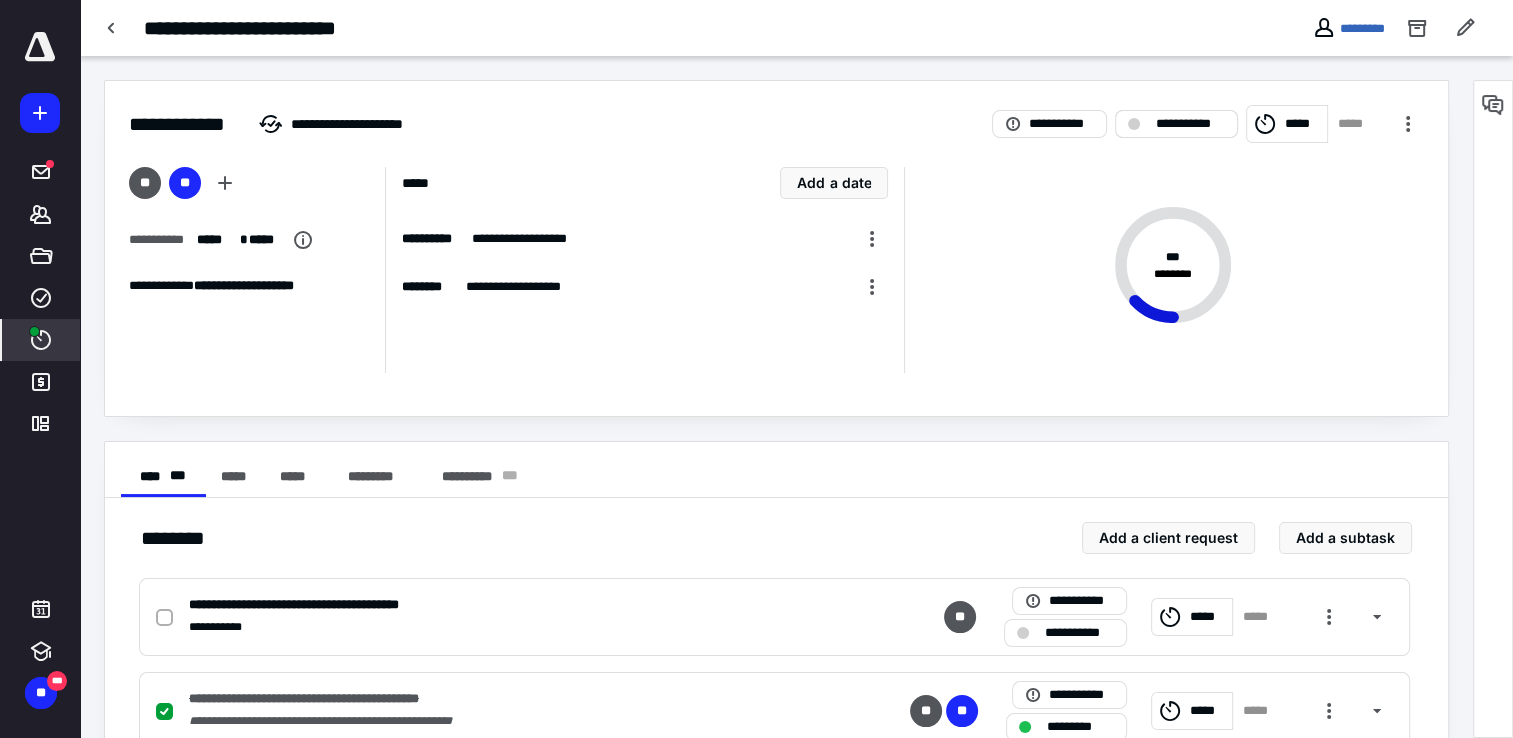 click on "**********" at bounding box center [1176, 124] 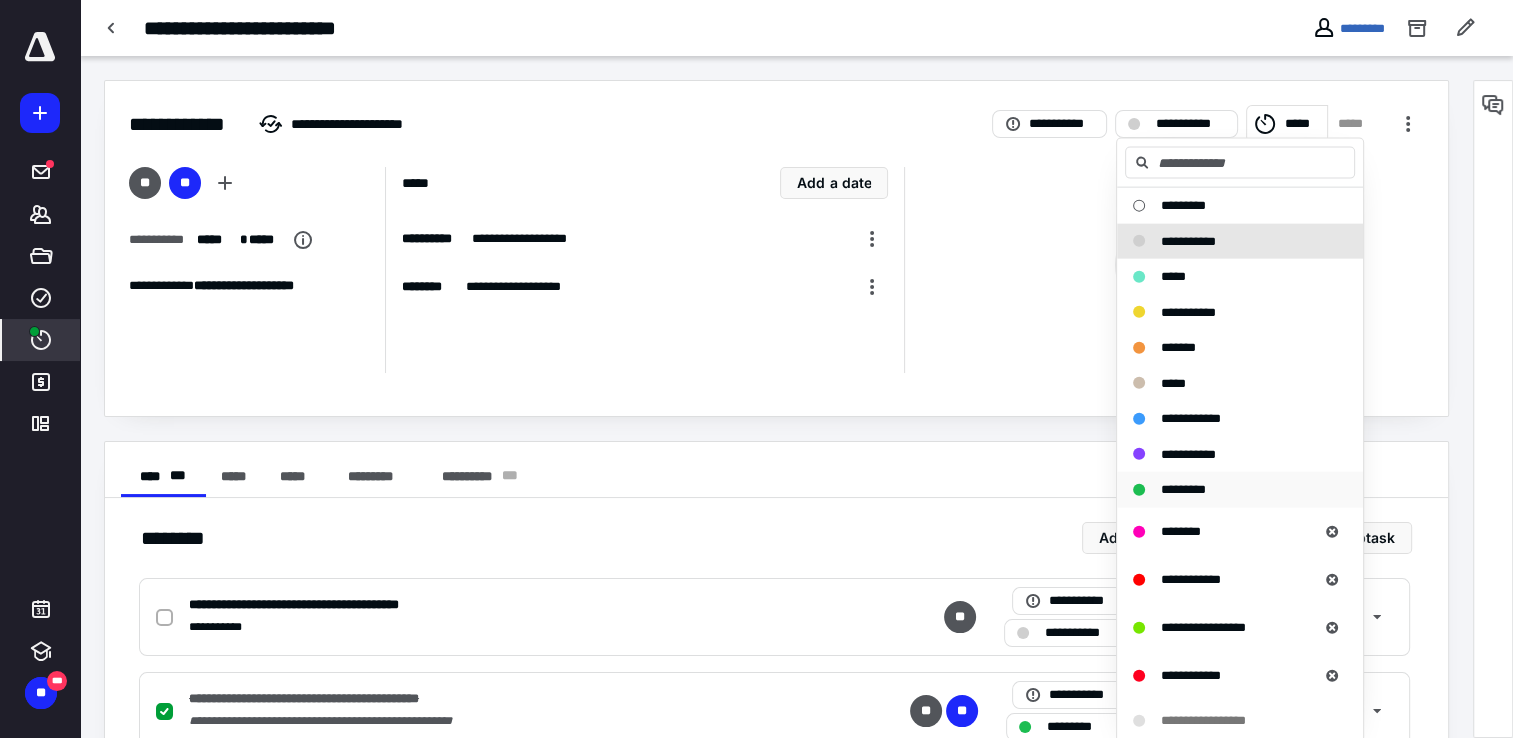 click on "*********" at bounding box center (1183, 489) 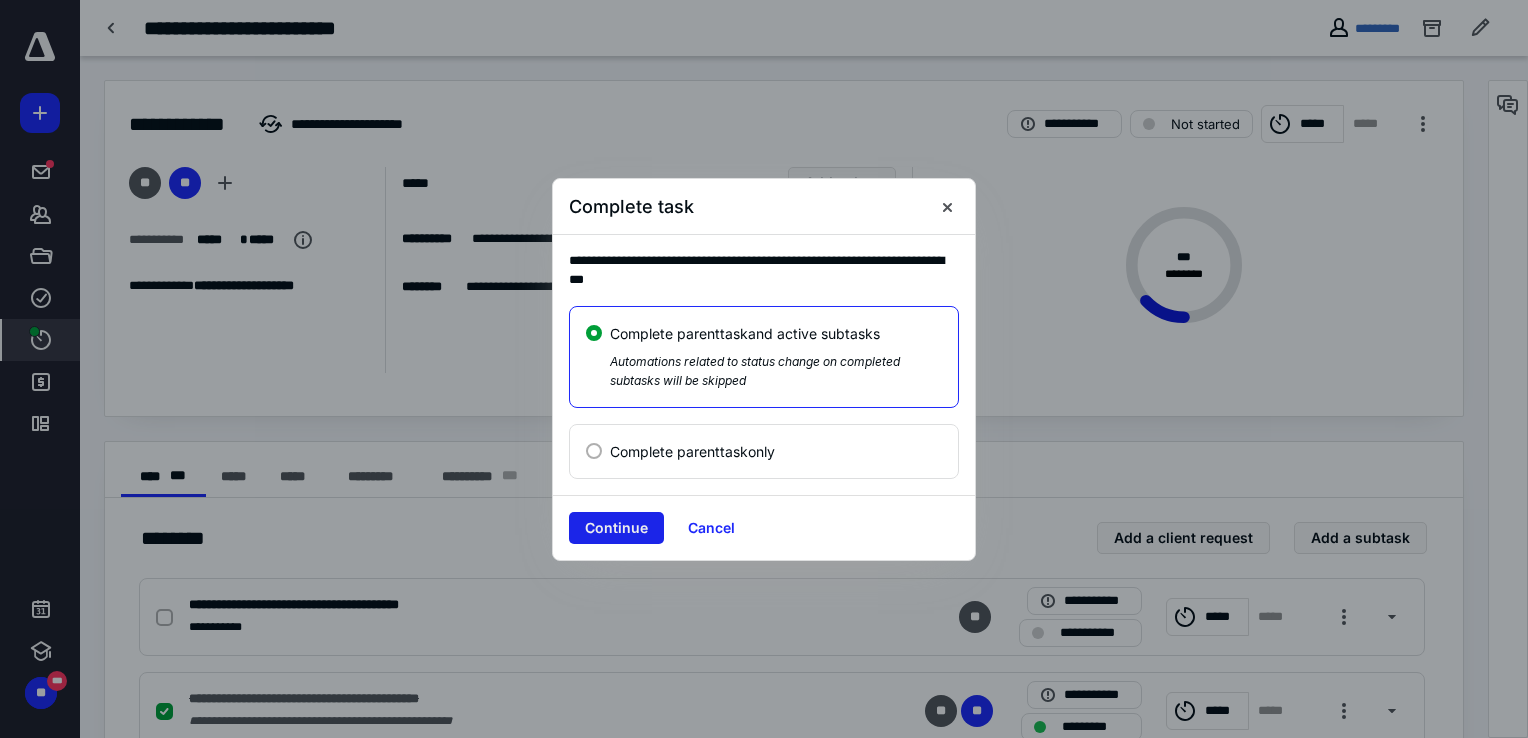 click on "Continue" at bounding box center [616, 528] 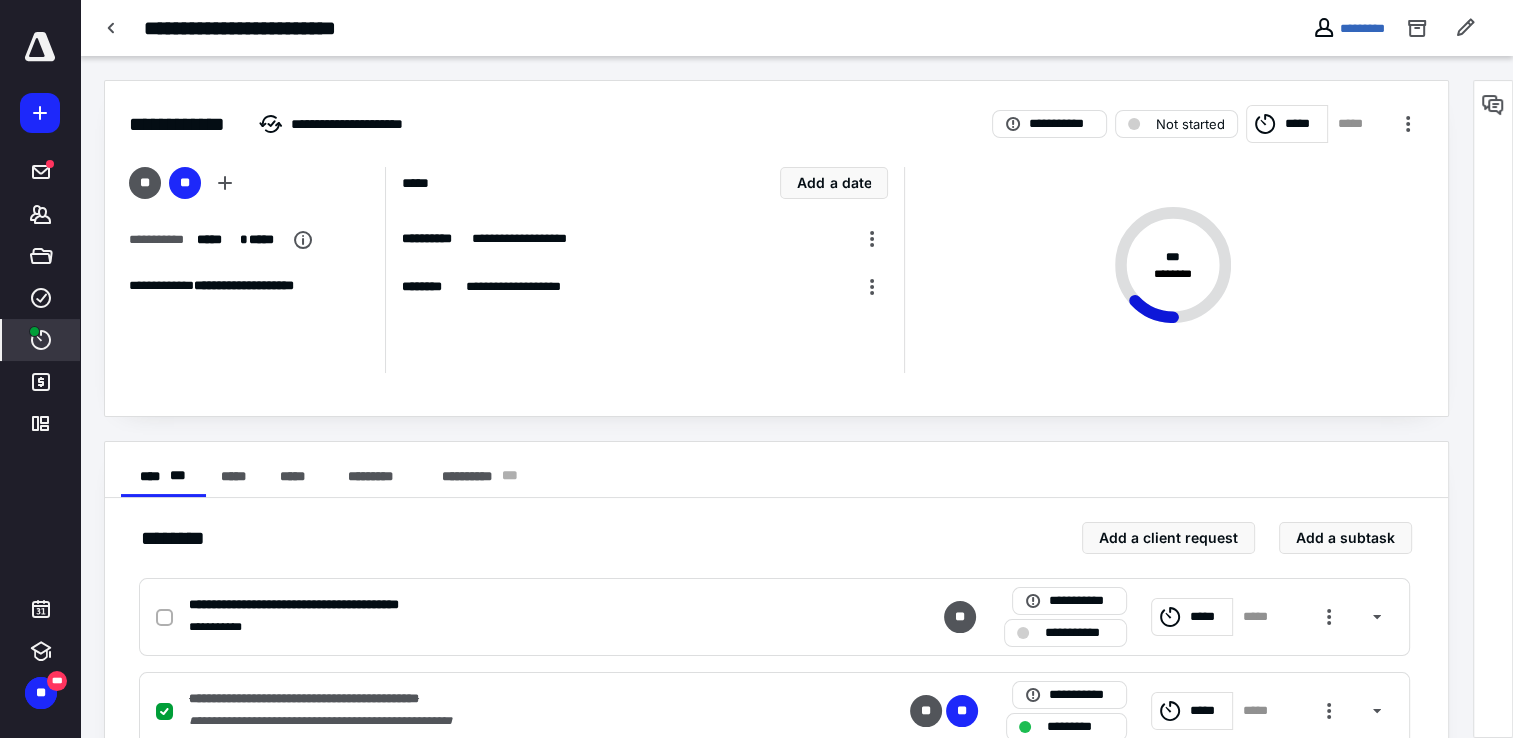 checkbox on "true" 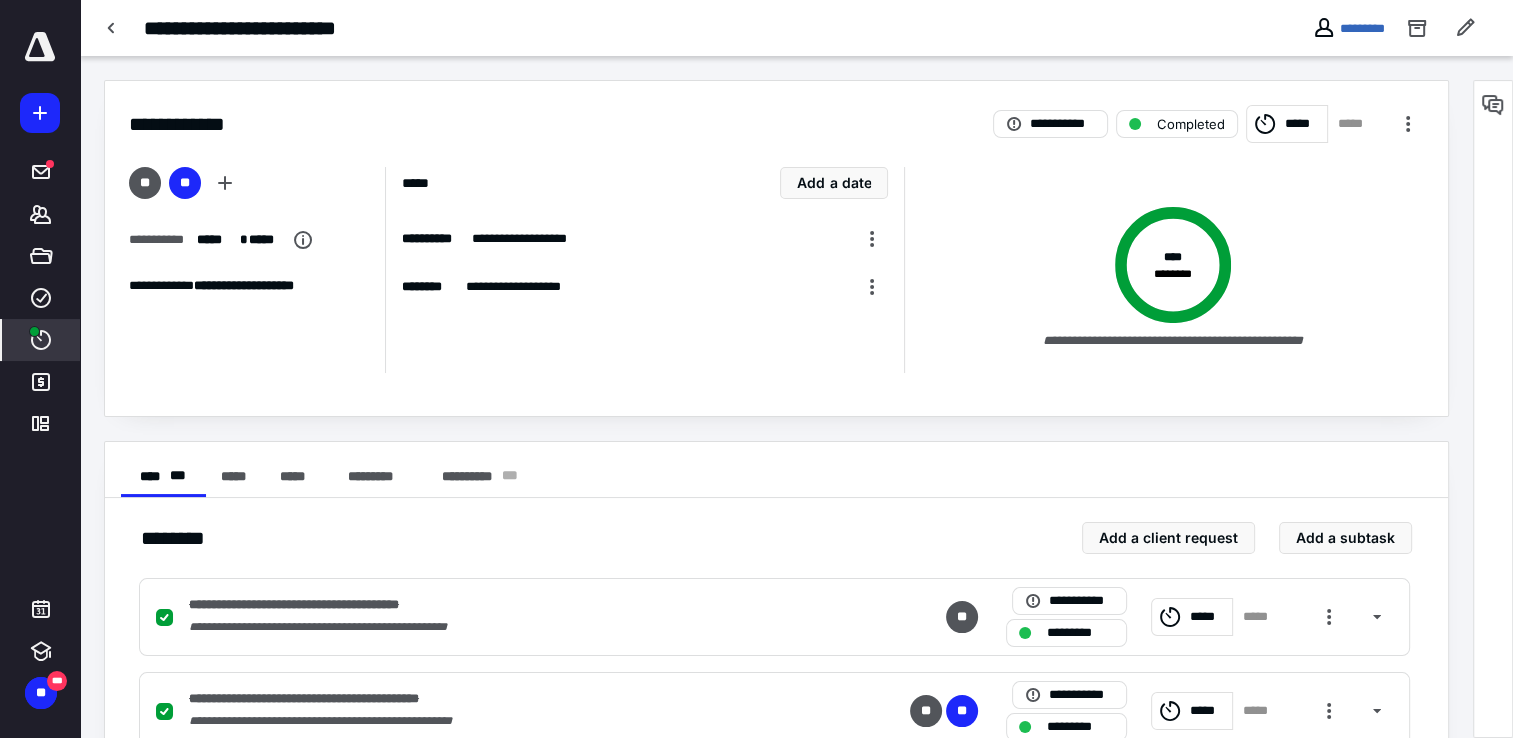 click on "**********" at bounding box center [796, 28] 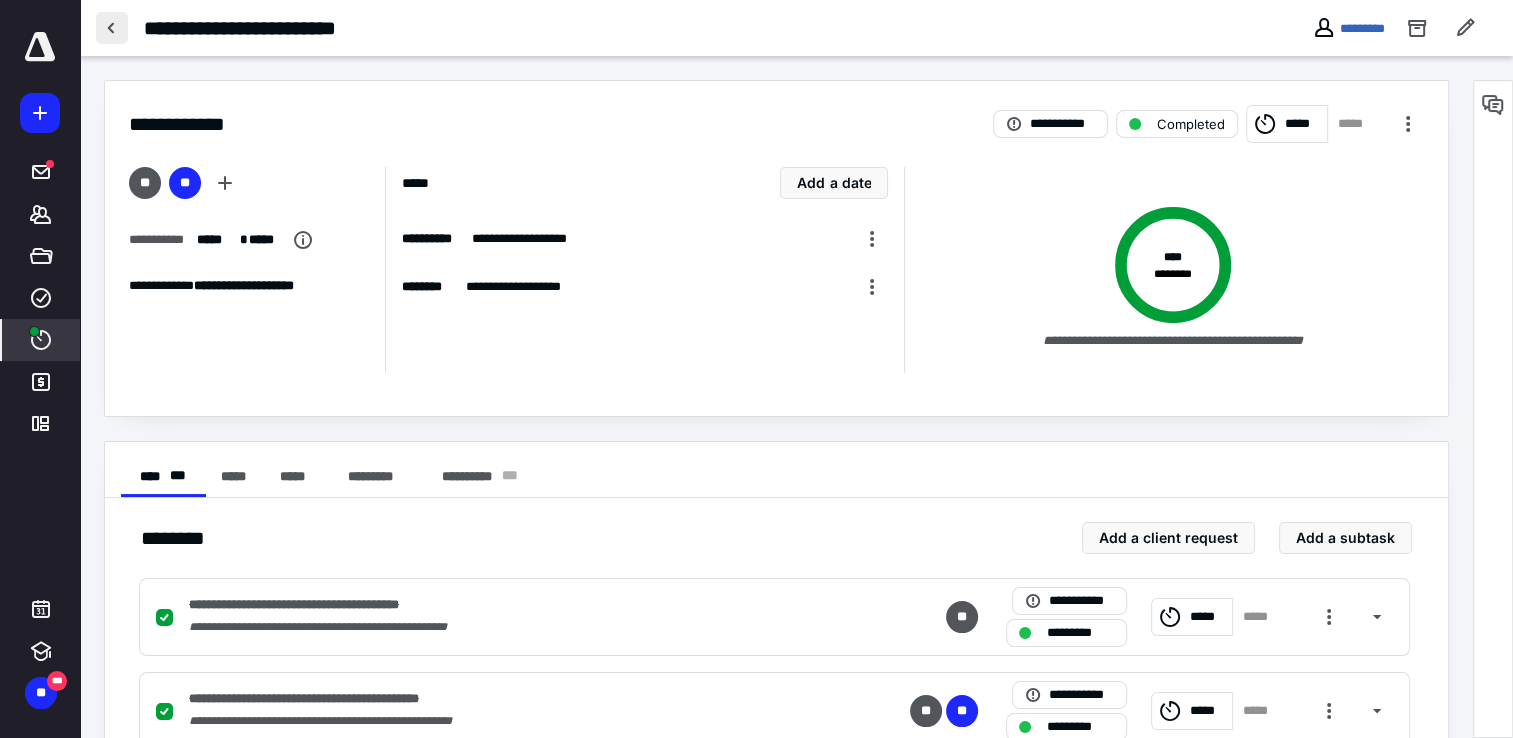 click at bounding box center [112, 28] 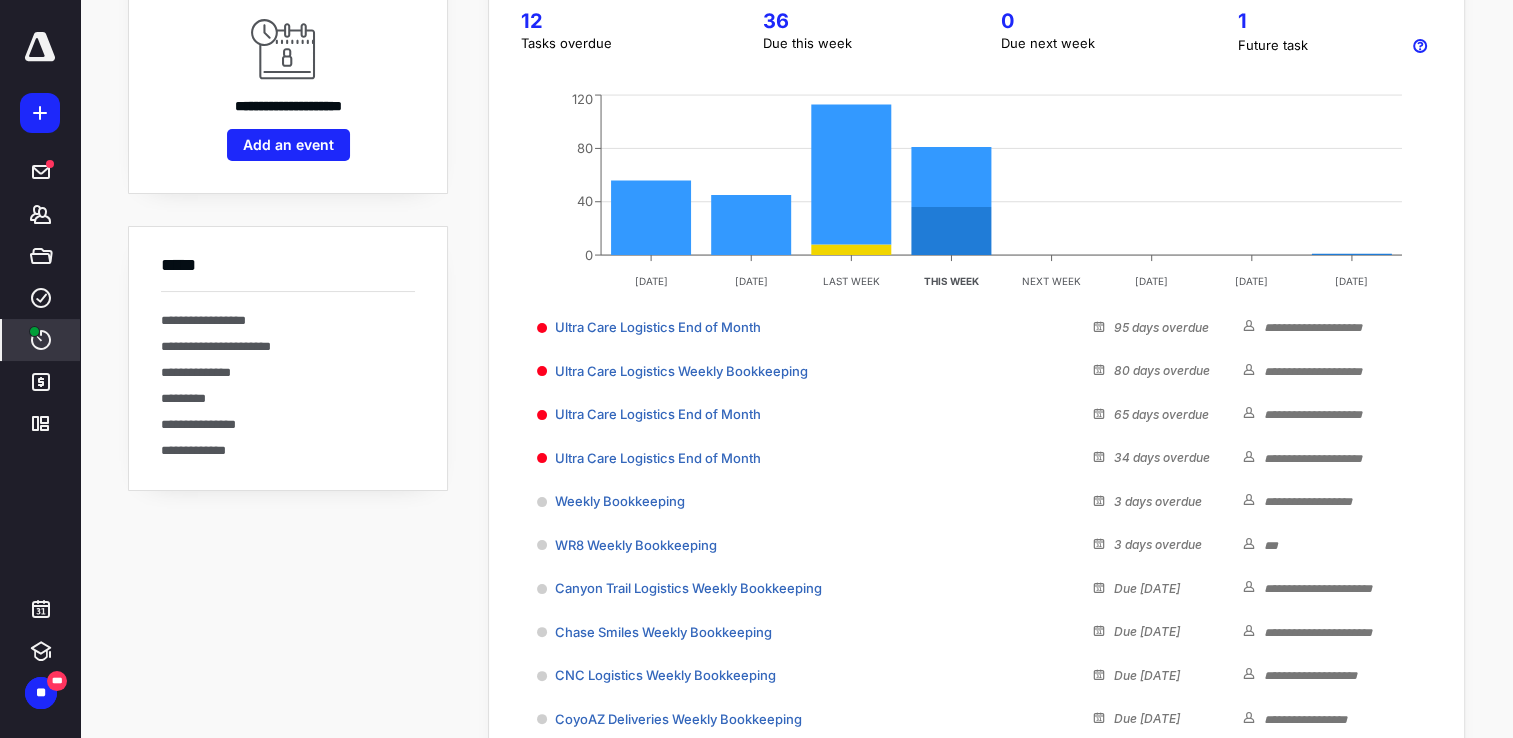 scroll, scrollTop: 417, scrollLeft: 0, axis: vertical 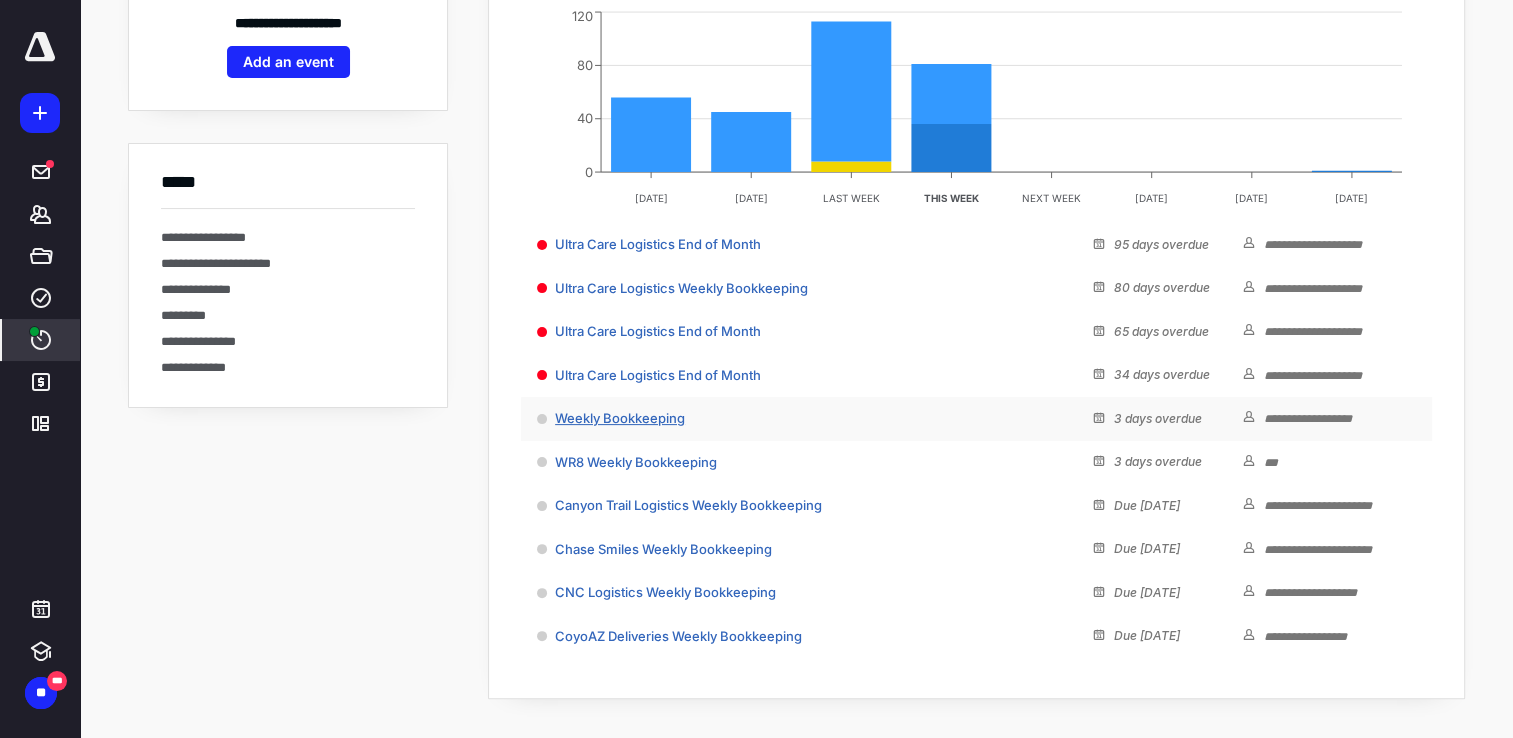 click on "Weekly Bookkeeping" at bounding box center [620, 418] 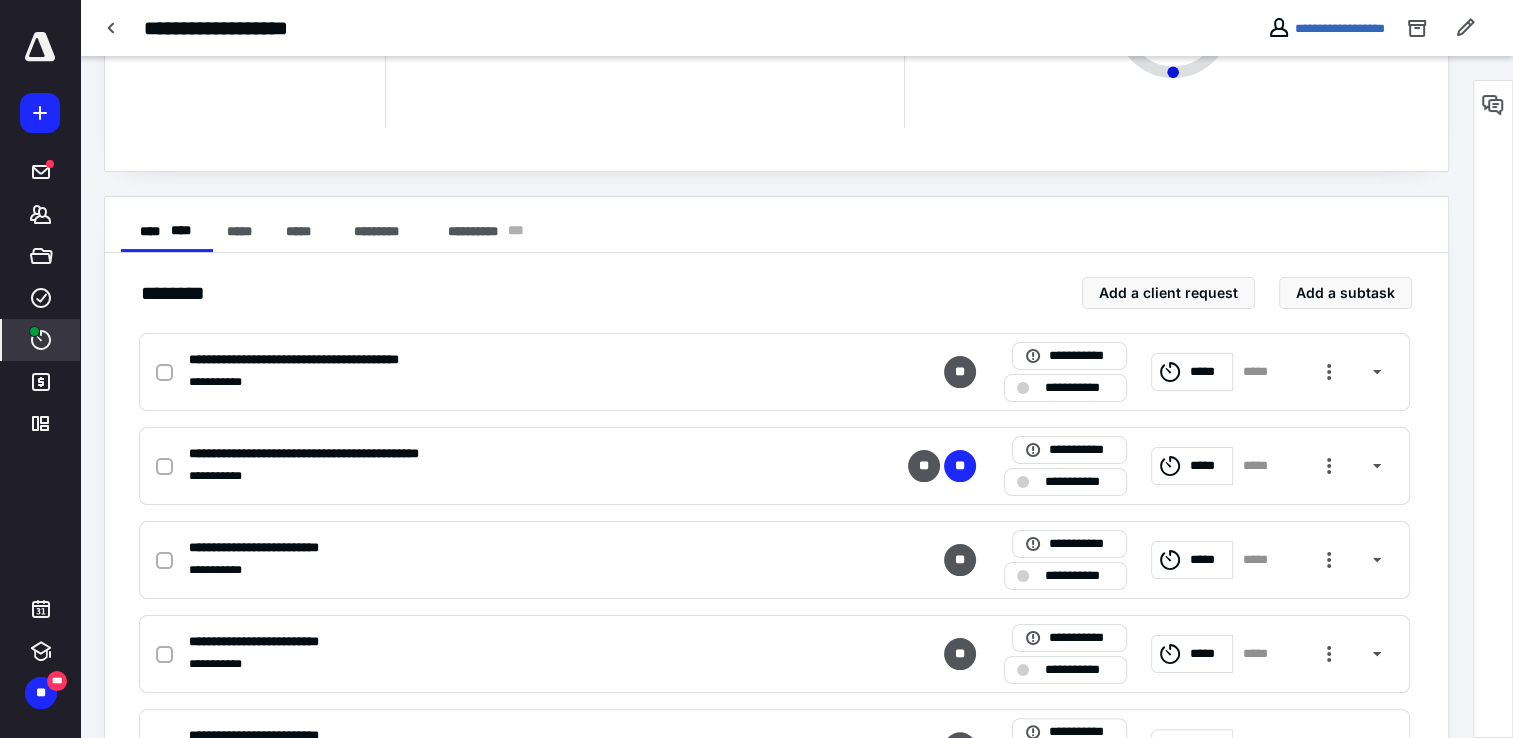 scroll, scrollTop: 0, scrollLeft: 0, axis: both 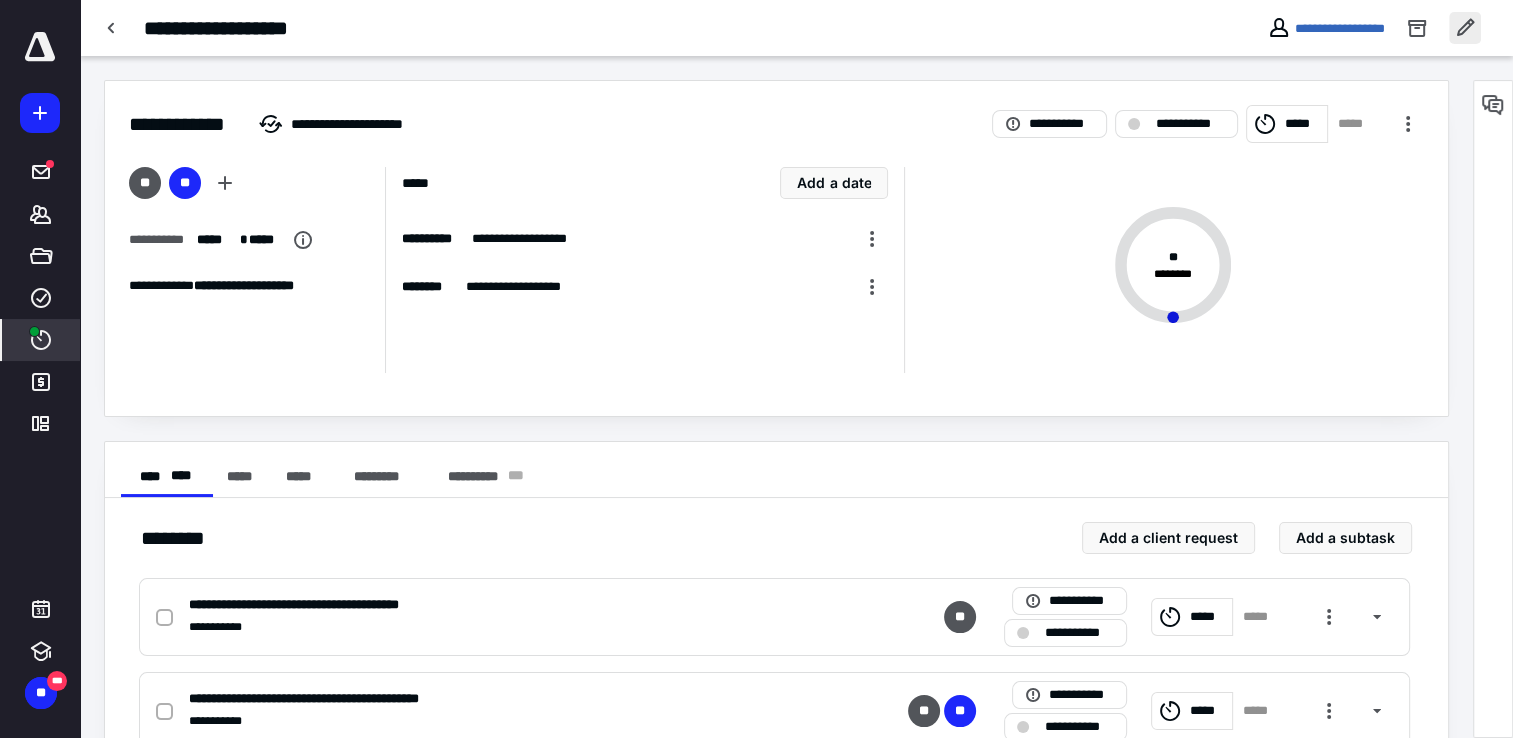 click at bounding box center (1465, 28) 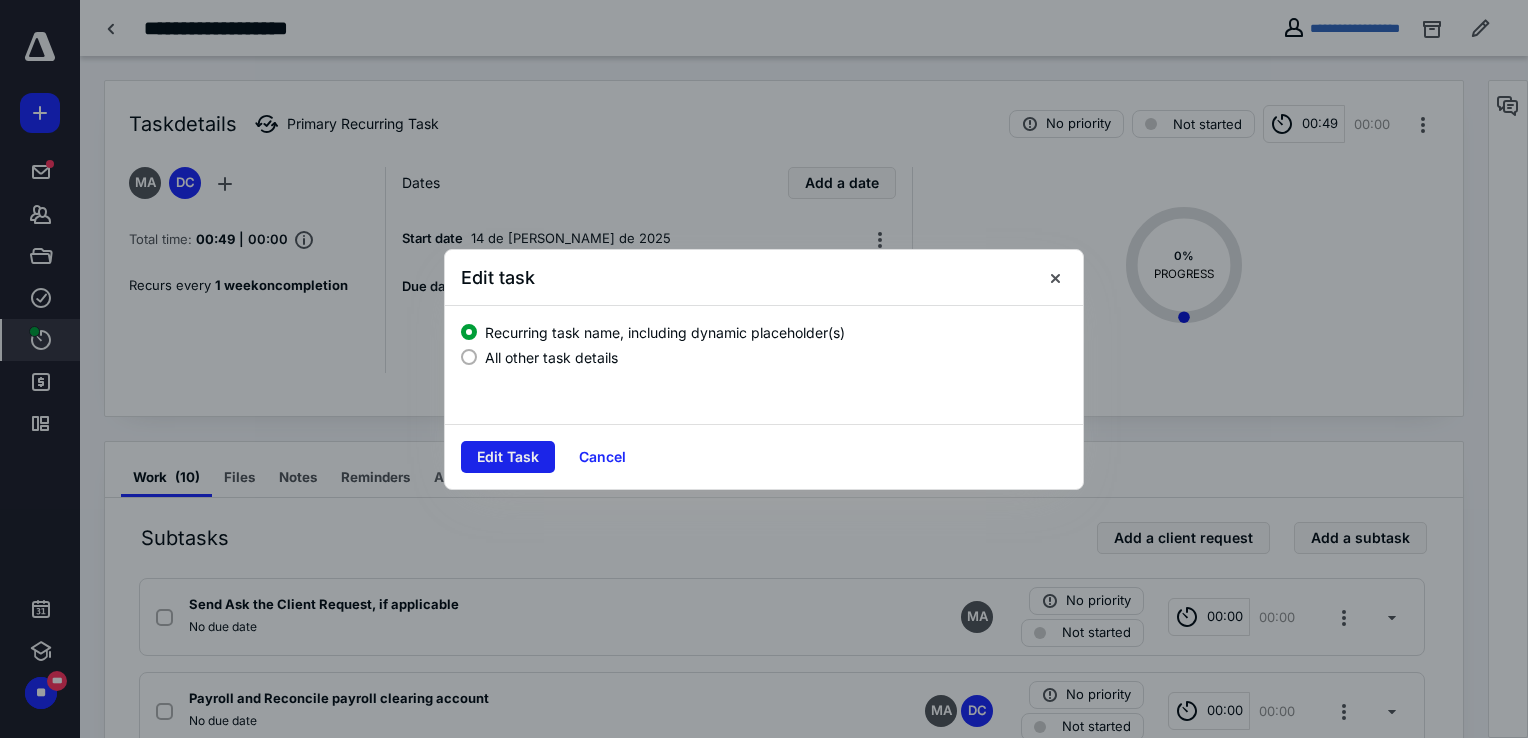 click on "Edit Task" at bounding box center [508, 457] 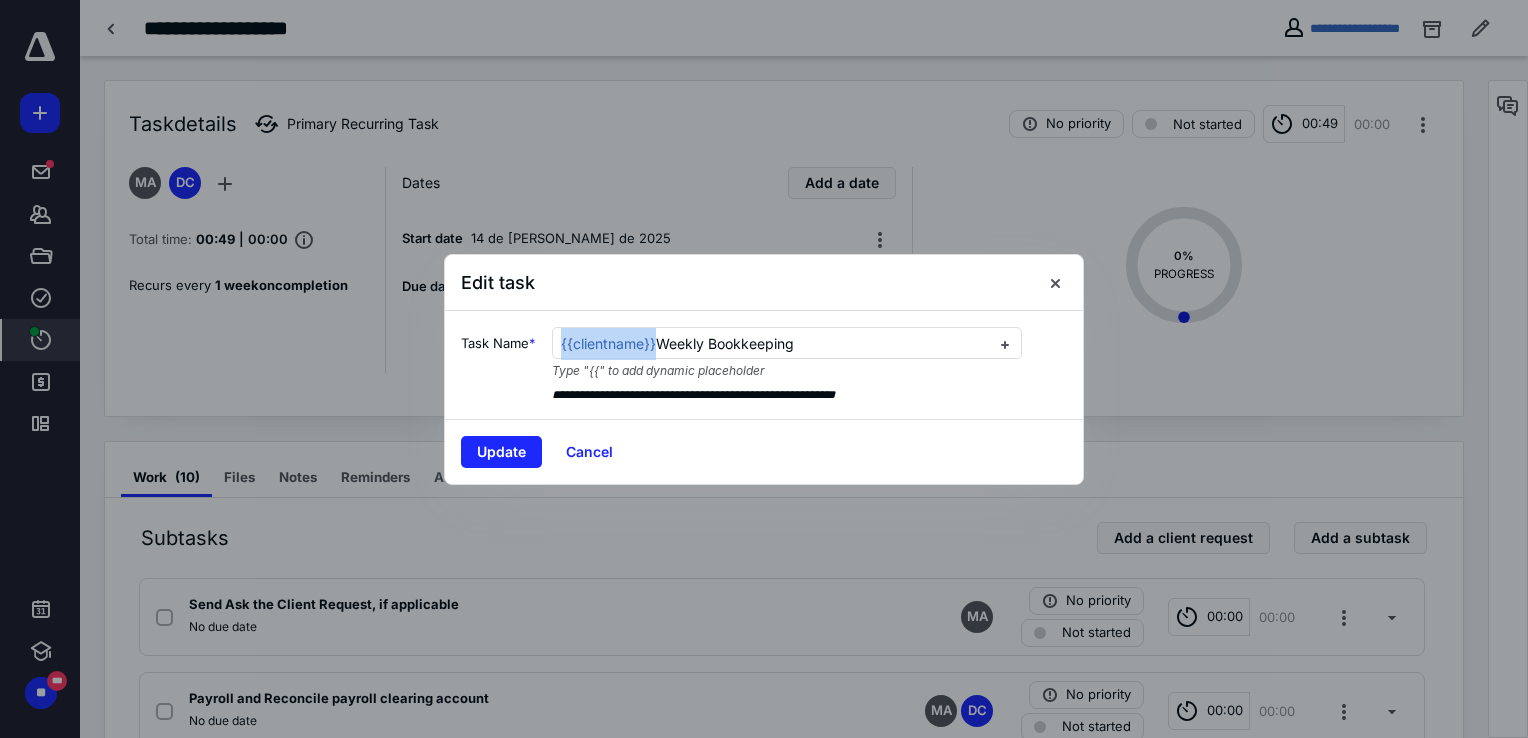 drag, startPoint x: 659, startPoint y: 354, endPoint x: 486, endPoint y: 358, distance: 173.04623 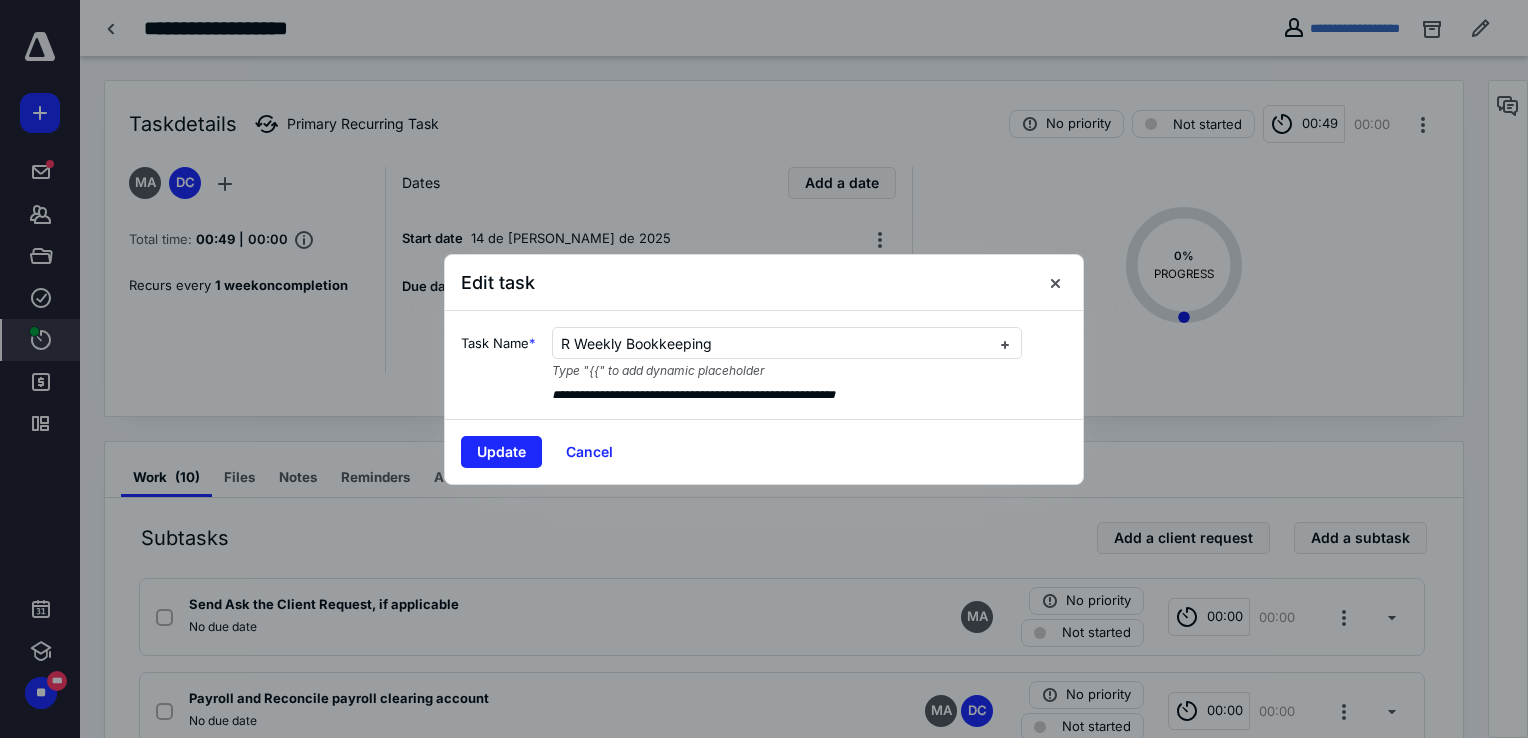 type 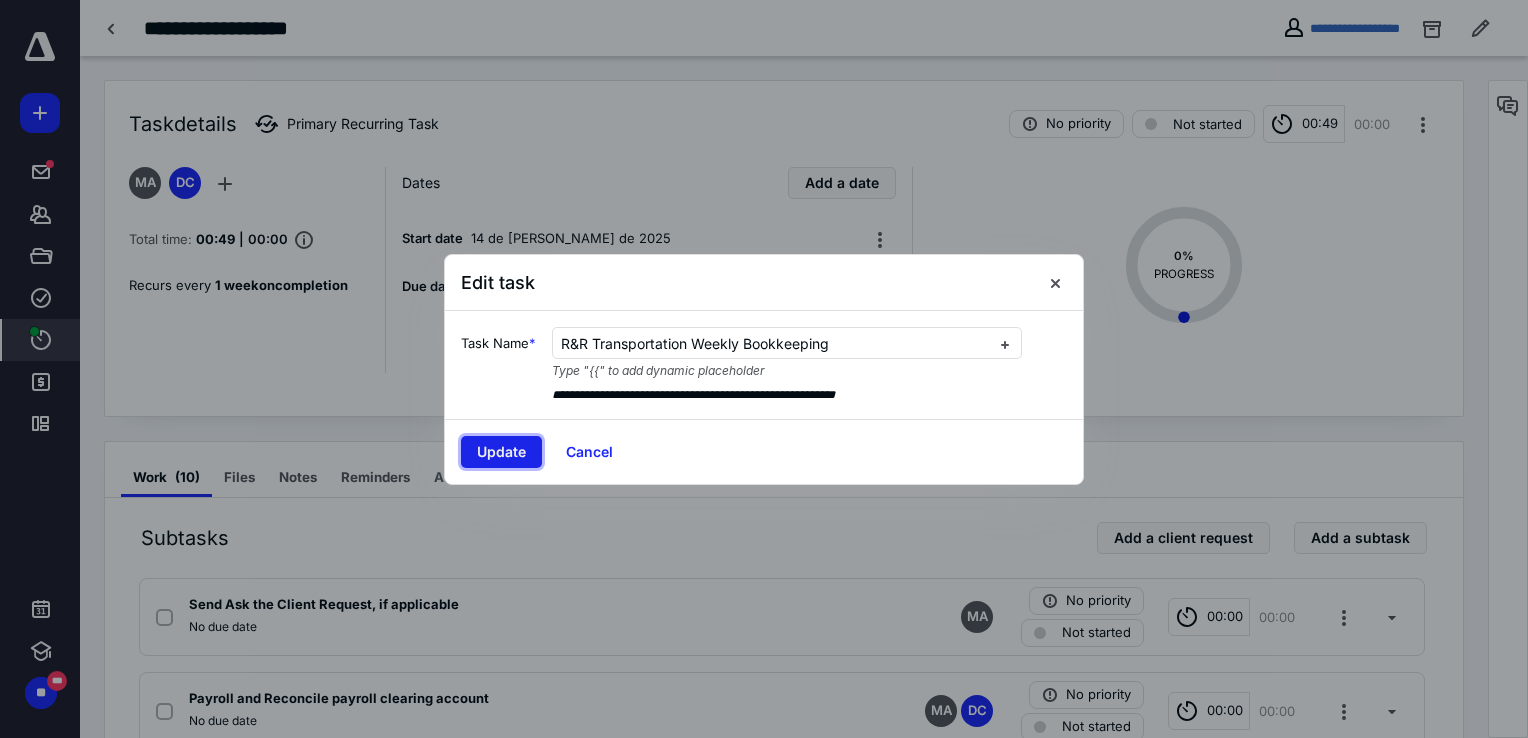click on "Update" at bounding box center (501, 452) 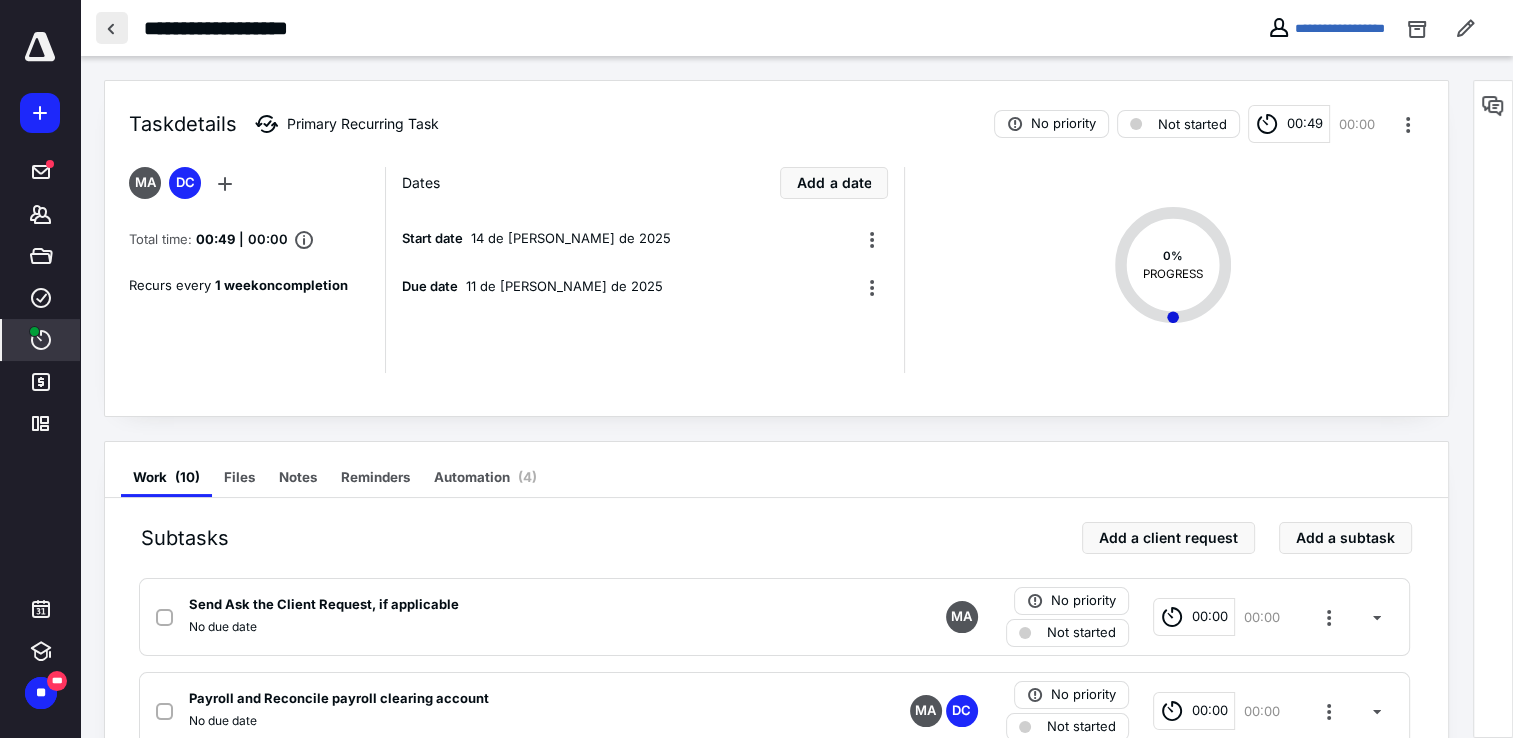 click at bounding box center (112, 28) 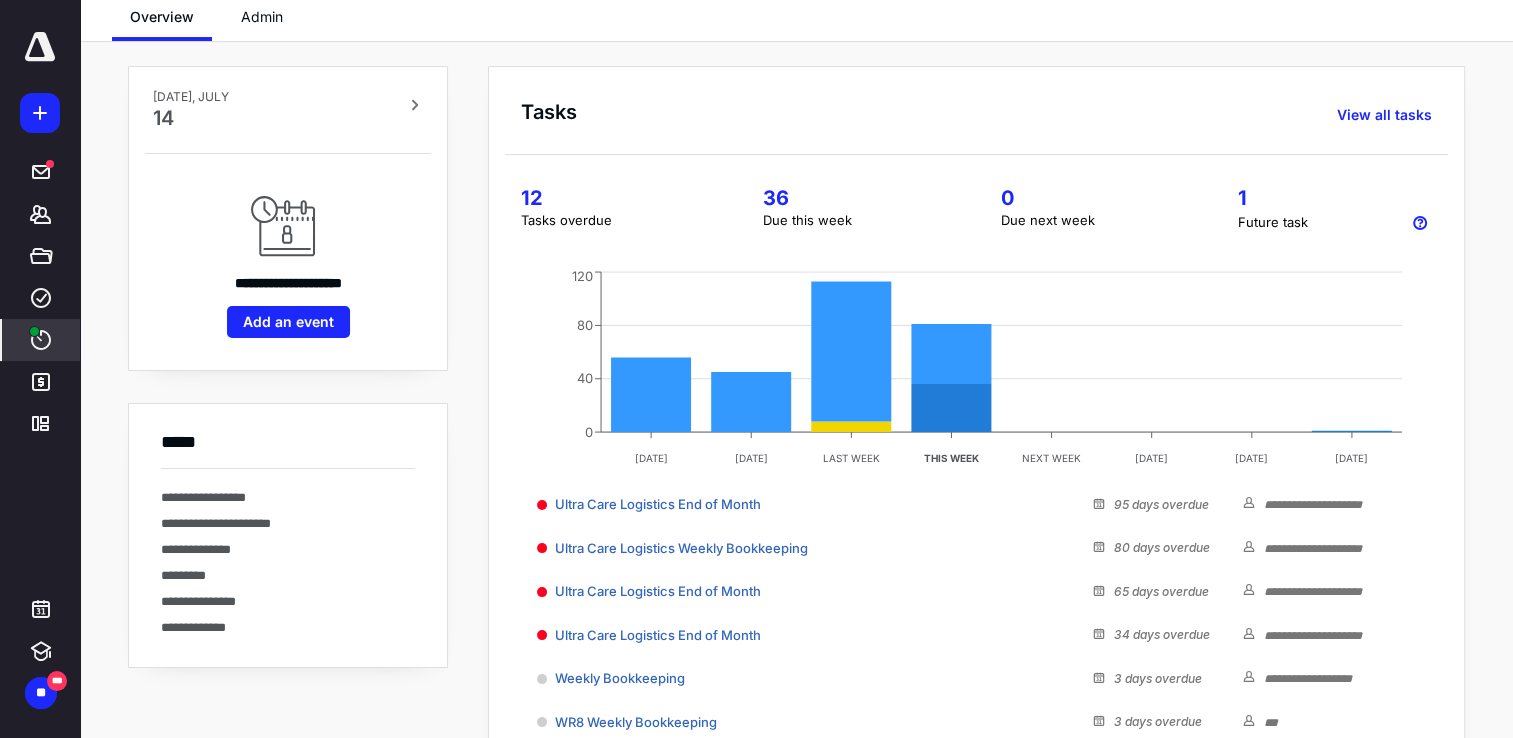 scroll, scrollTop: 417, scrollLeft: 0, axis: vertical 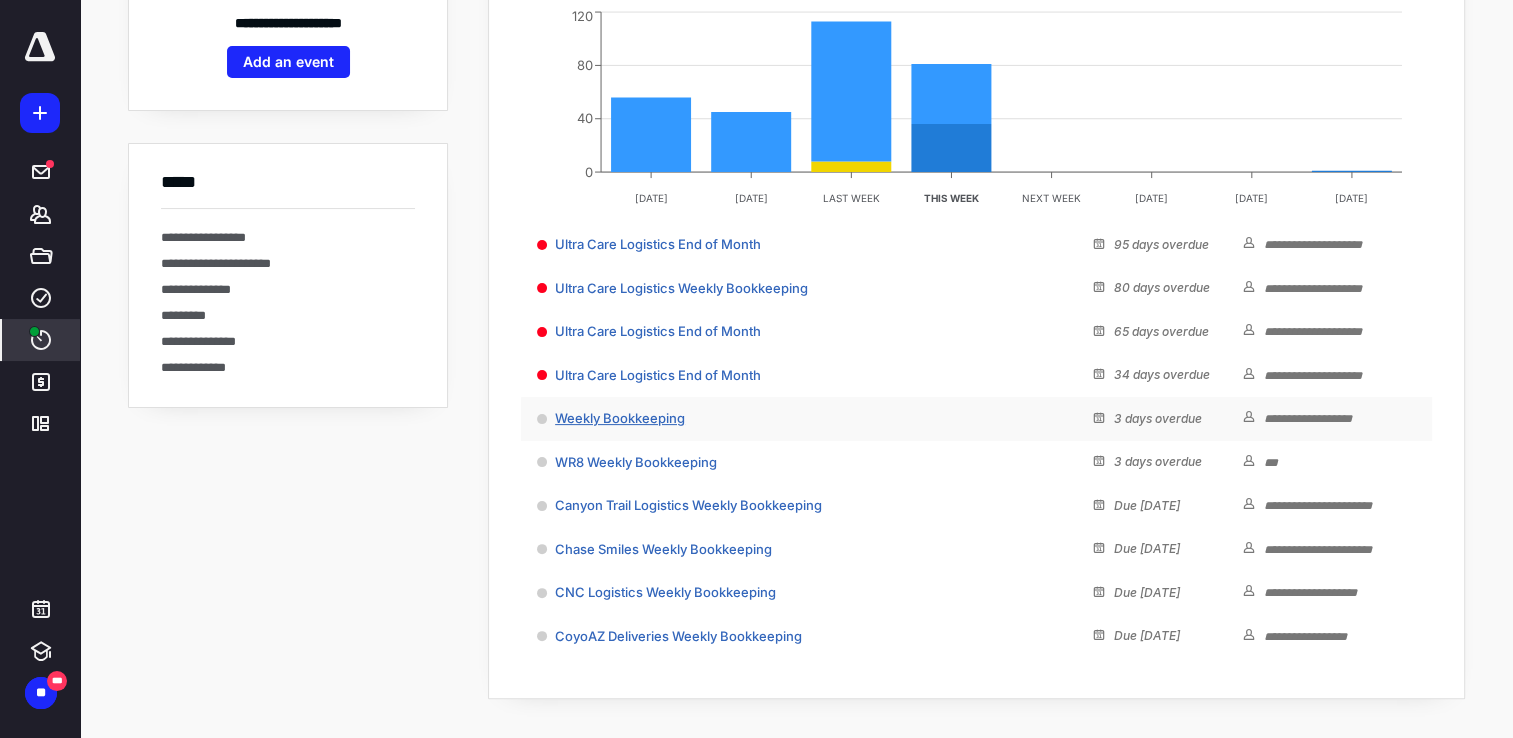 click on "Weekly Bookkeeping" at bounding box center (620, 418) 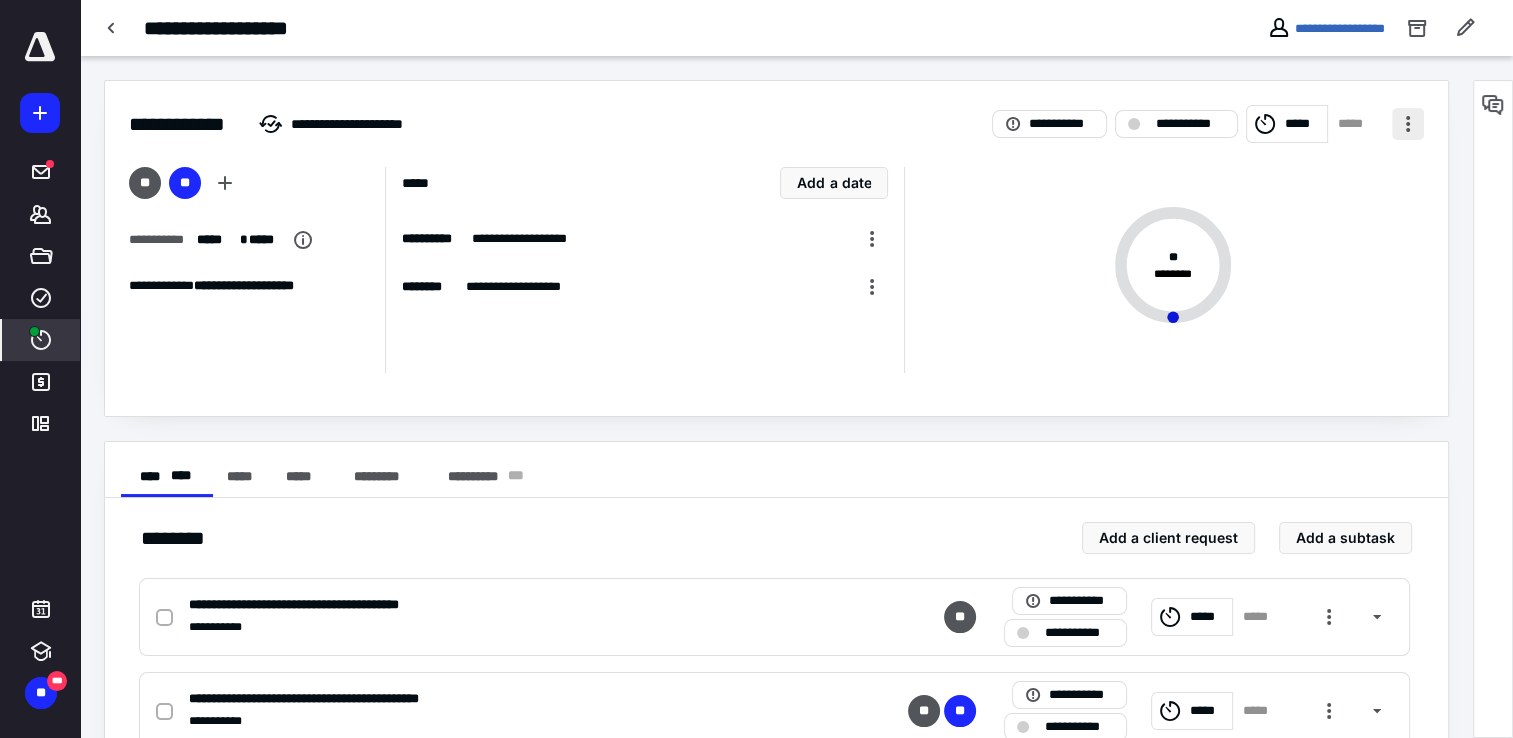 click at bounding box center (1408, 124) 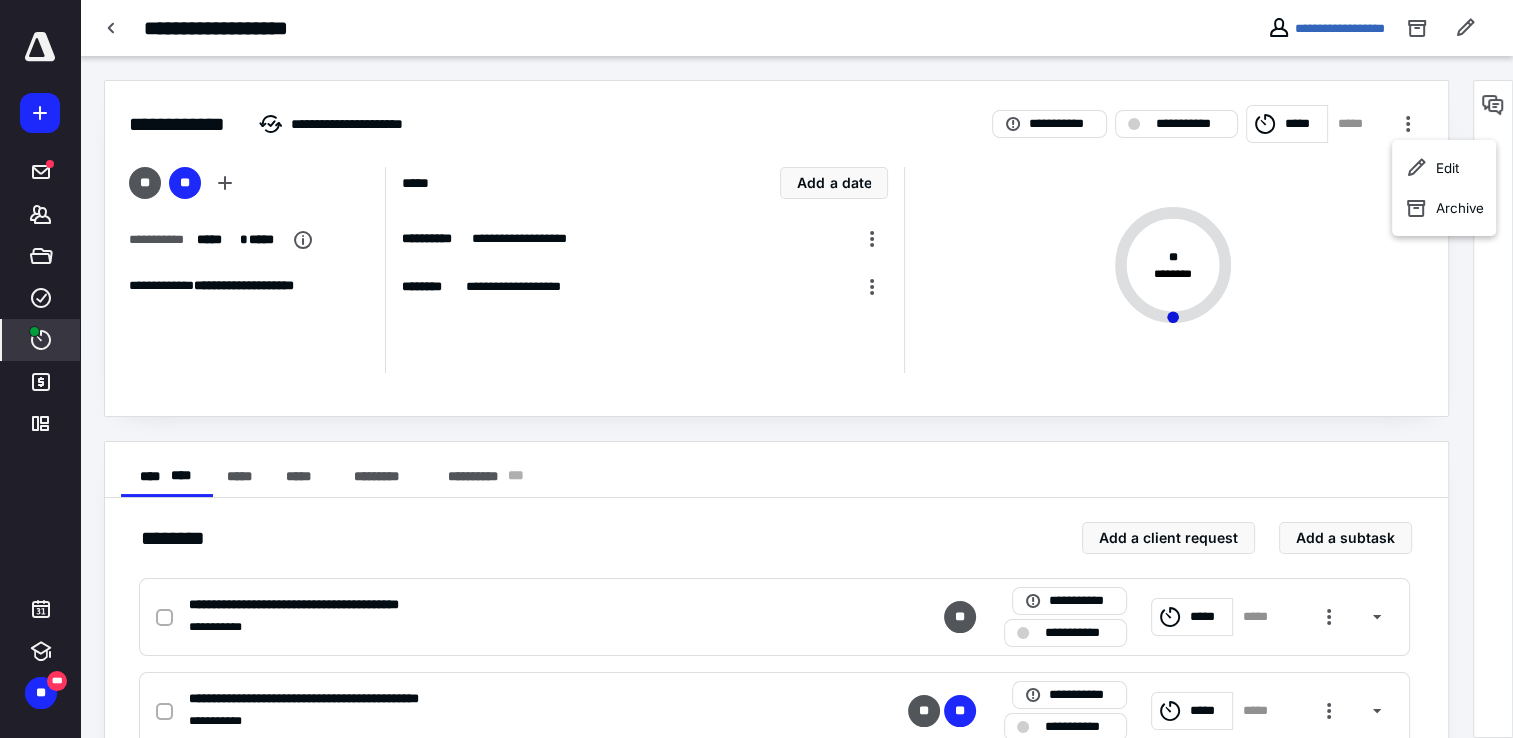 click on "**********" at bounding box center (776, 112) 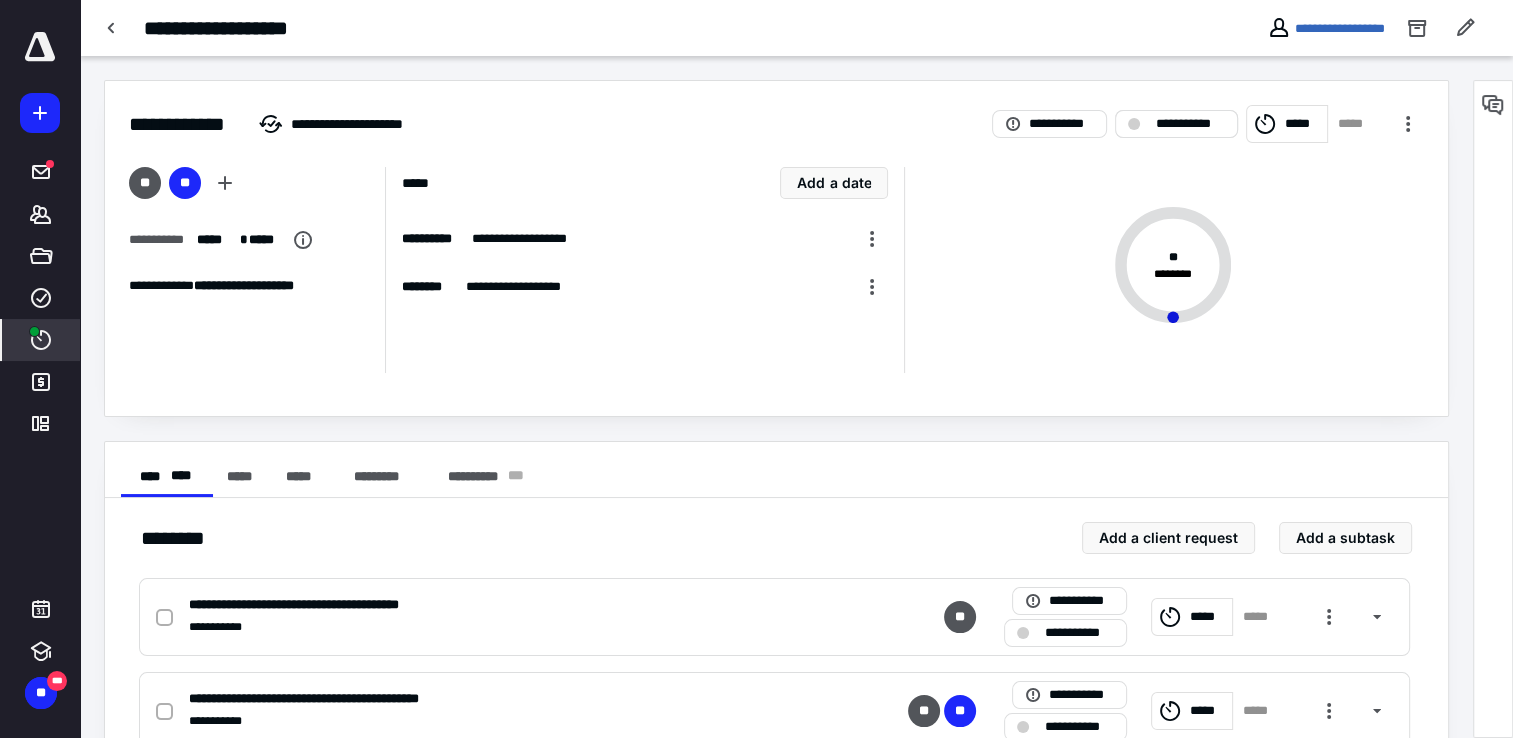 click on "**********" at bounding box center (1190, 124) 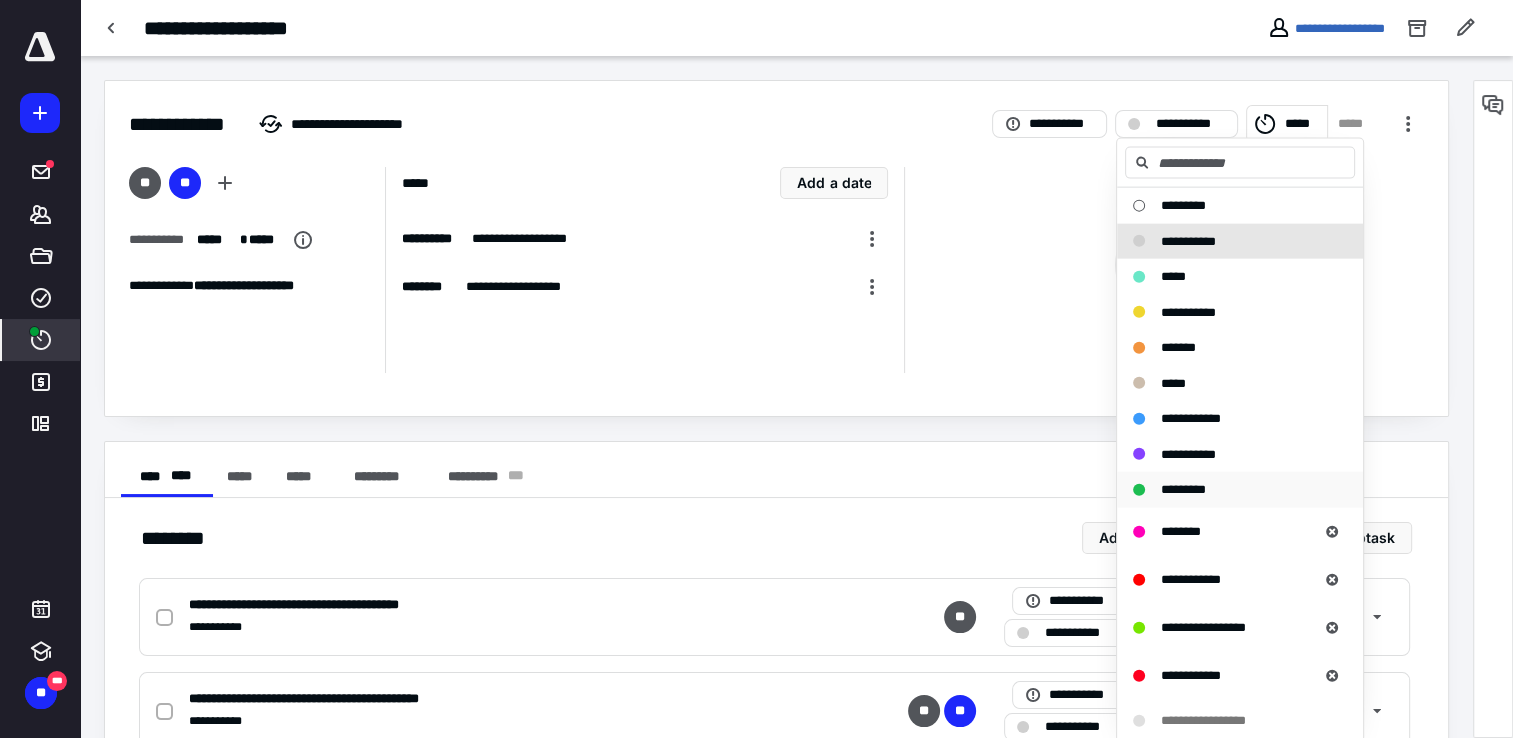 click on "*********" at bounding box center [1183, 489] 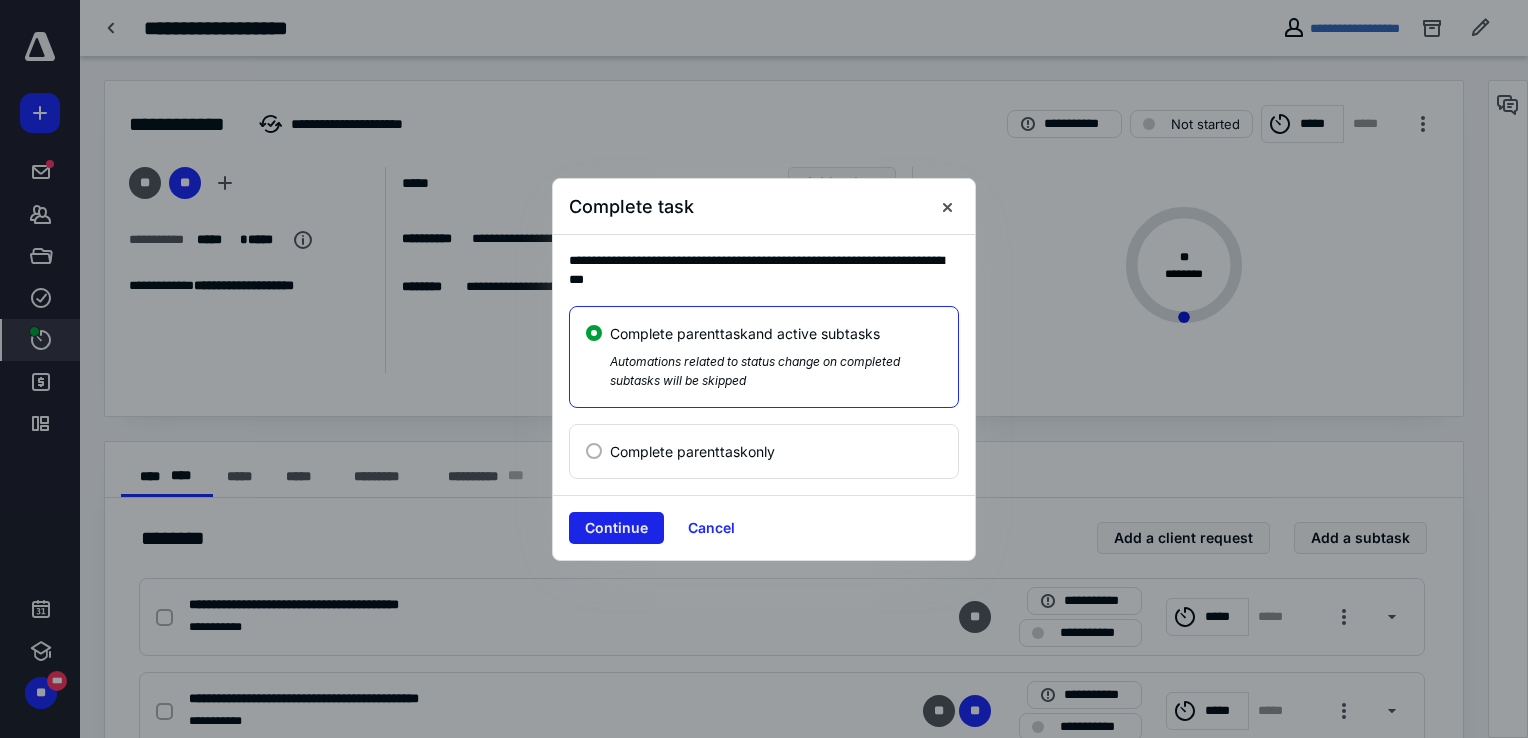 click on "Continue" at bounding box center (616, 528) 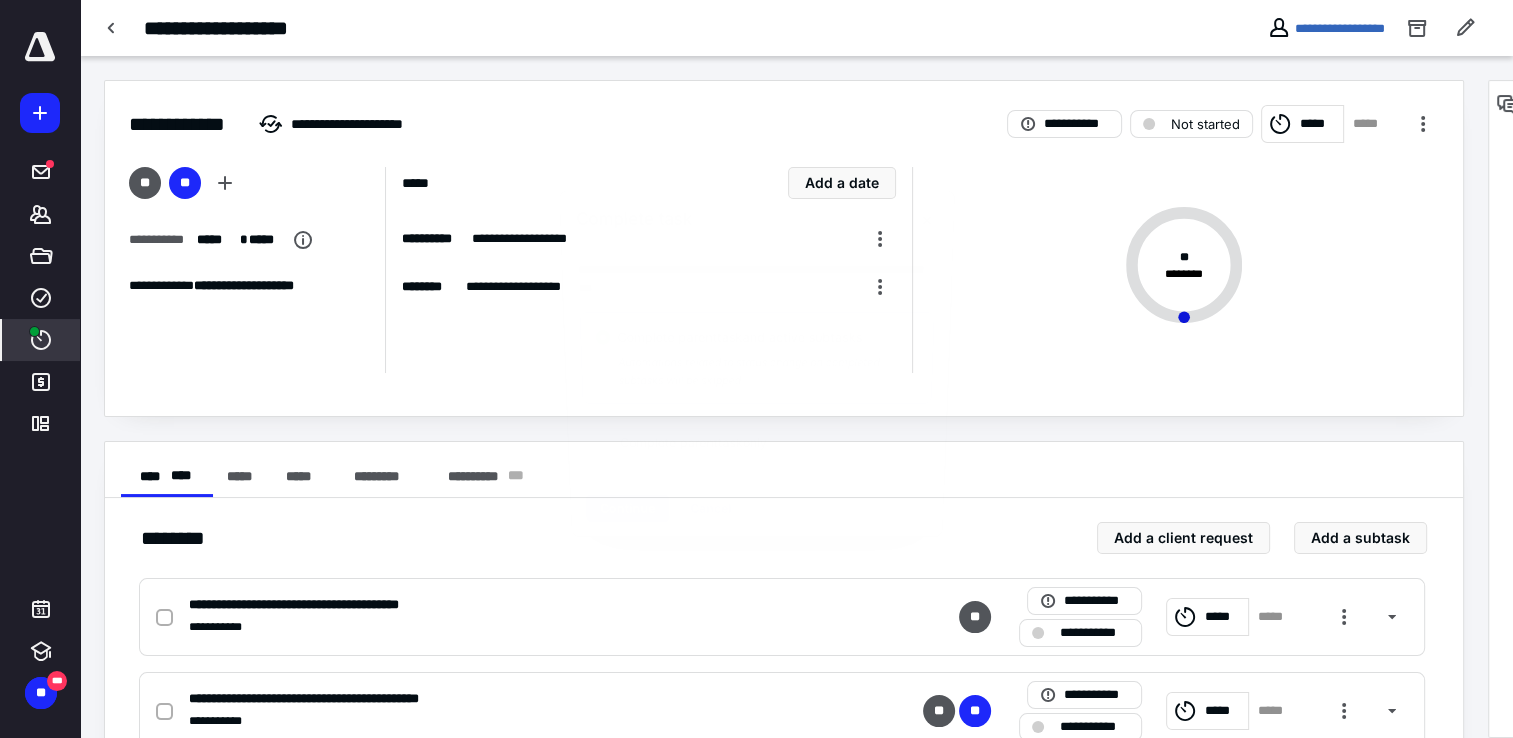checkbox on "true" 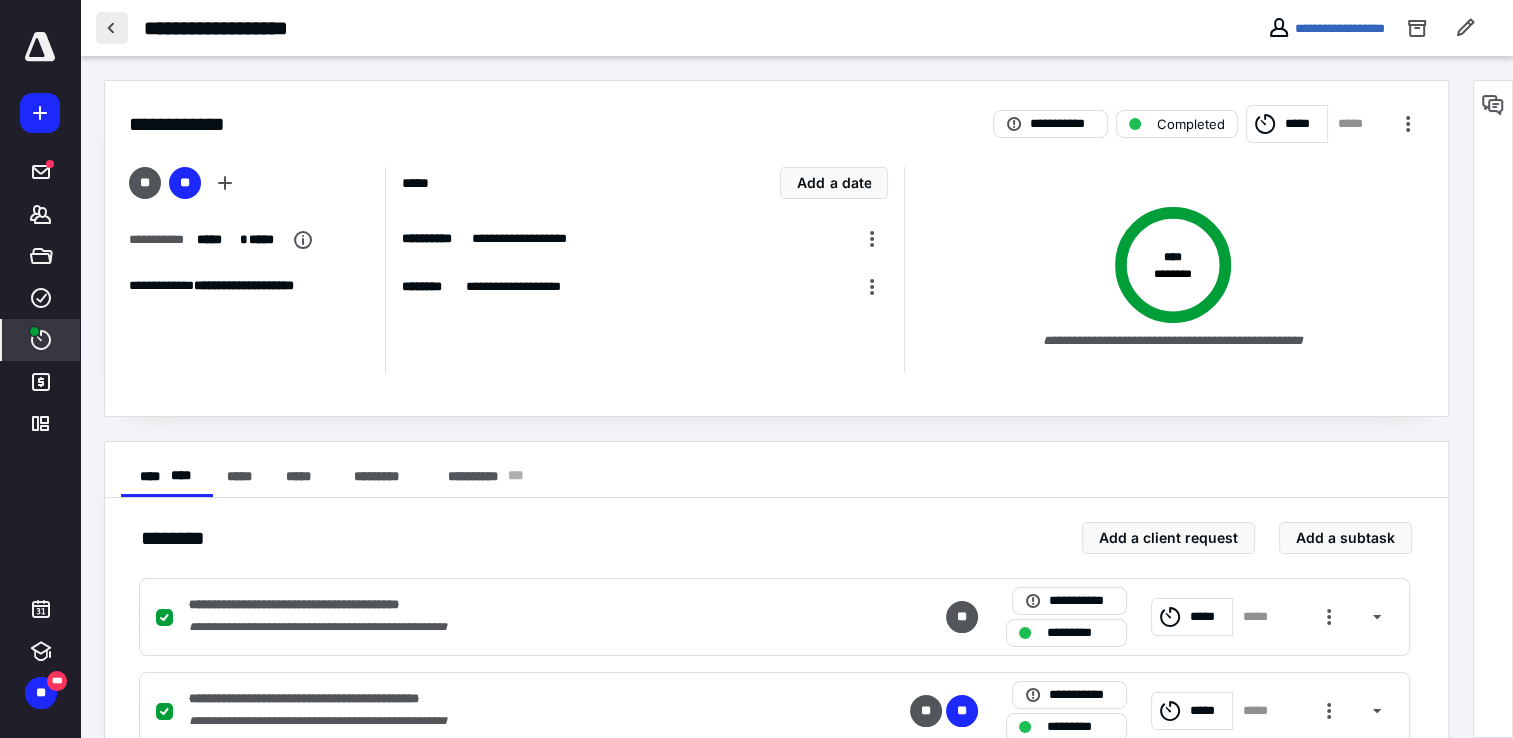 click at bounding box center (112, 28) 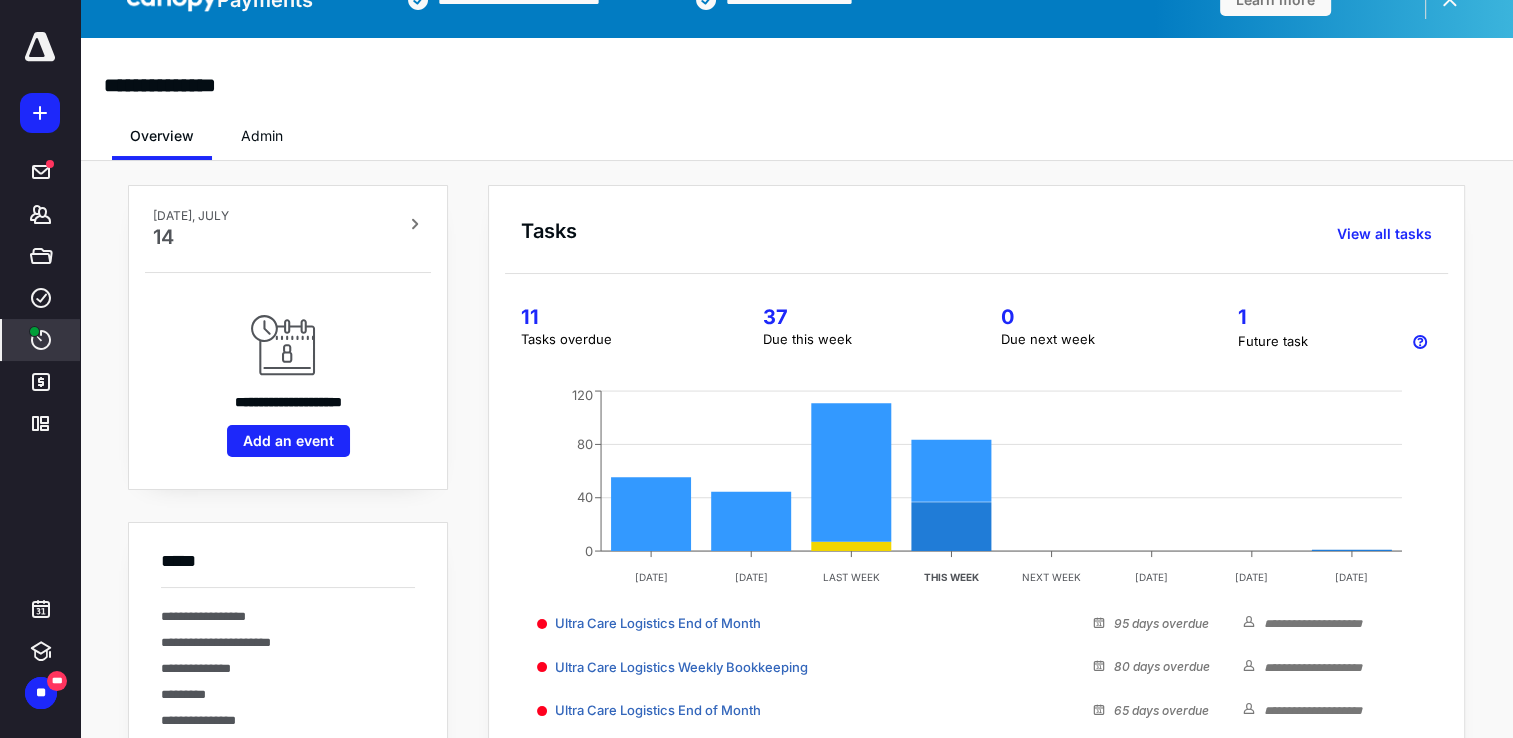 scroll, scrollTop: 200, scrollLeft: 0, axis: vertical 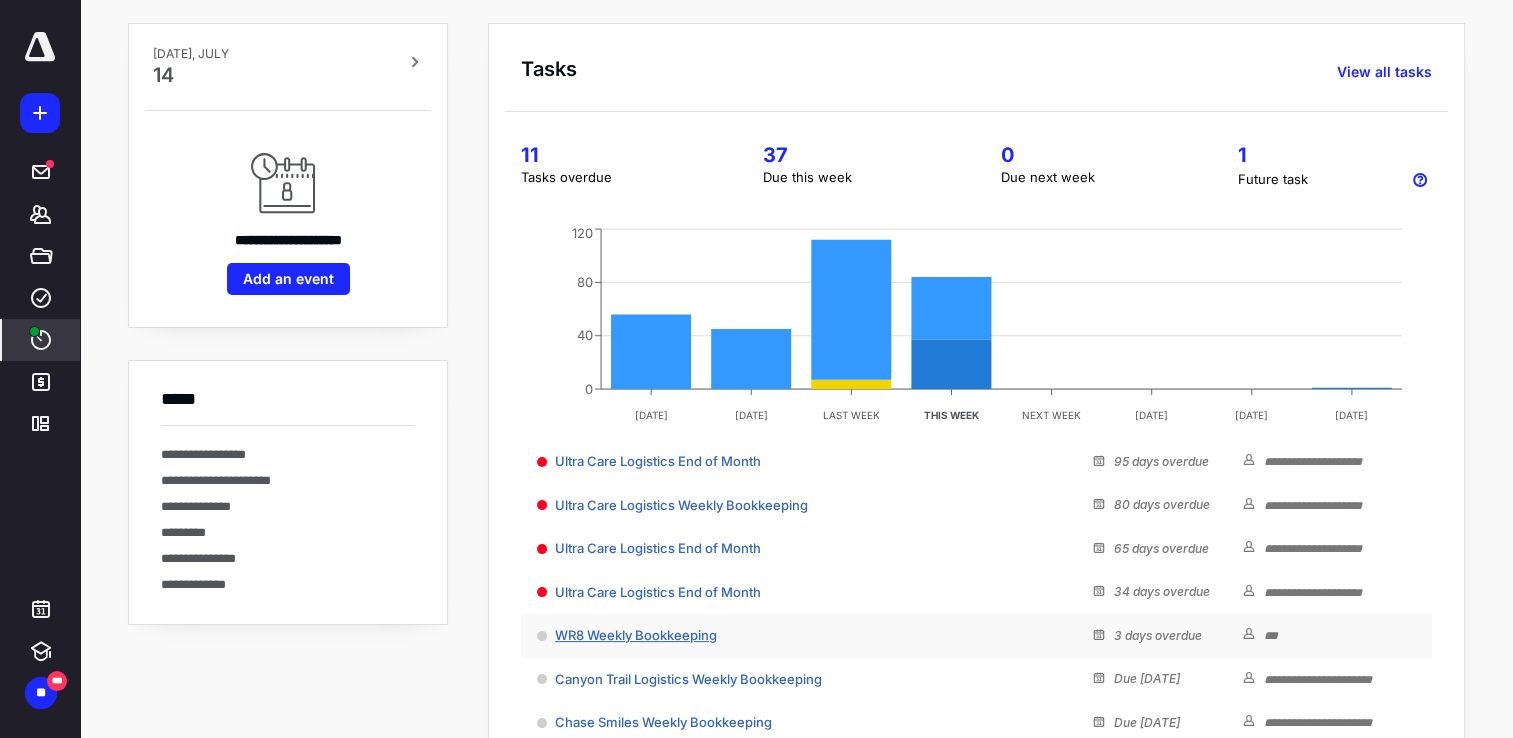 click on "WR8 Weekly Bookkeeping" at bounding box center [636, 635] 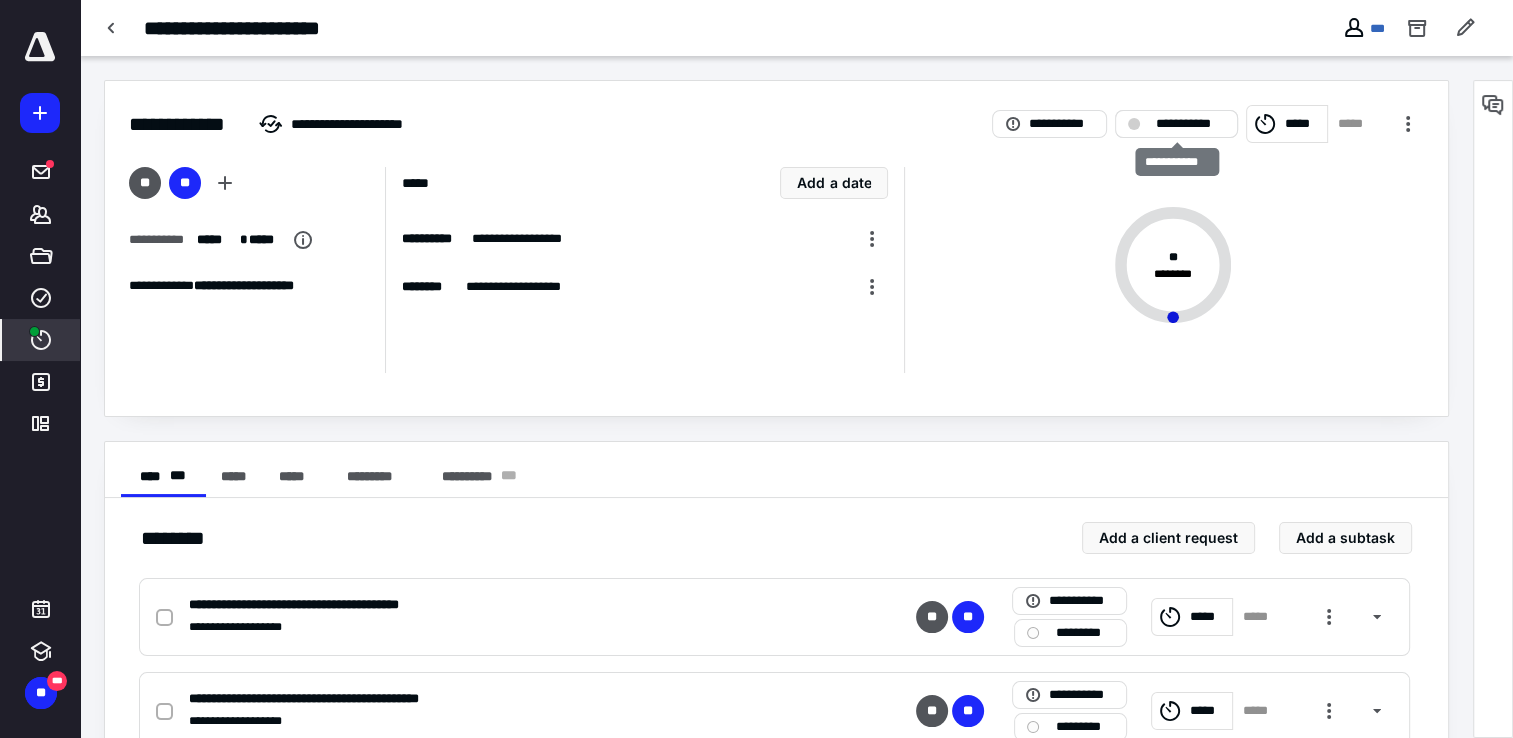 drag, startPoint x: 1222, startPoint y: 137, endPoint x: 1204, endPoint y: 132, distance: 18.681541 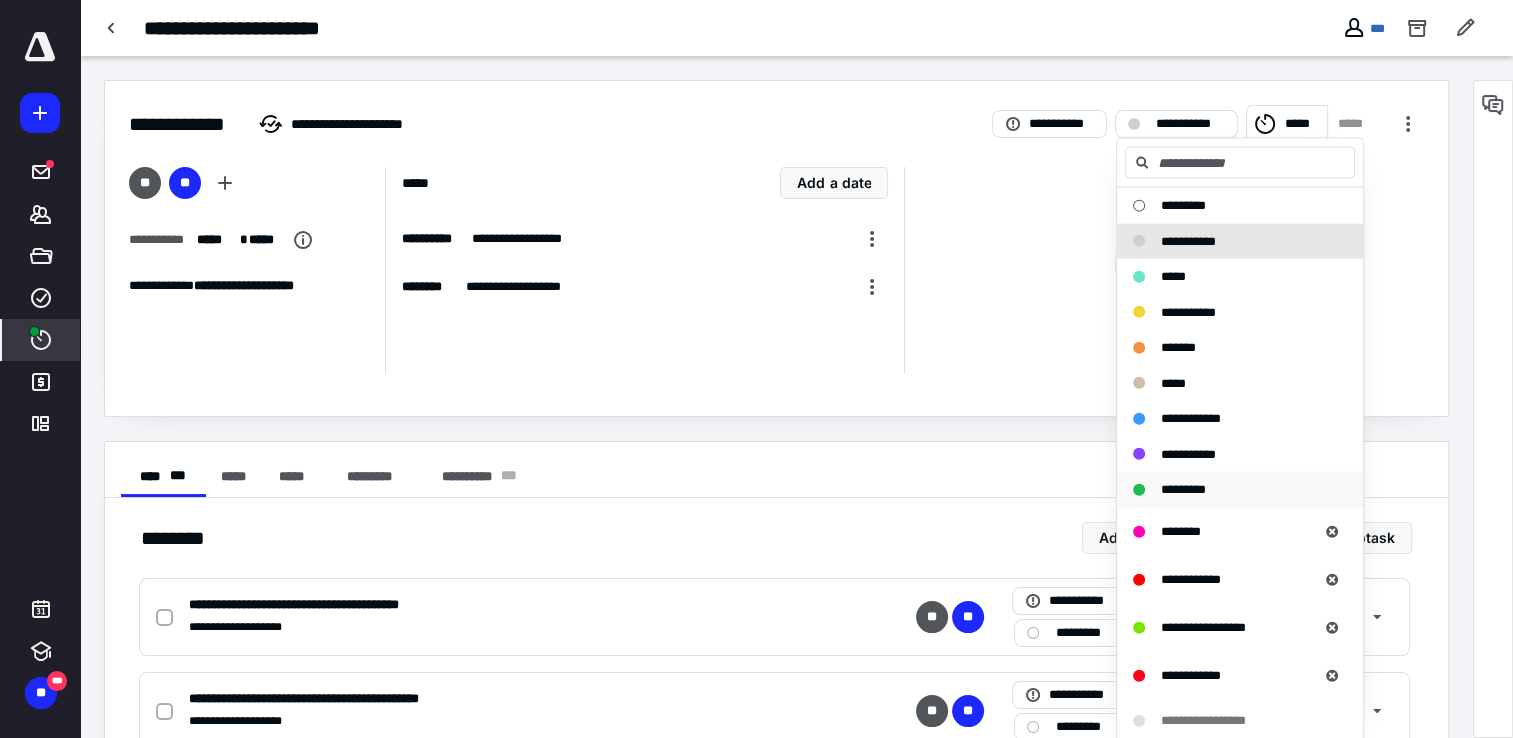 click on "*********" at bounding box center [1183, 489] 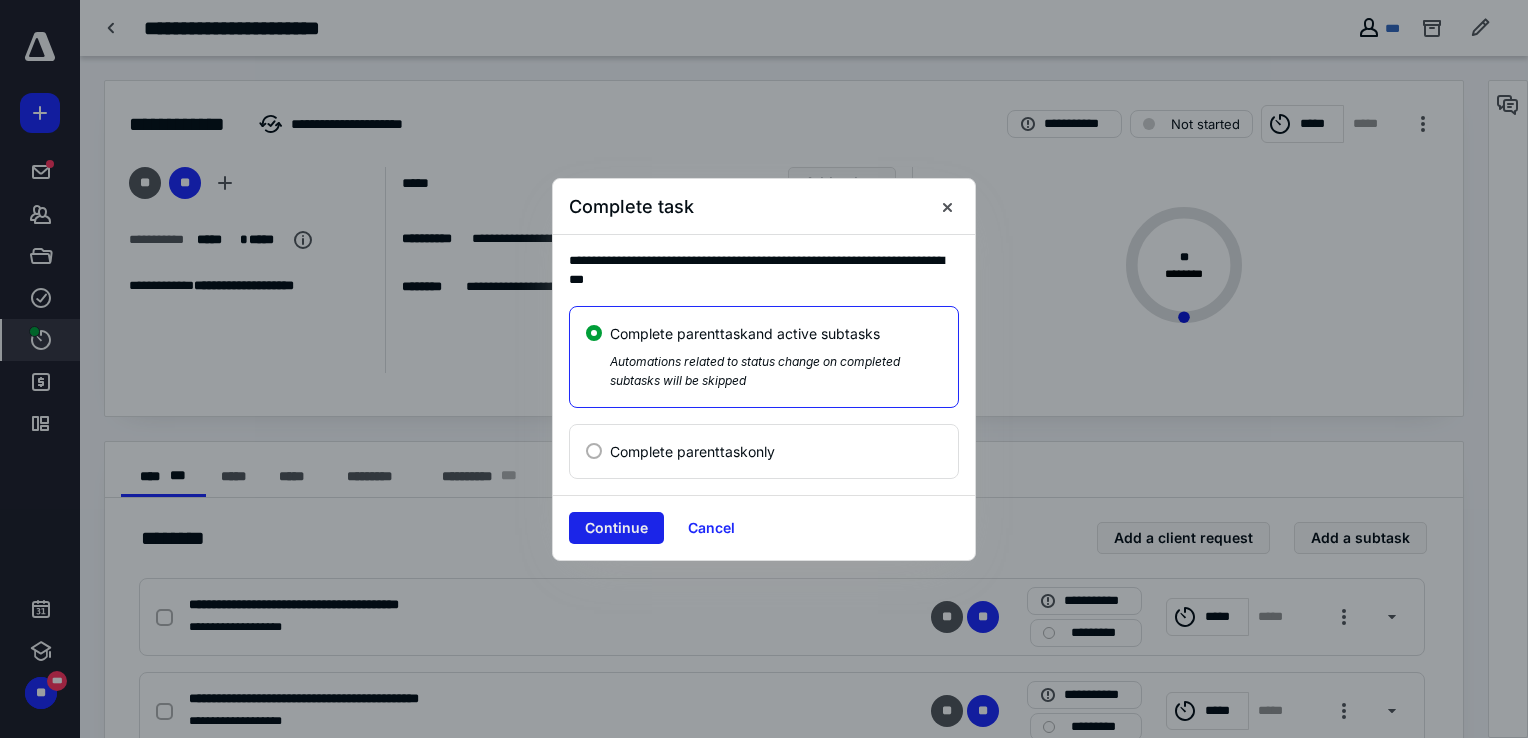 click on "Continue" at bounding box center [616, 528] 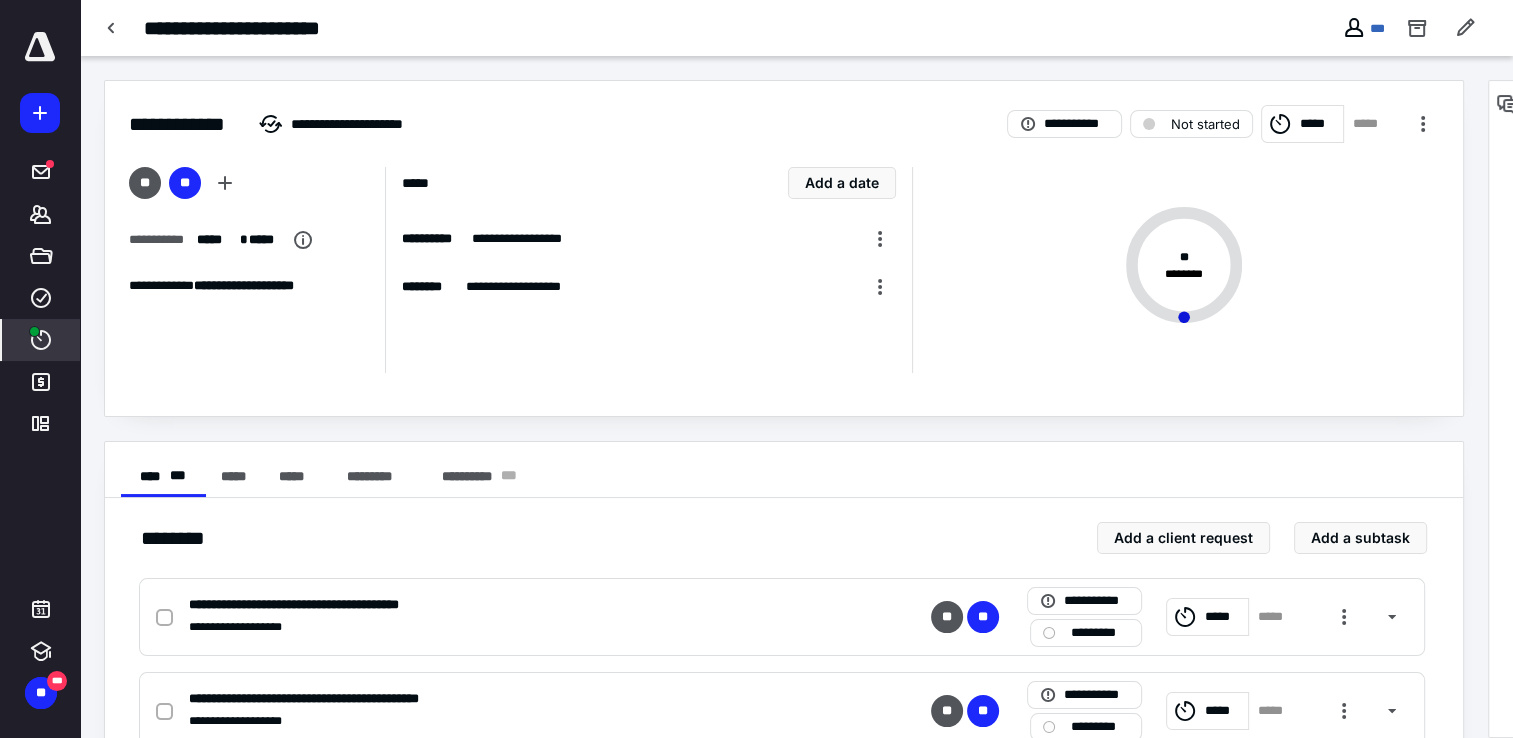 checkbox on "true" 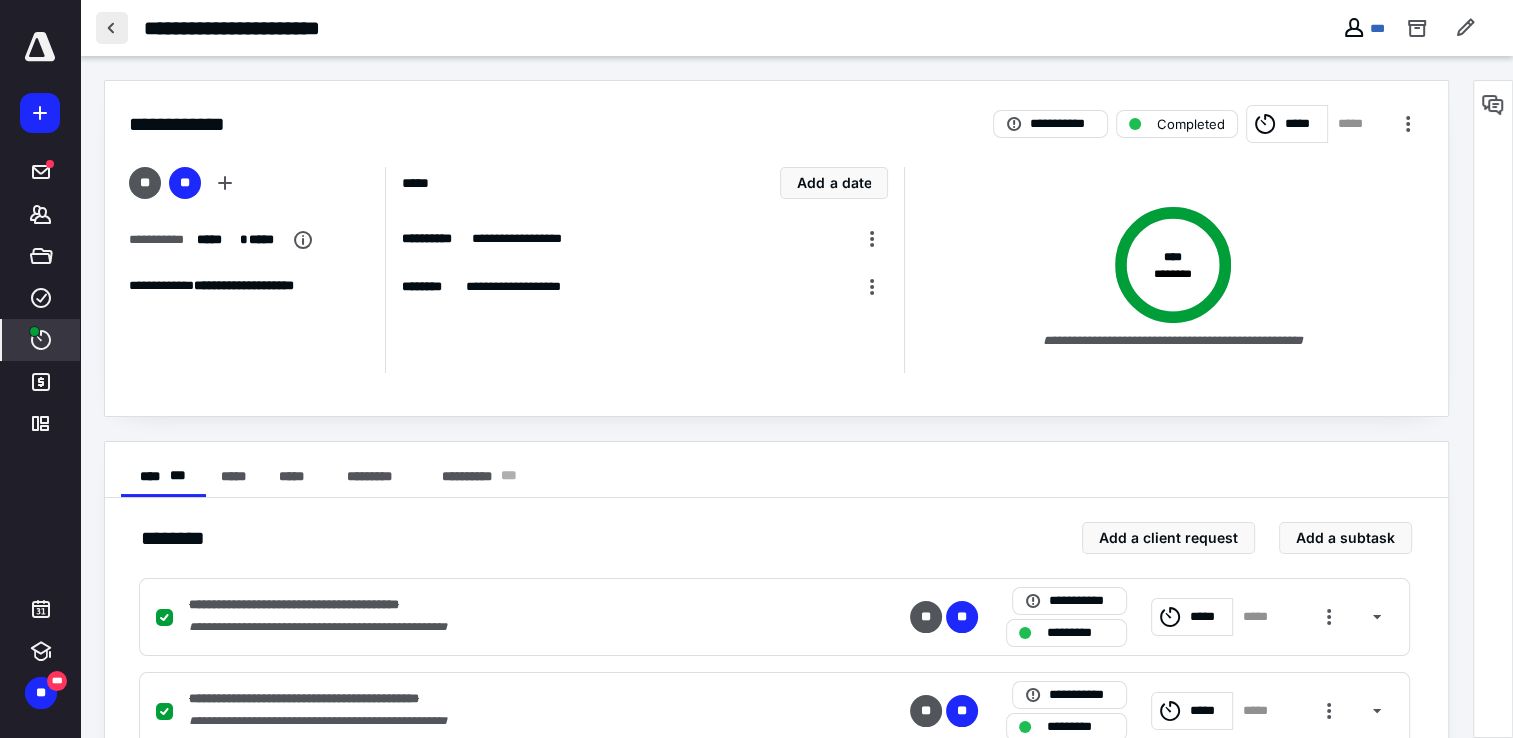 click at bounding box center [112, 28] 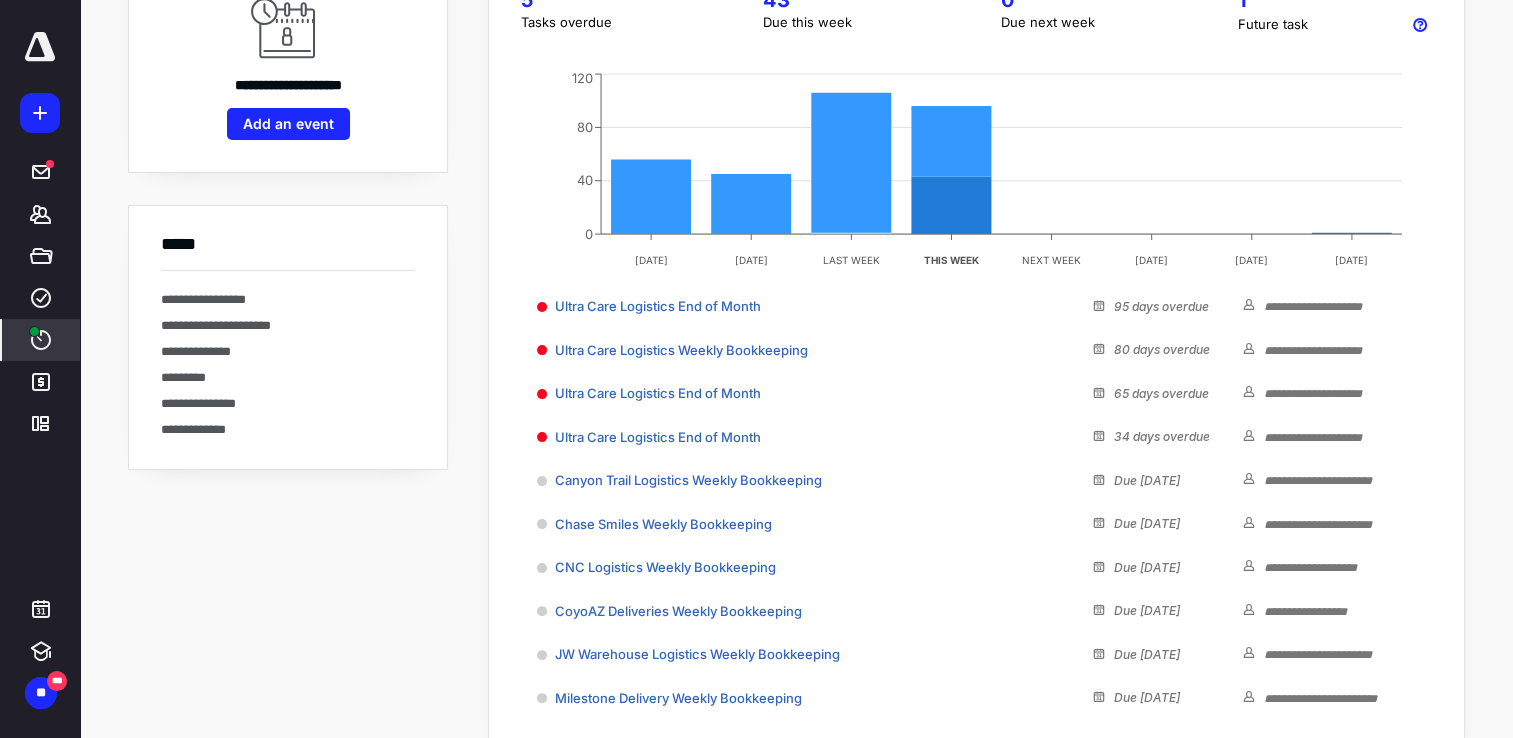 scroll, scrollTop: 400, scrollLeft: 0, axis: vertical 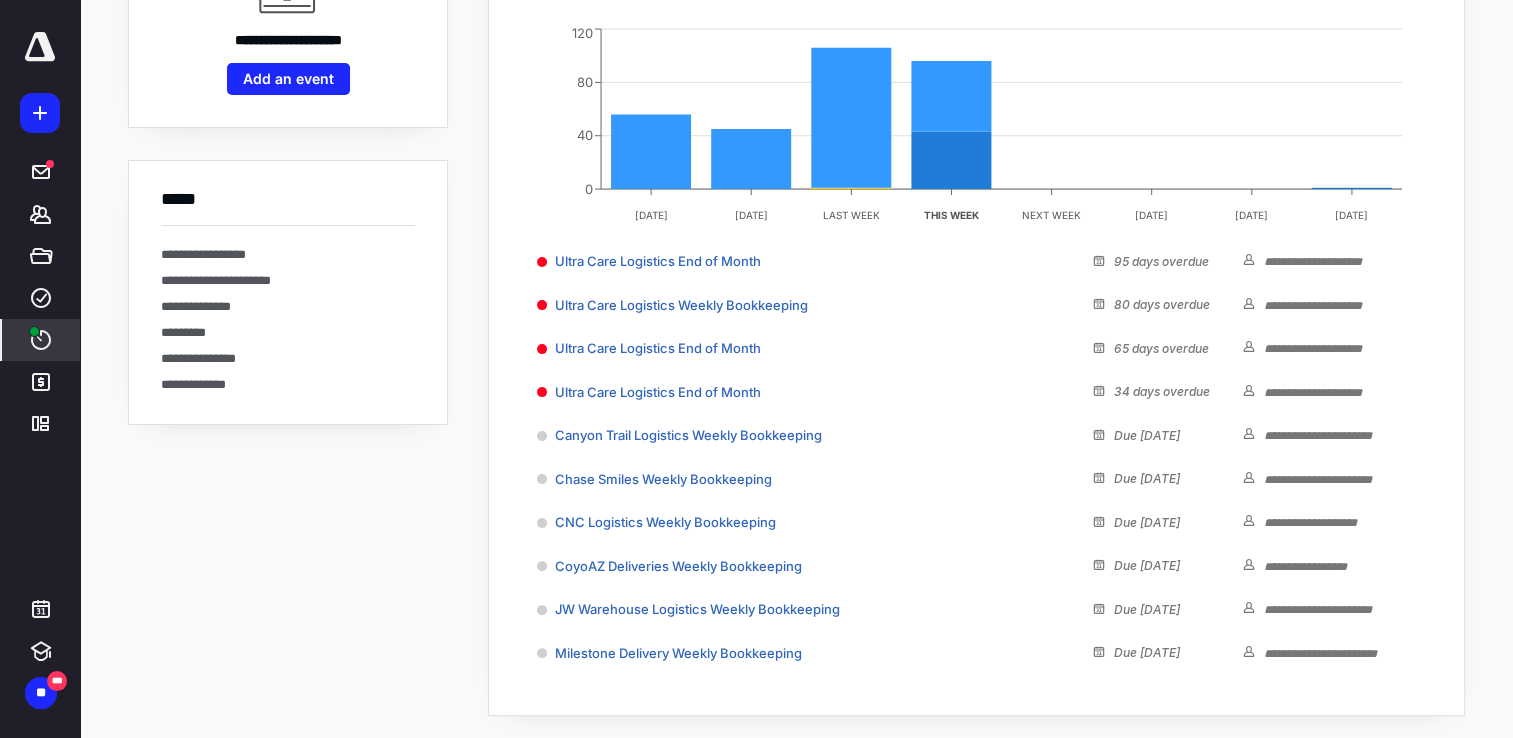 click on "**********" at bounding box center [288, 269] 